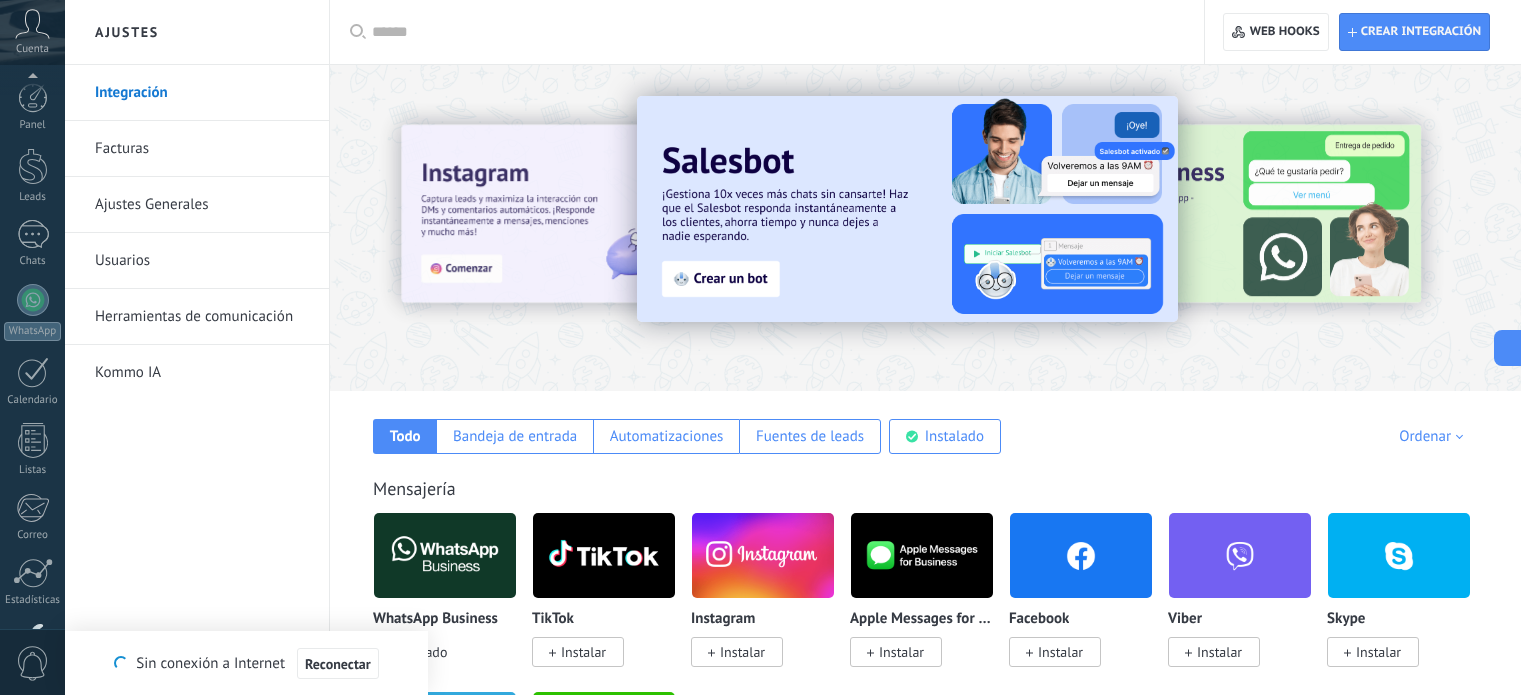 scroll, scrollTop: 0, scrollLeft: 0, axis: both 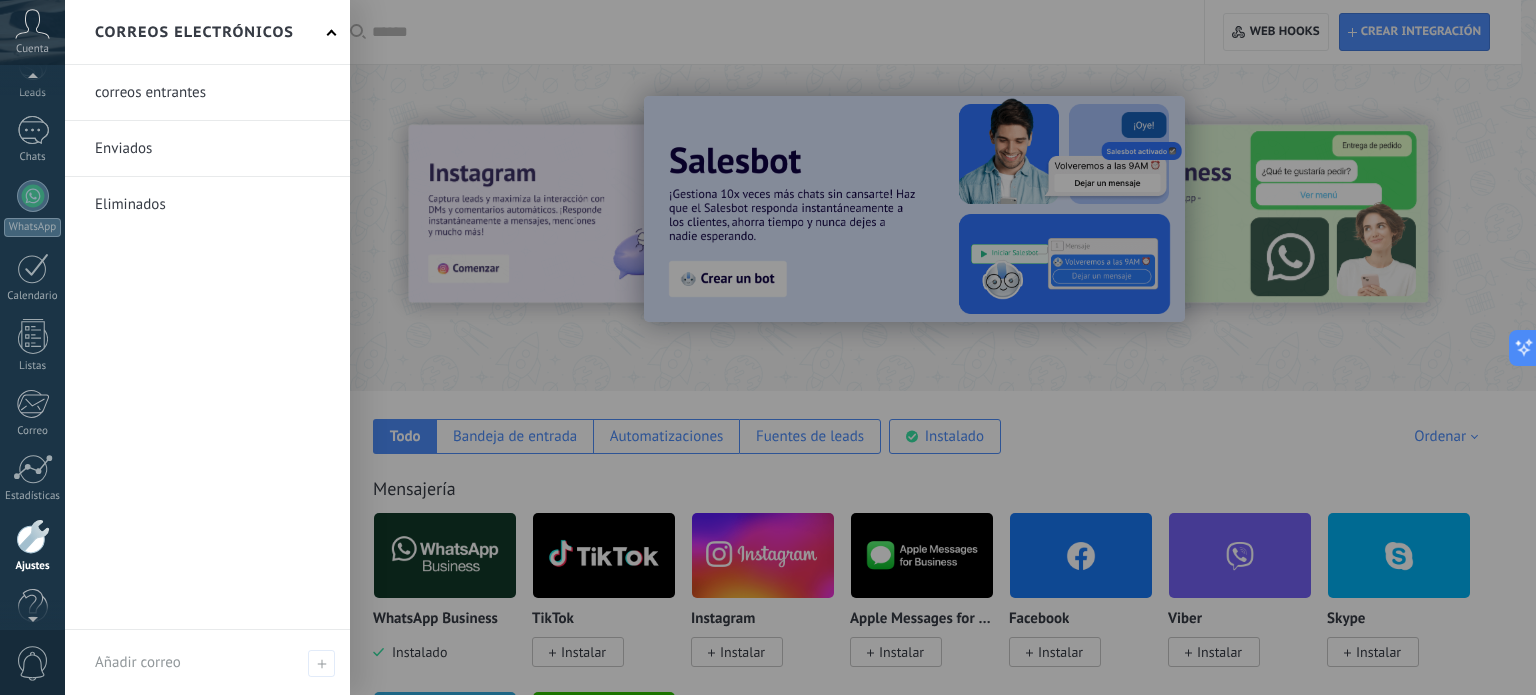 click 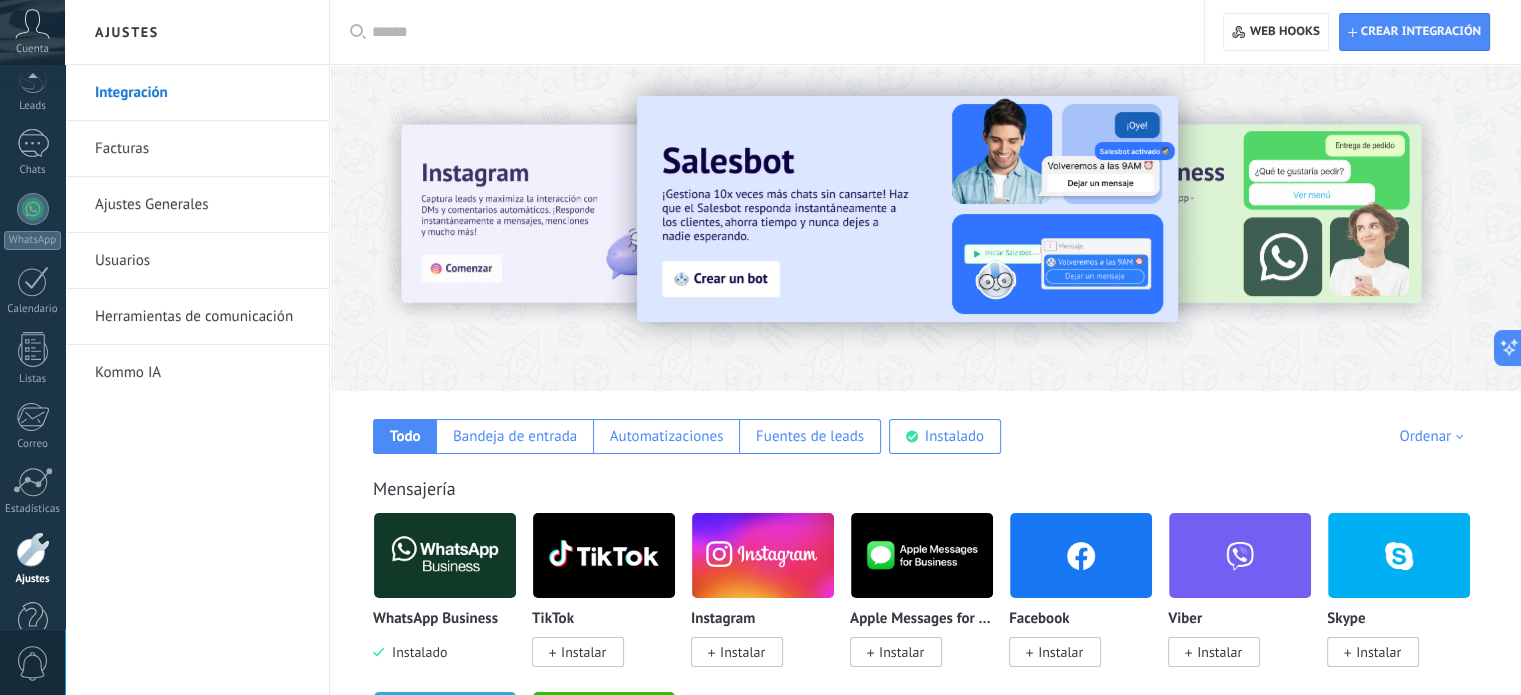 scroll, scrollTop: 136, scrollLeft: 0, axis: vertical 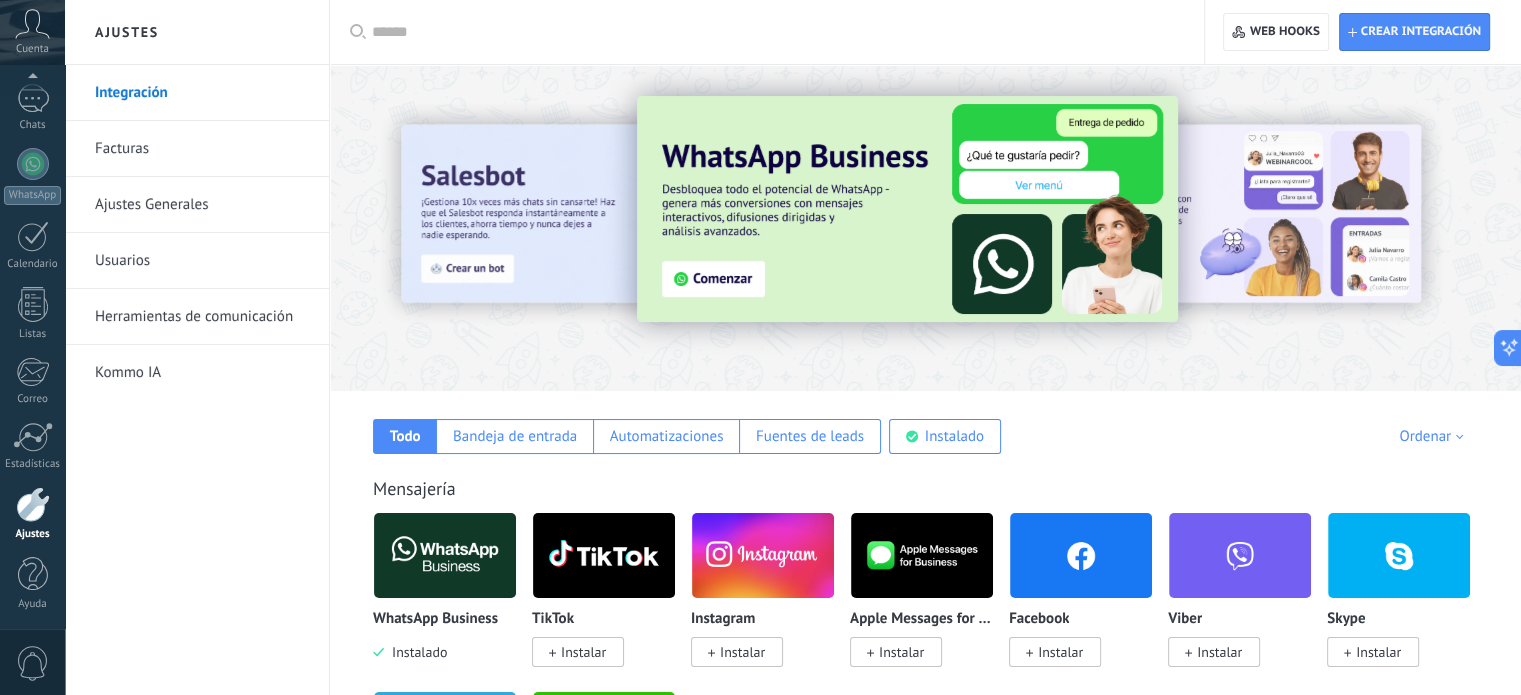 click 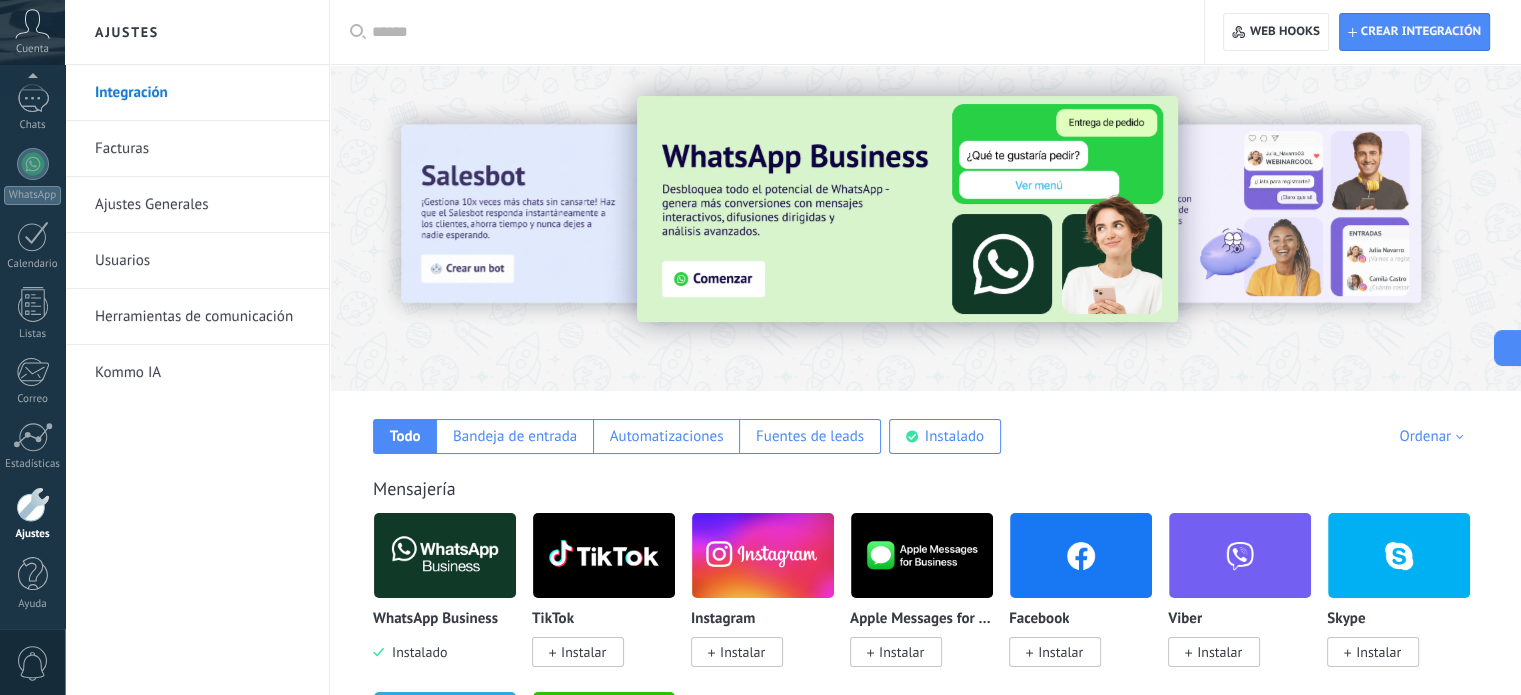 click at bounding box center [33, 504] 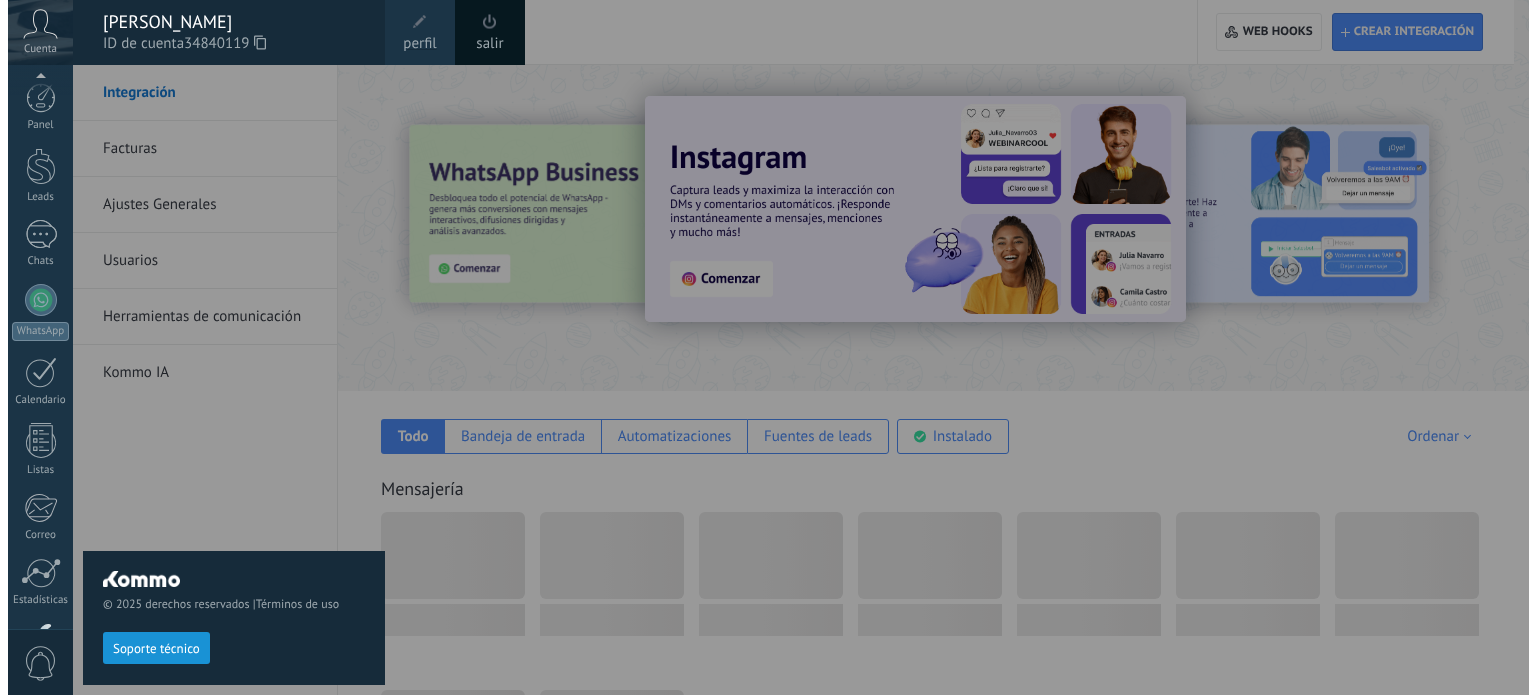 scroll, scrollTop: 0, scrollLeft: 0, axis: both 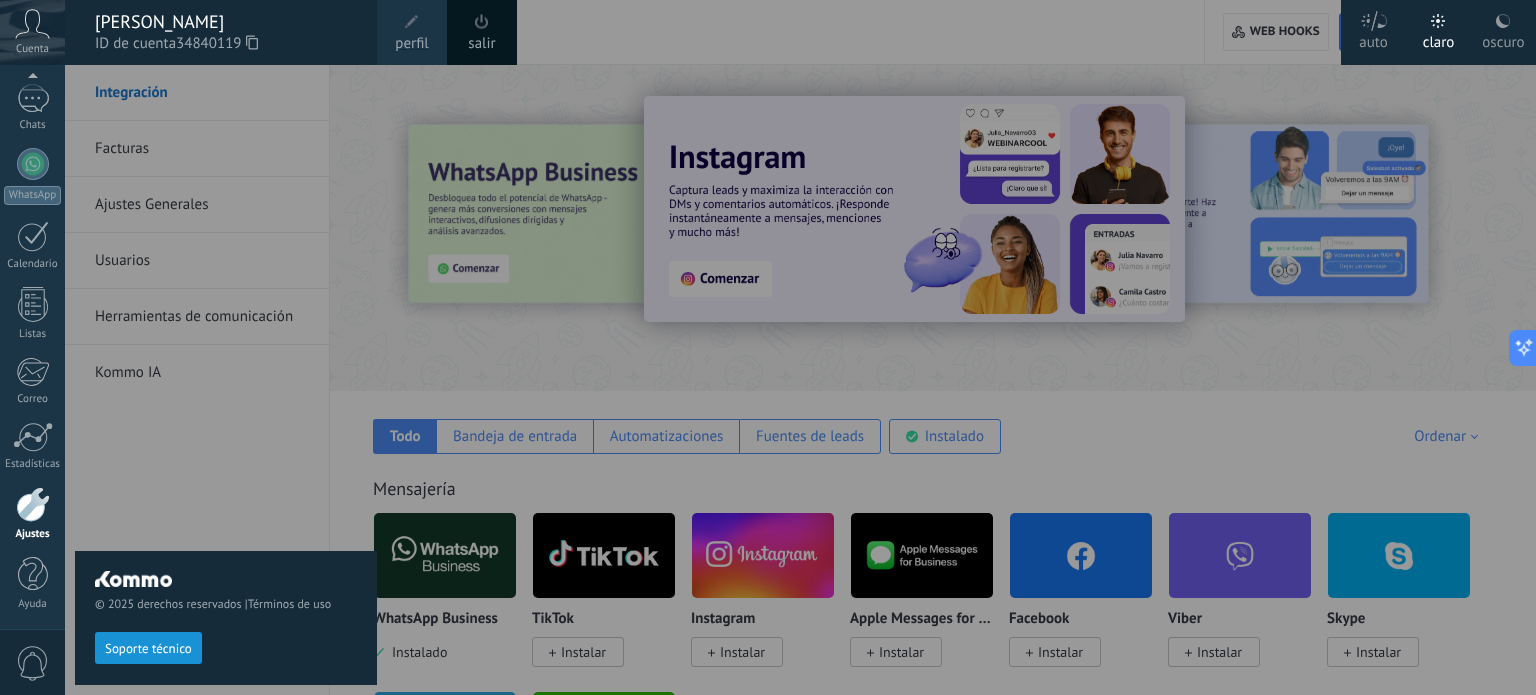 click on "©  2025  derechos reservados |  Términos de uso
Soporte técnico" at bounding box center [226, 380] 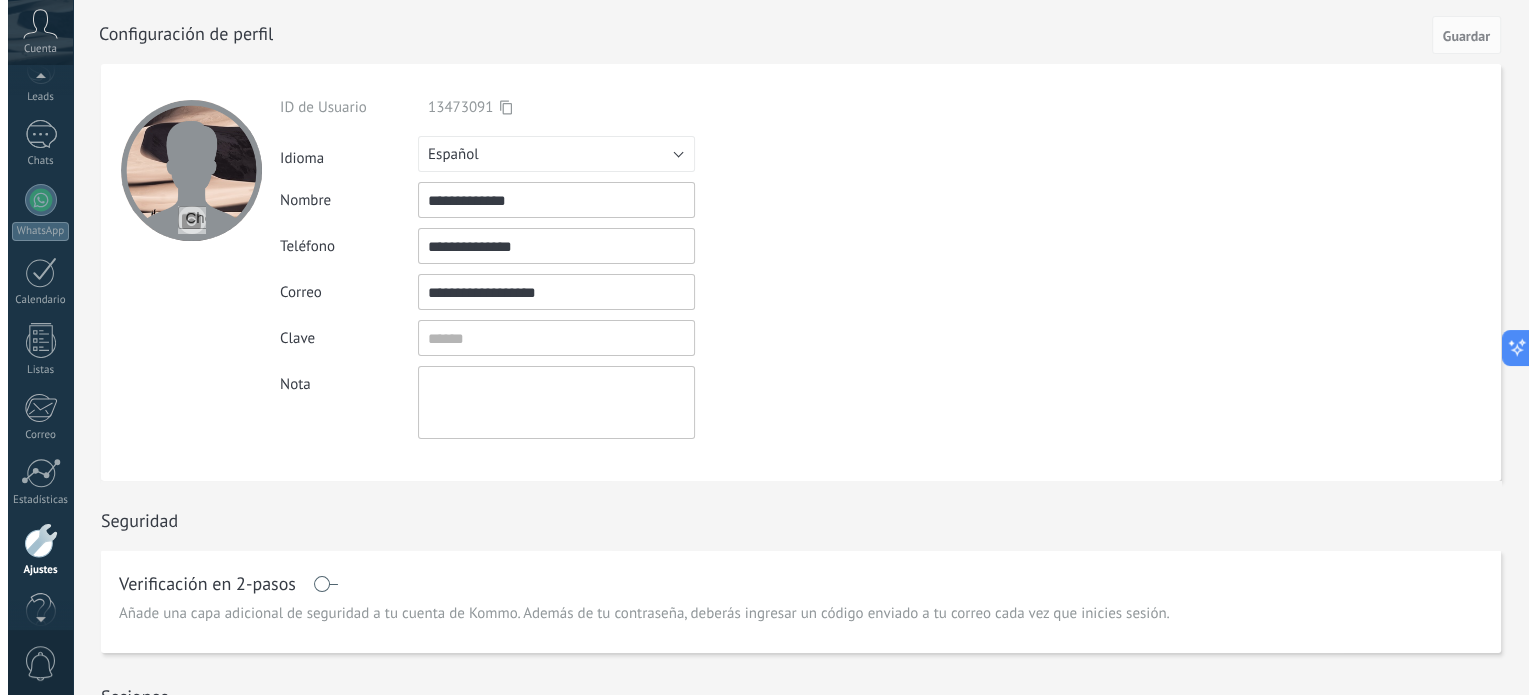 scroll, scrollTop: 72, scrollLeft: 0, axis: vertical 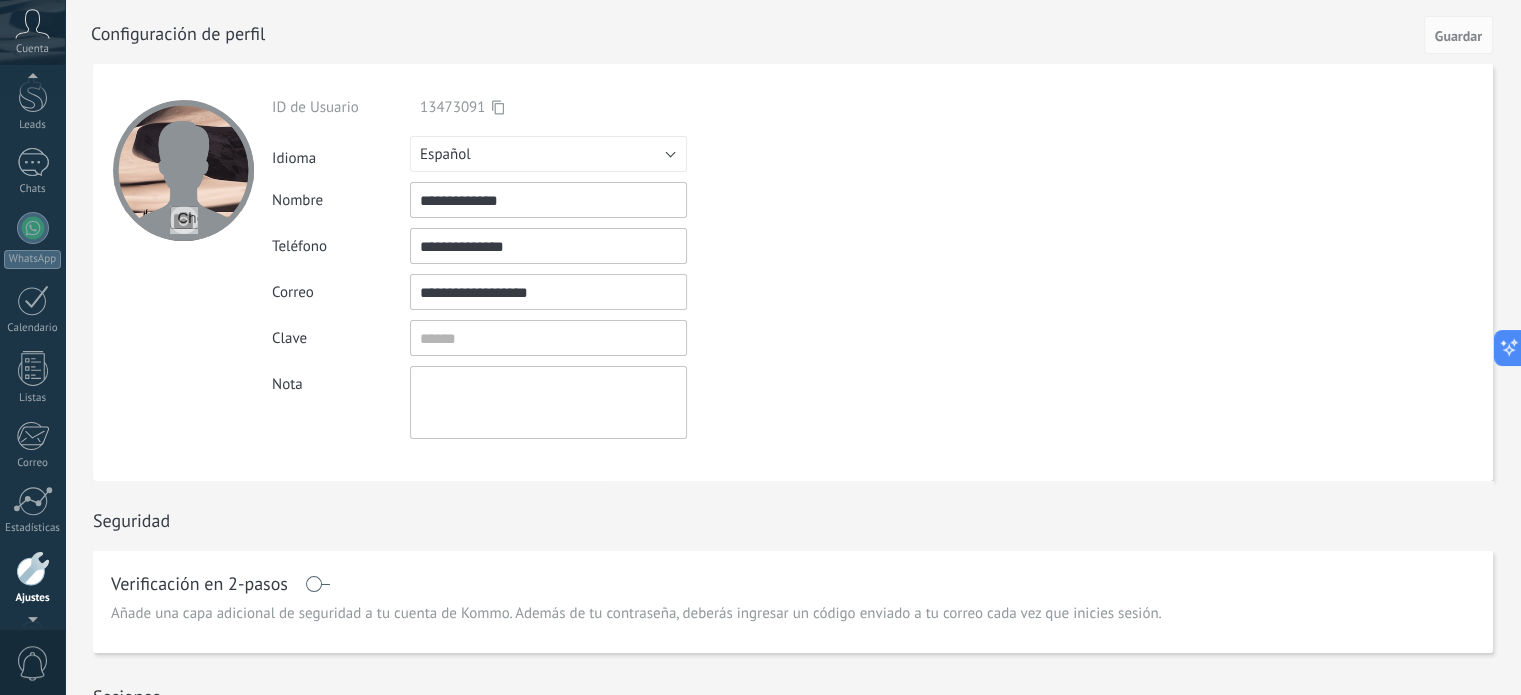 click on "Cuenta" at bounding box center [32, 32] 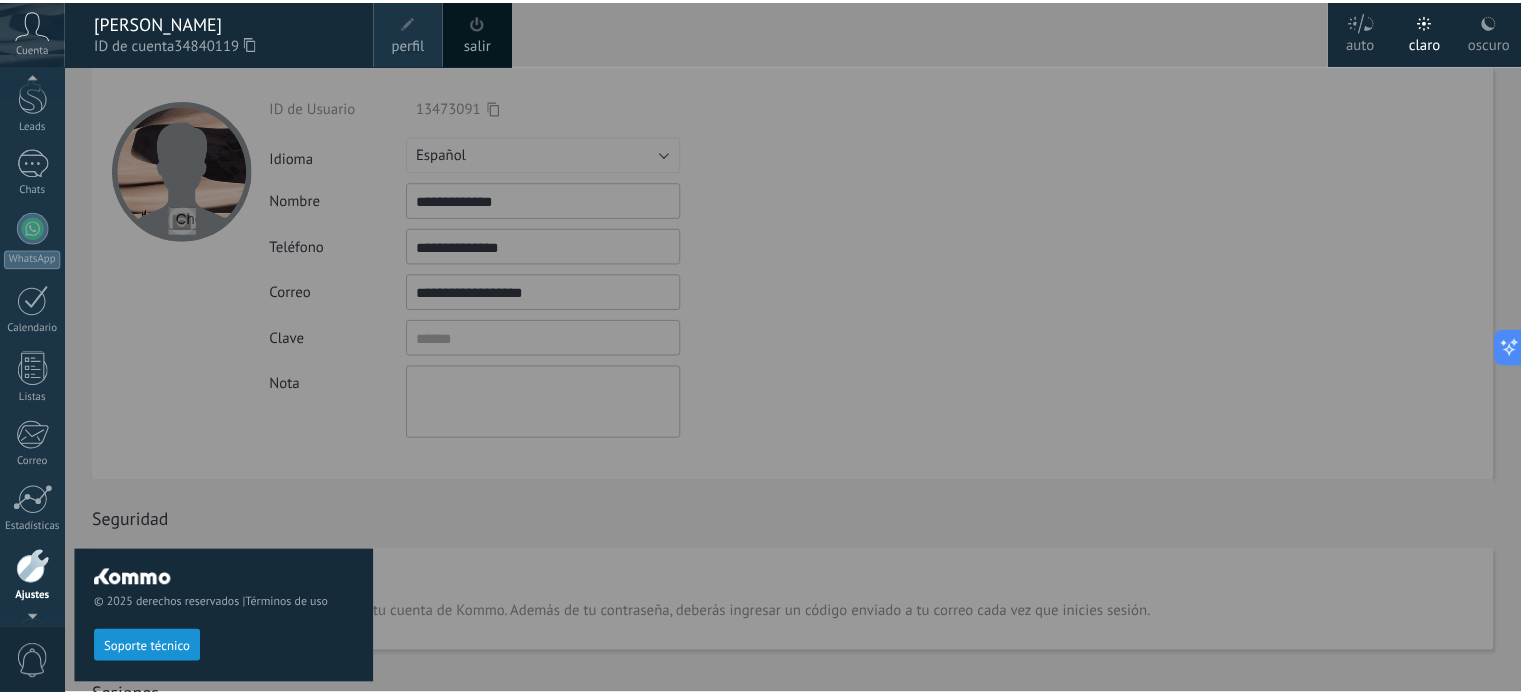 scroll, scrollTop: 52, scrollLeft: 0, axis: vertical 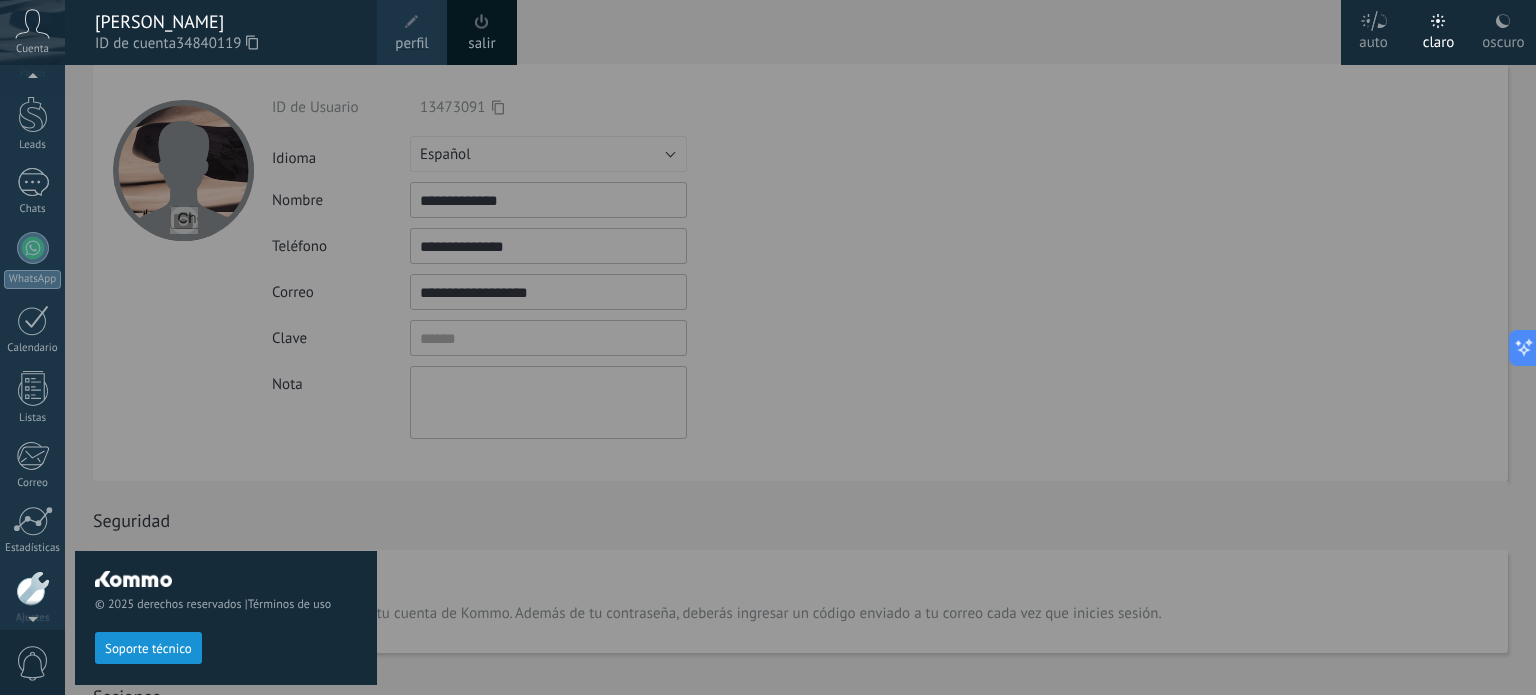 click on "©  2025  derechos reservados |  Términos de uso
Soporte técnico" at bounding box center [226, 380] 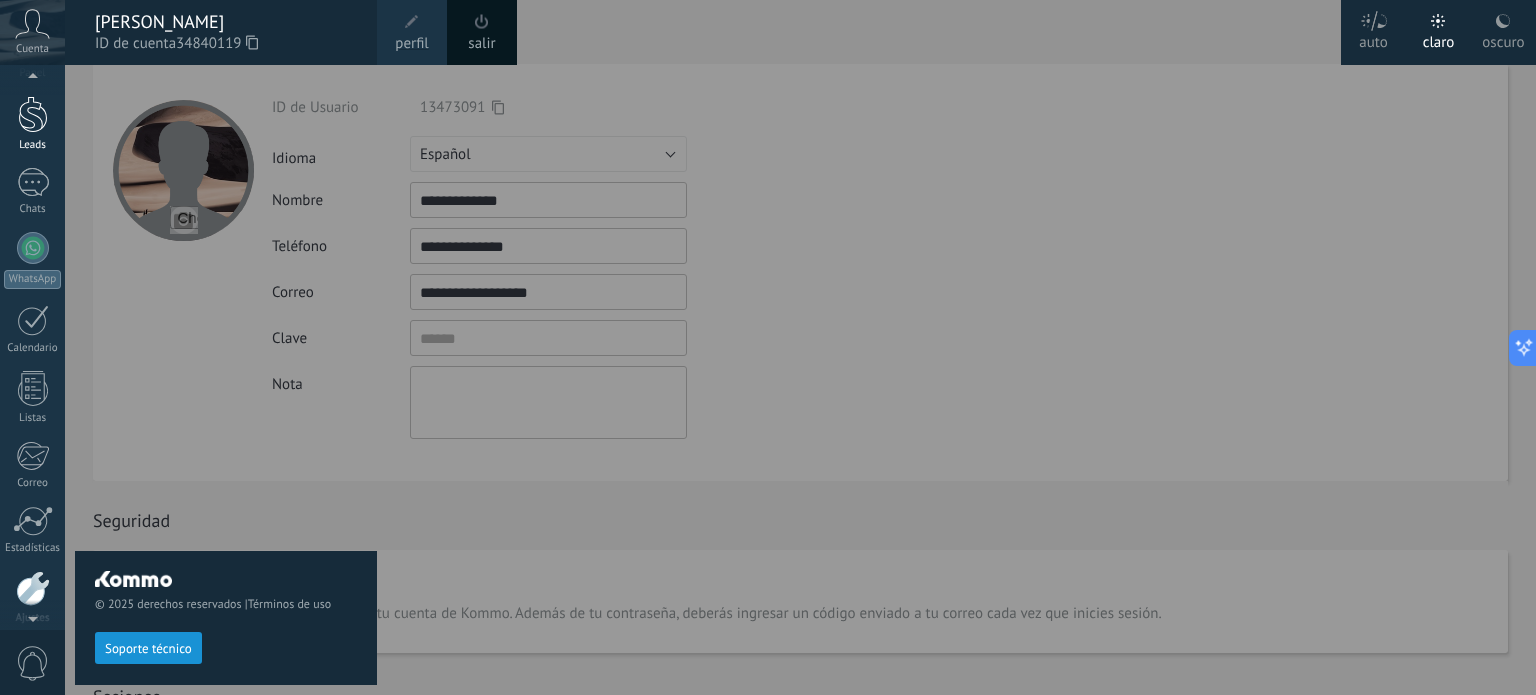 click at bounding box center [33, 114] 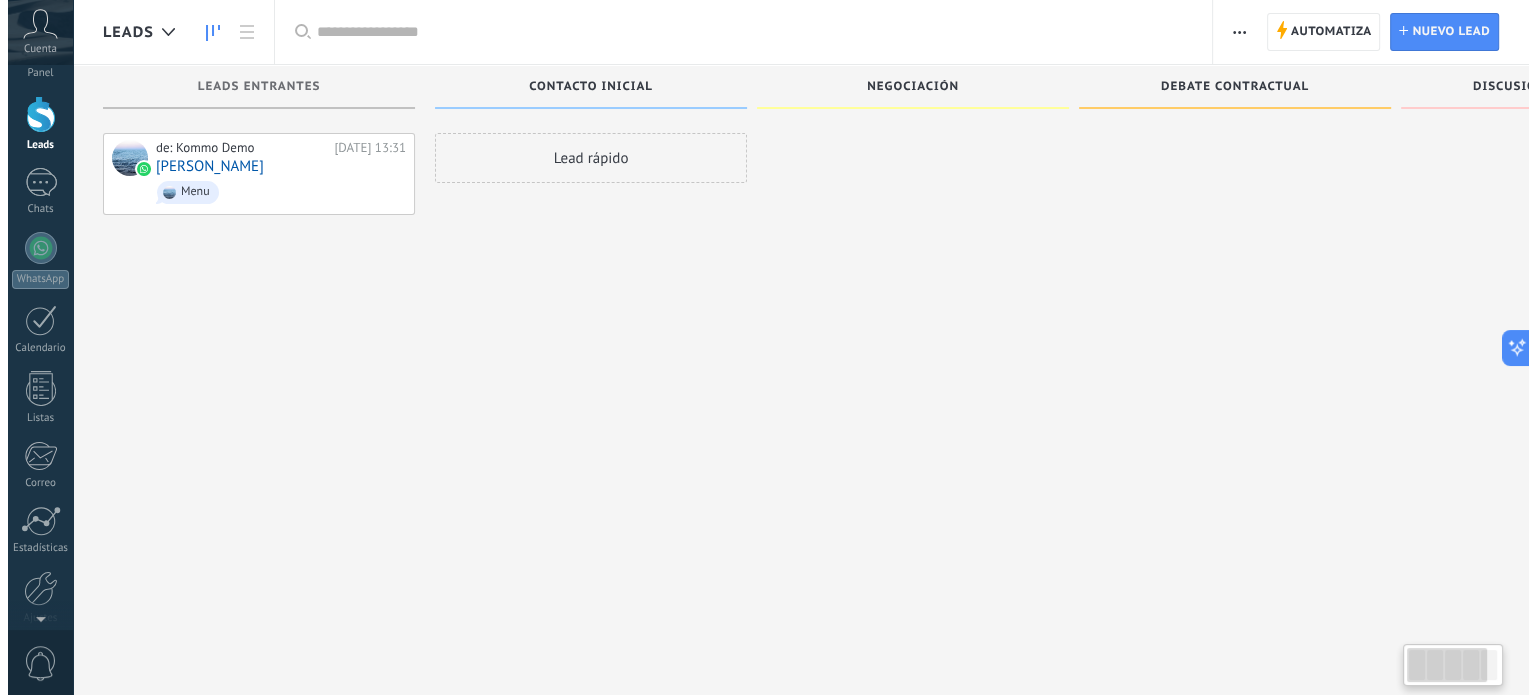 scroll, scrollTop: 0, scrollLeft: 0, axis: both 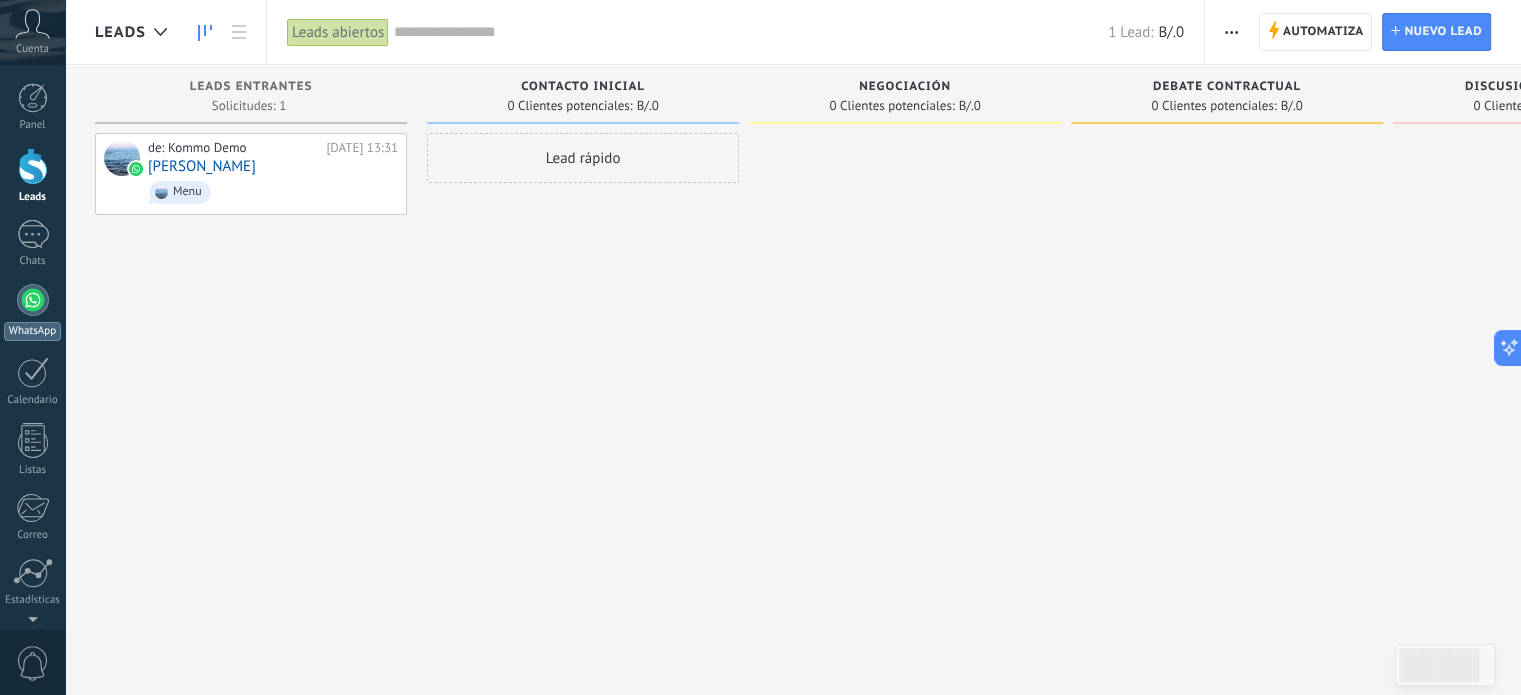 click at bounding box center [33, 300] 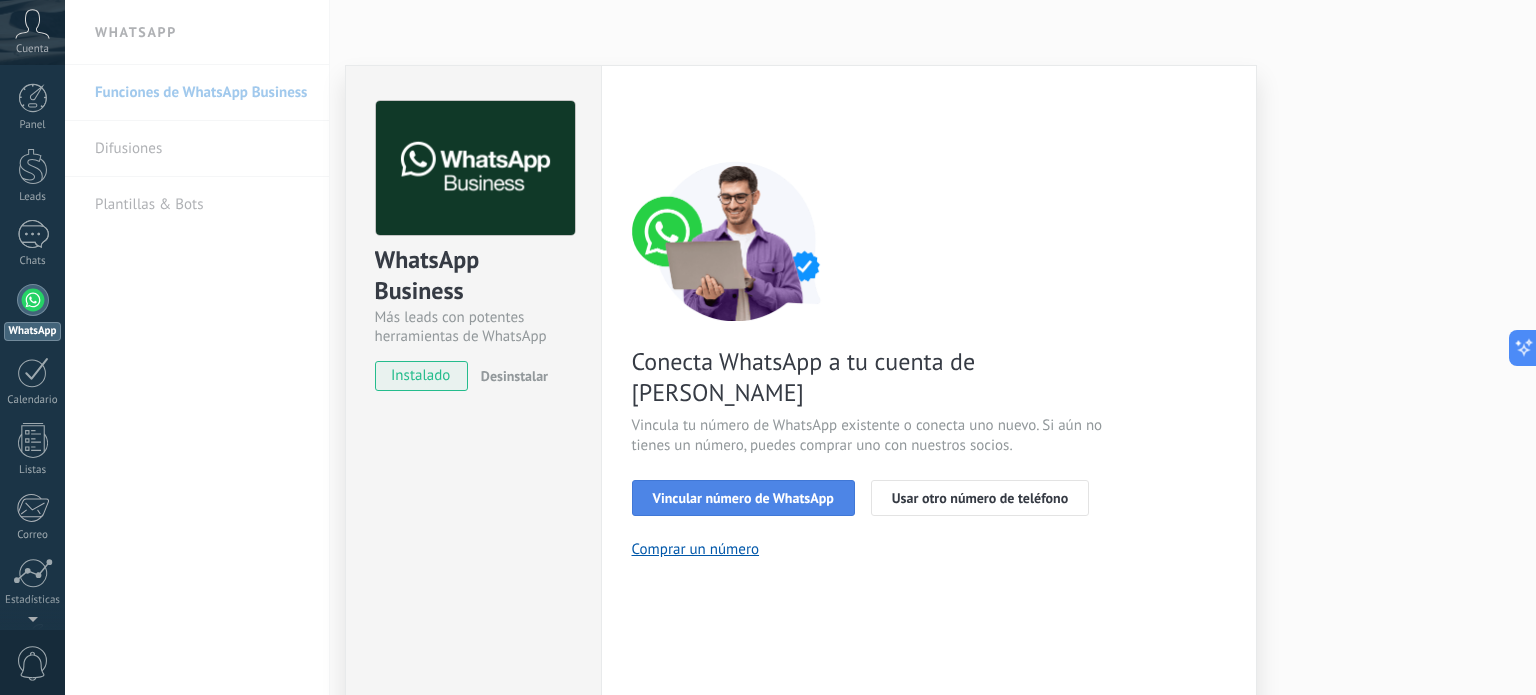 click on "Vincular número de WhatsApp" at bounding box center [743, 498] 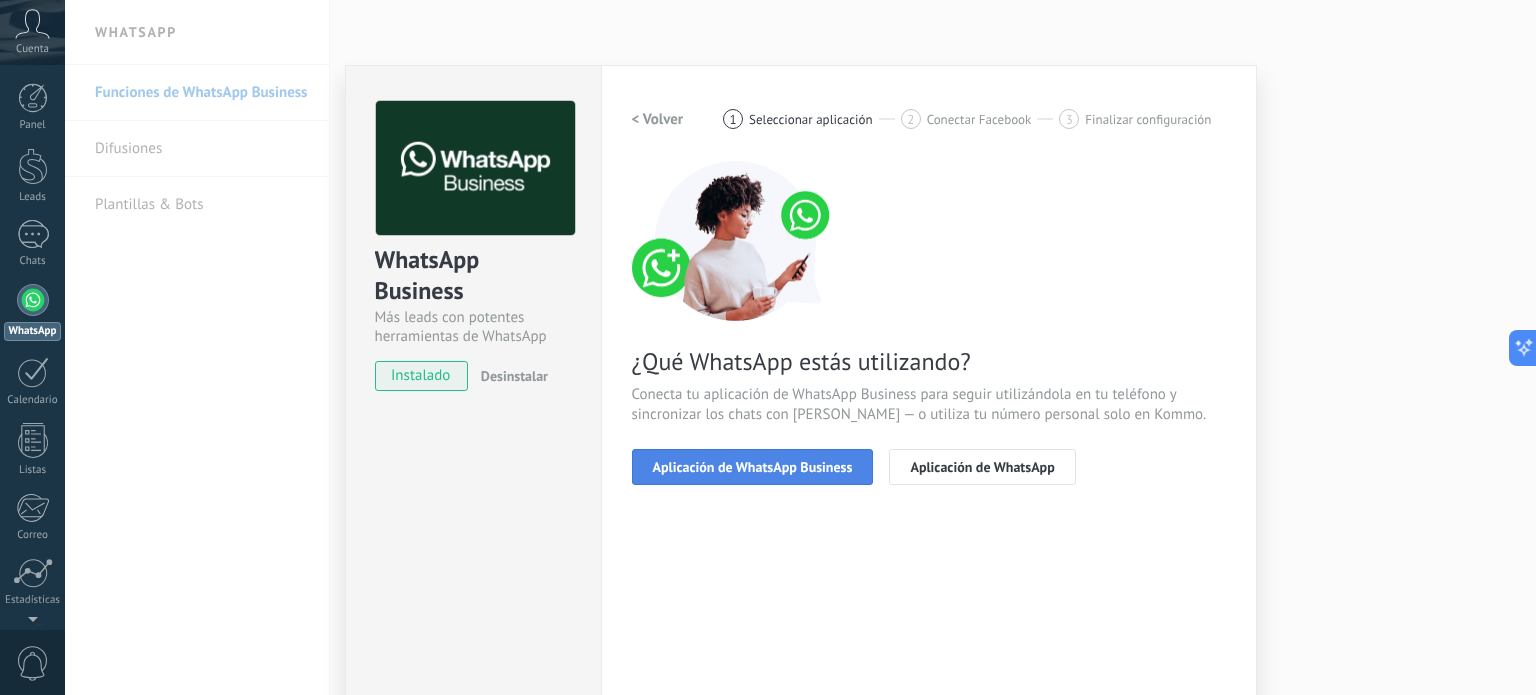 click on "Aplicación de WhatsApp Business" at bounding box center [753, 467] 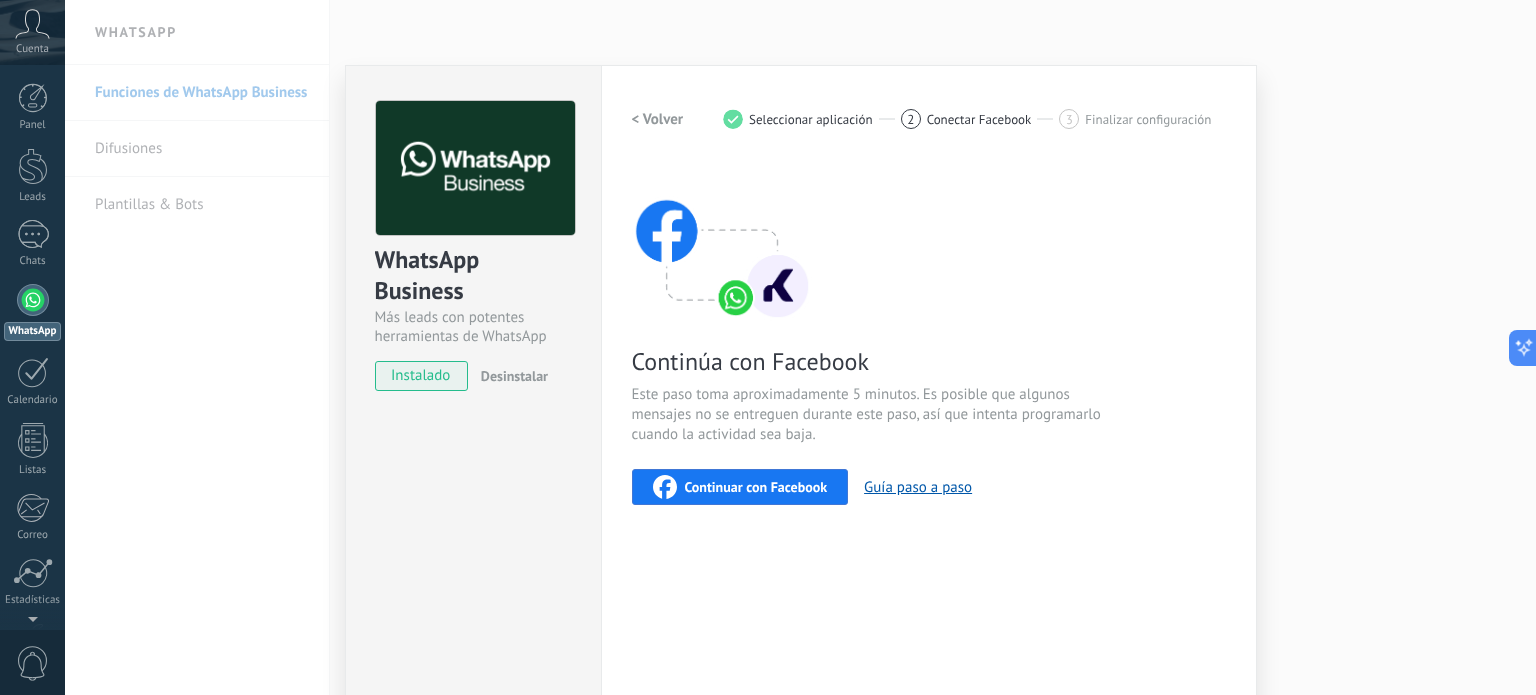 click on "Continuar con Facebook" at bounding box center [756, 487] 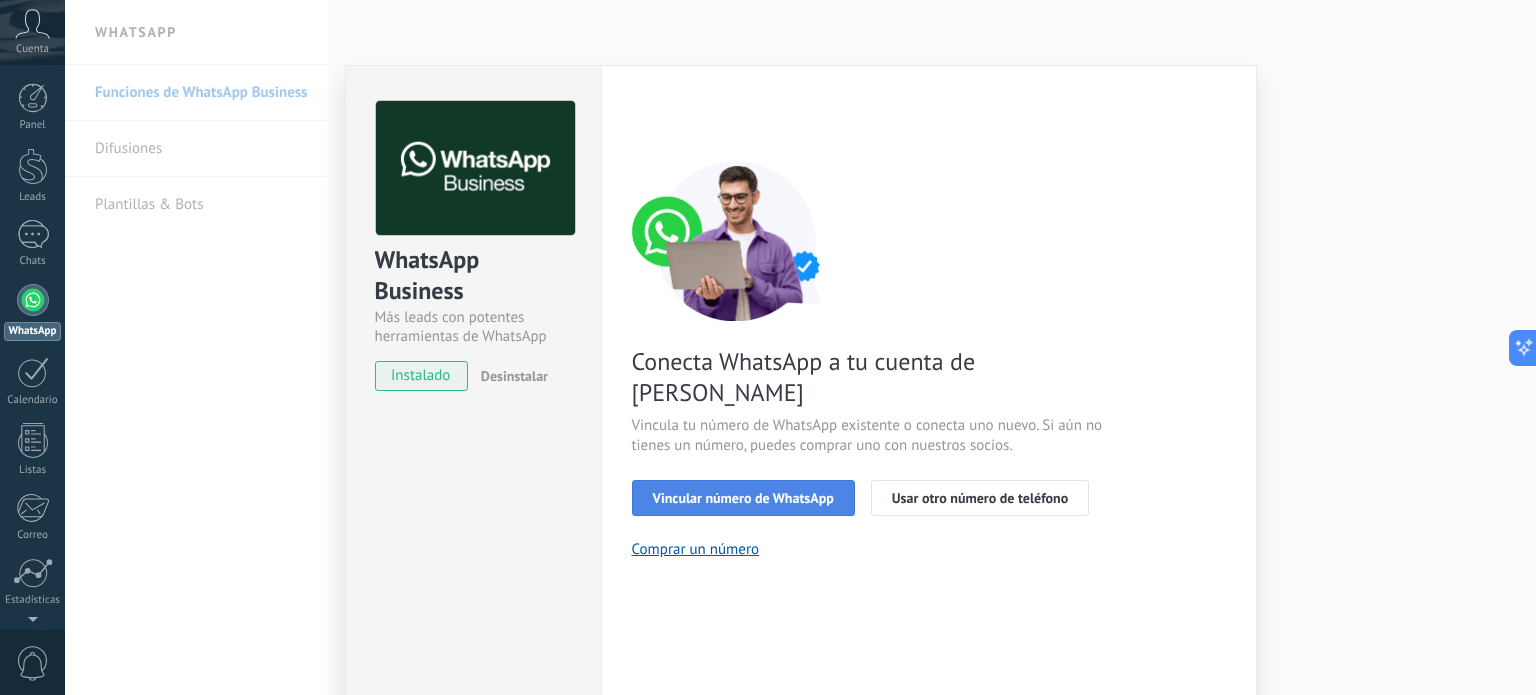 click on "Vincular número de WhatsApp" at bounding box center [743, 498] 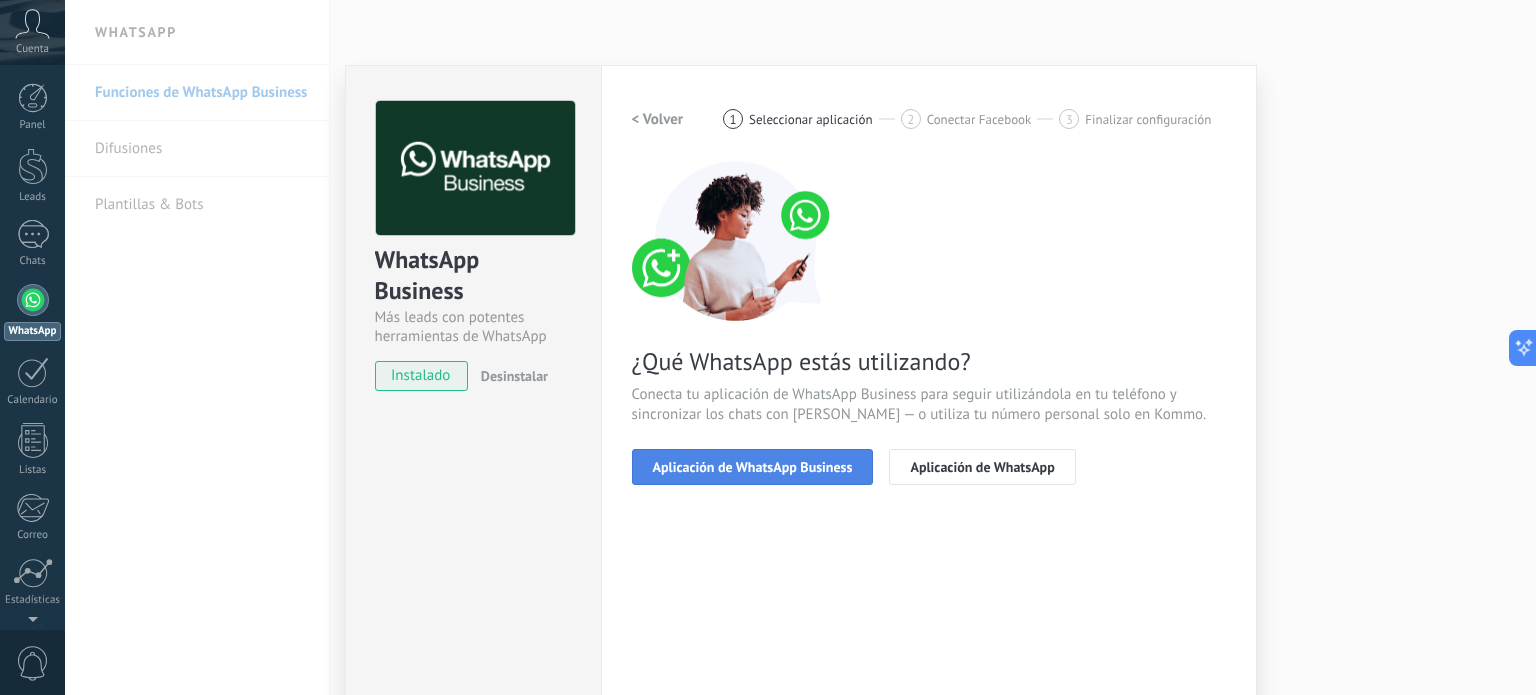 click on "Aplicación de WhatsApp Business" at bounding box center (753, 467) 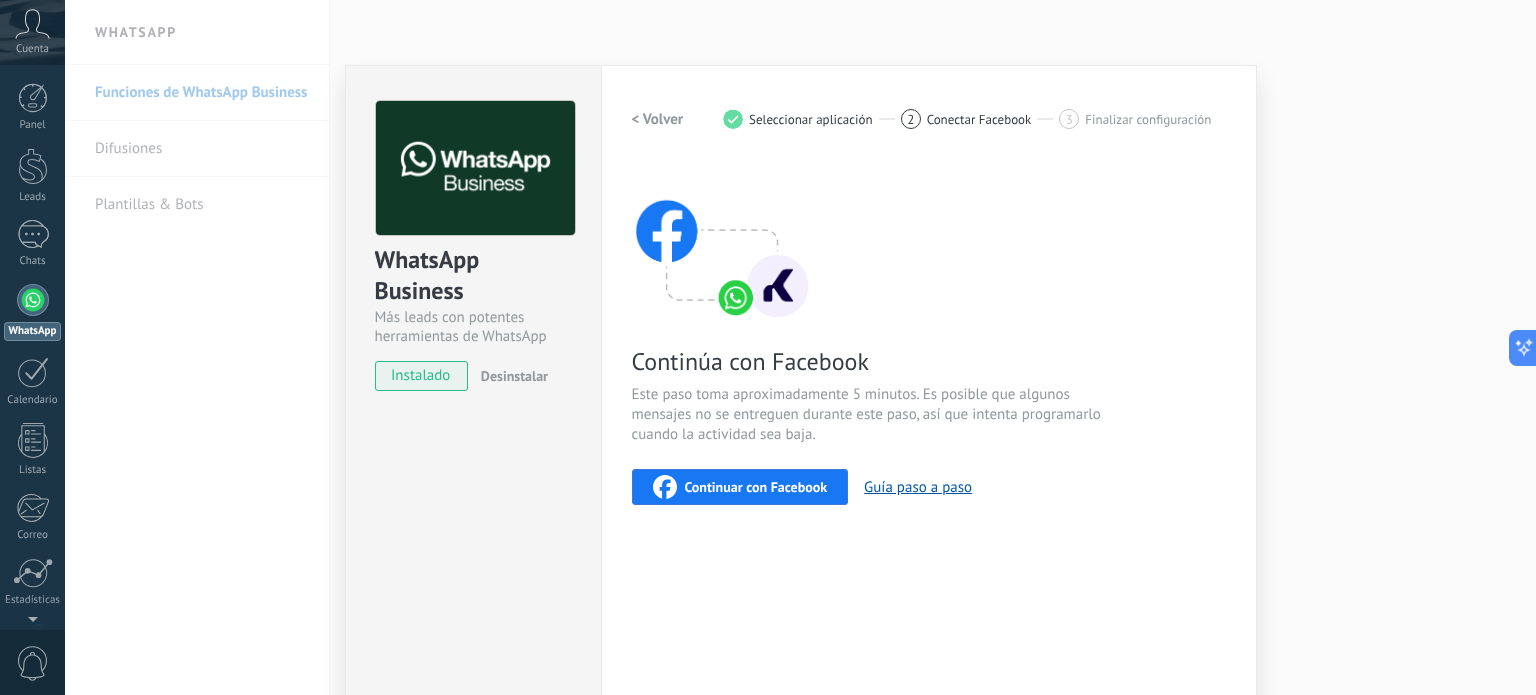 click on "Continuar con Facebook" at bounding box center [740, 487] 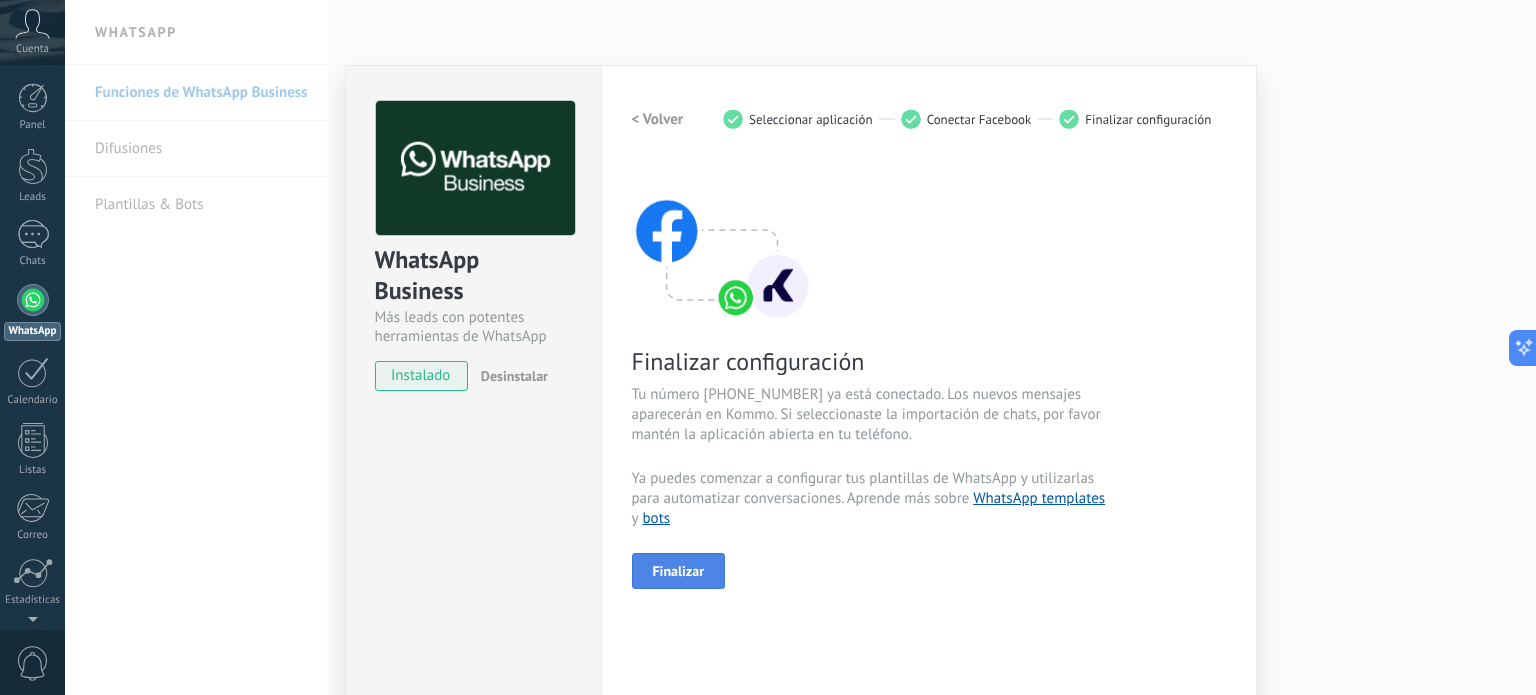 click on "Finalizar" at bounding box center [679, 571] 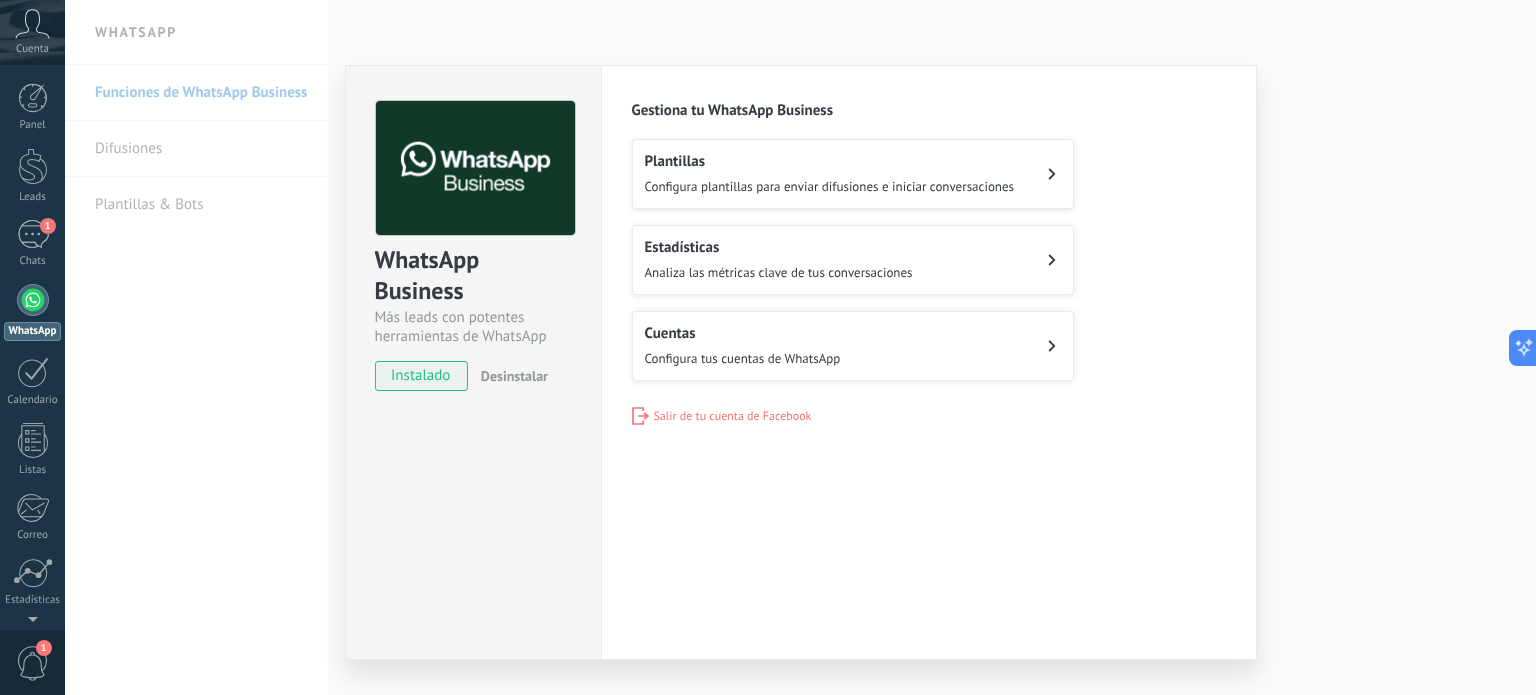 click on "Configura tus cuentas de WhatsApp" at bounding box center [743, 358] 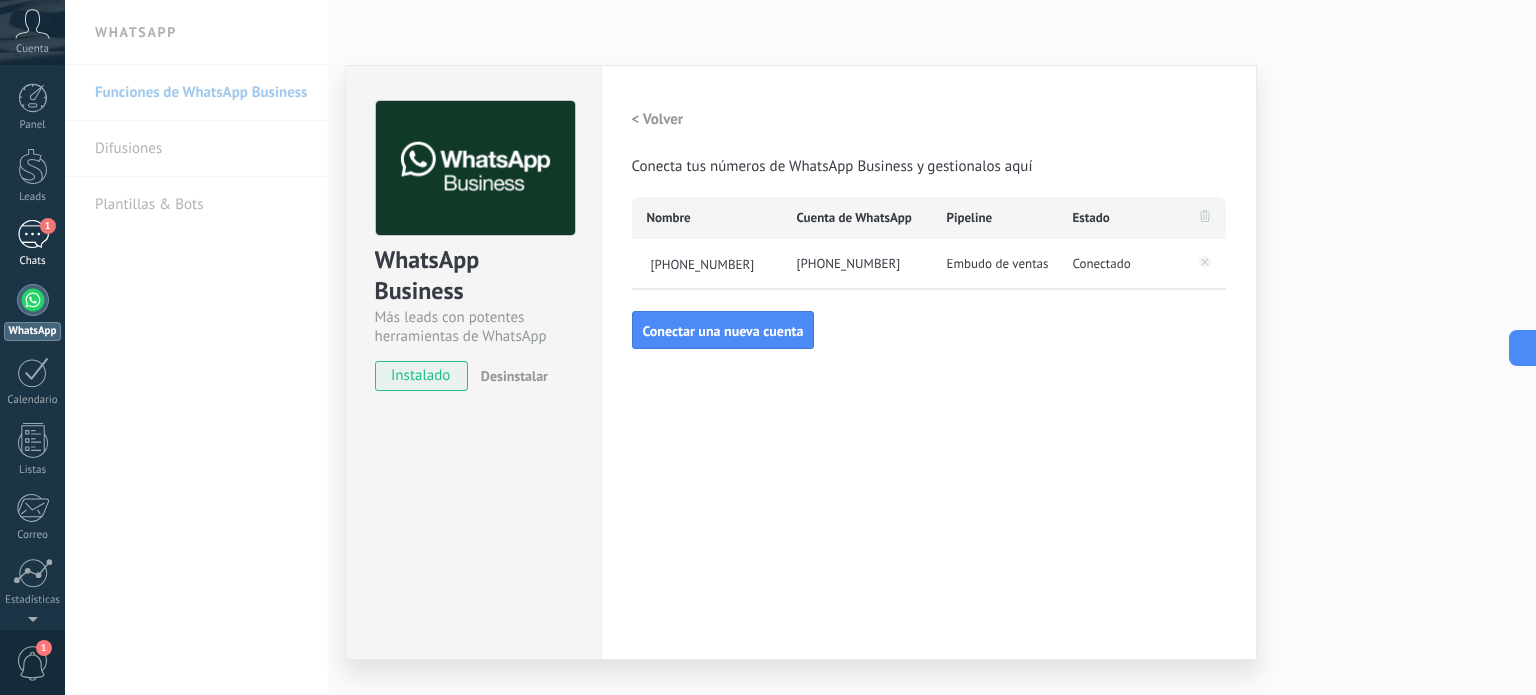 click on "1" at bounding box center [33, 234] 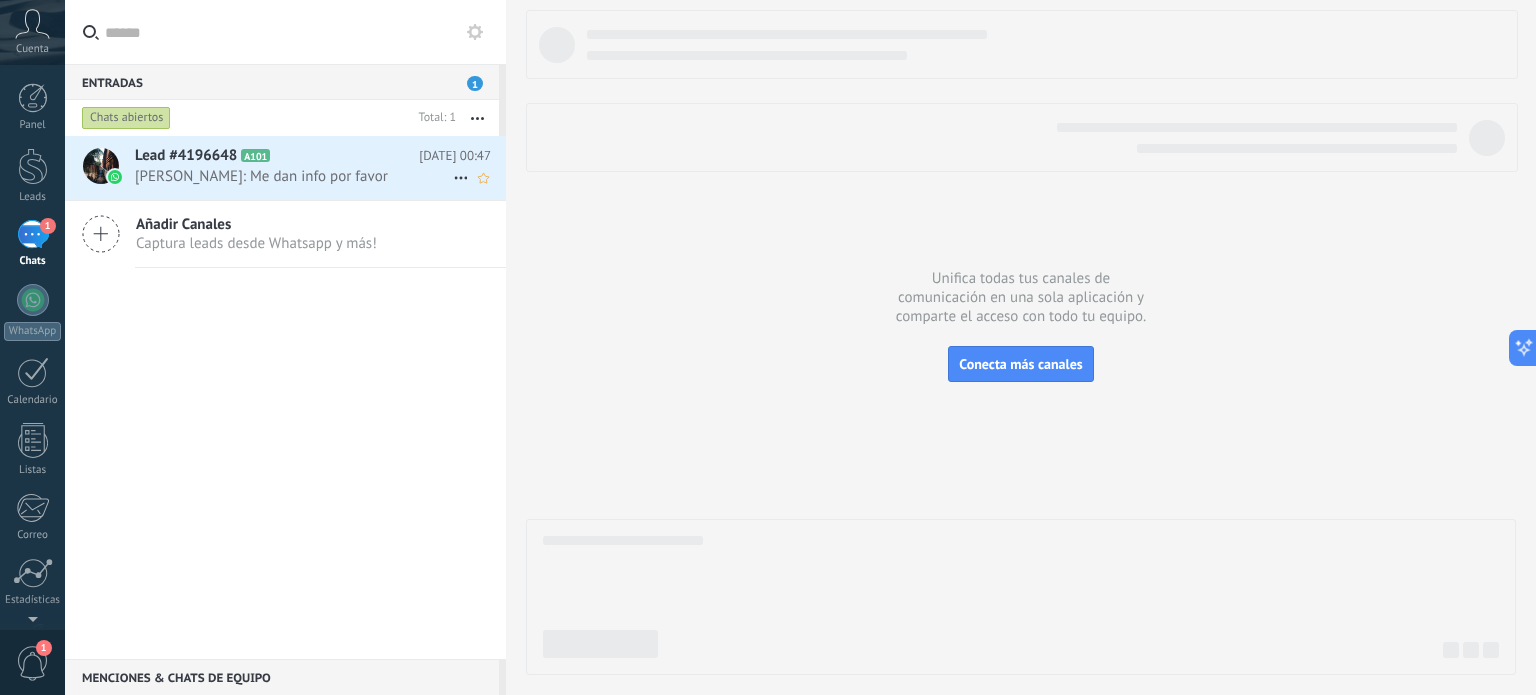 click on "[PERSON_NAME]: Me dan info por favor" at bounding box center [294, 176] 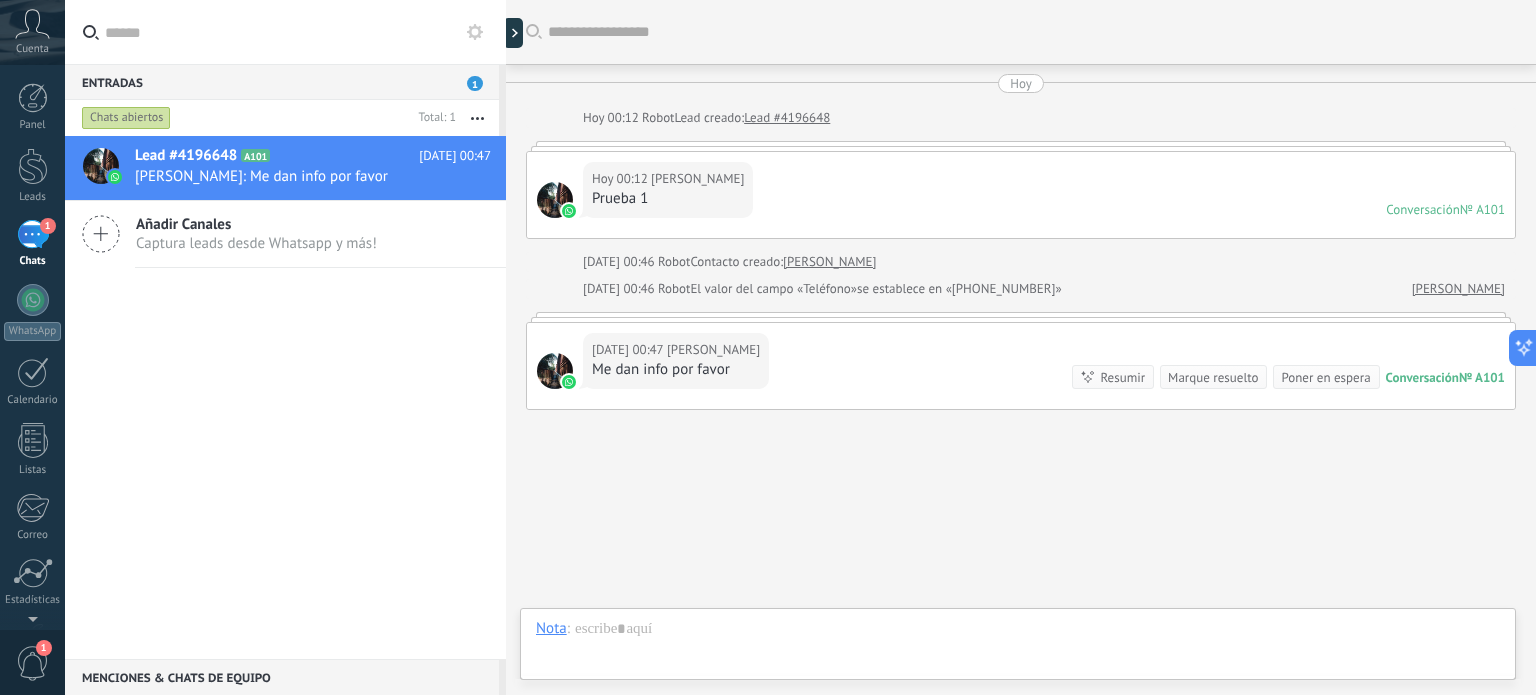 scroll, scrollTop: 62, scrollLeft: 0, axis: vertical 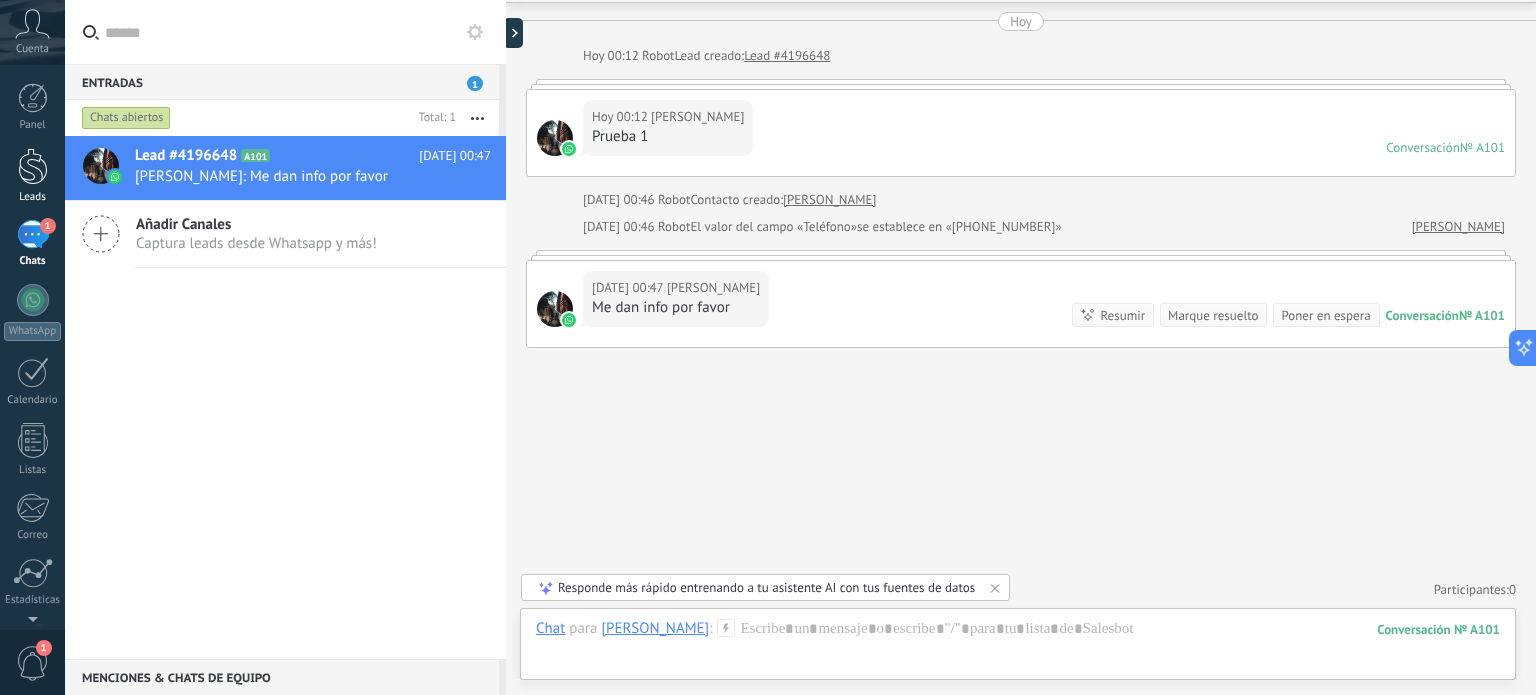 click at bounding box center [33, 166] 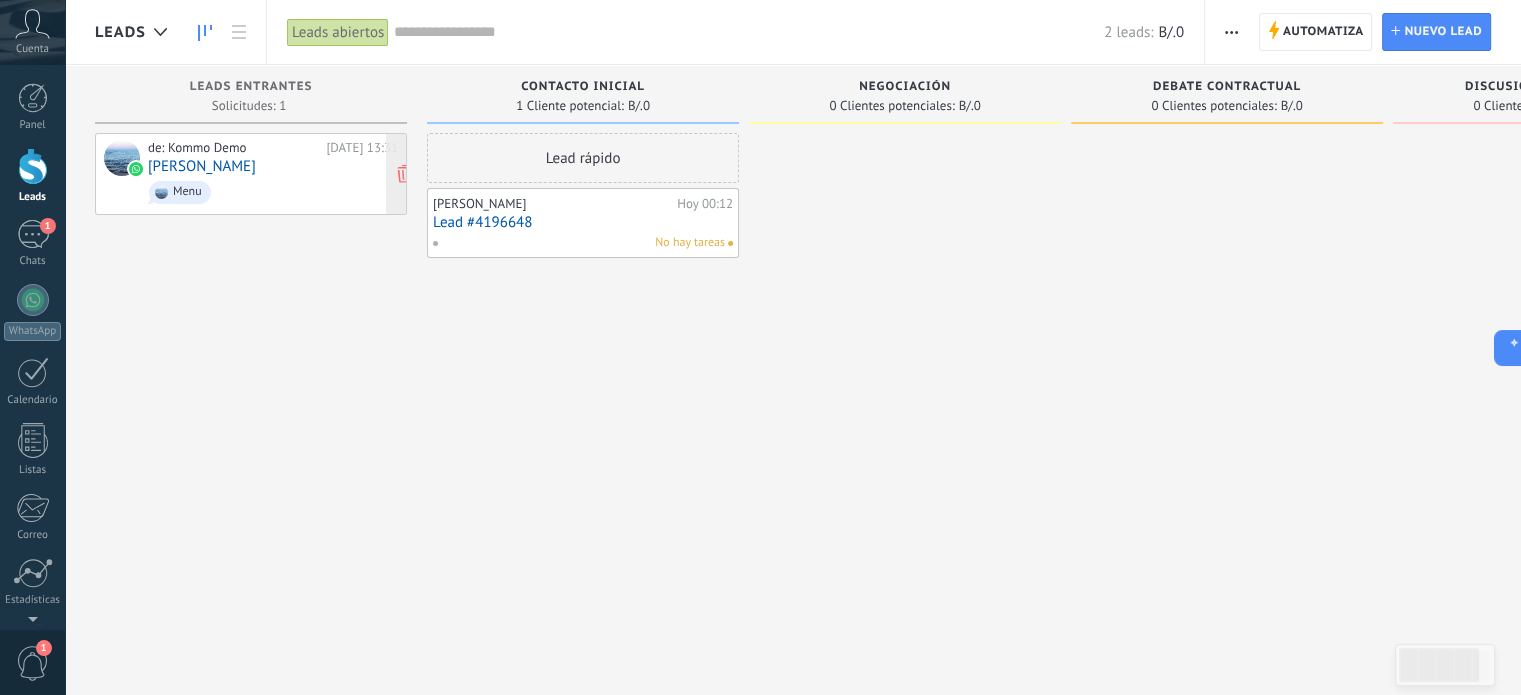 click on "[PERSON_NAME]" at bounding box center (202, 166) 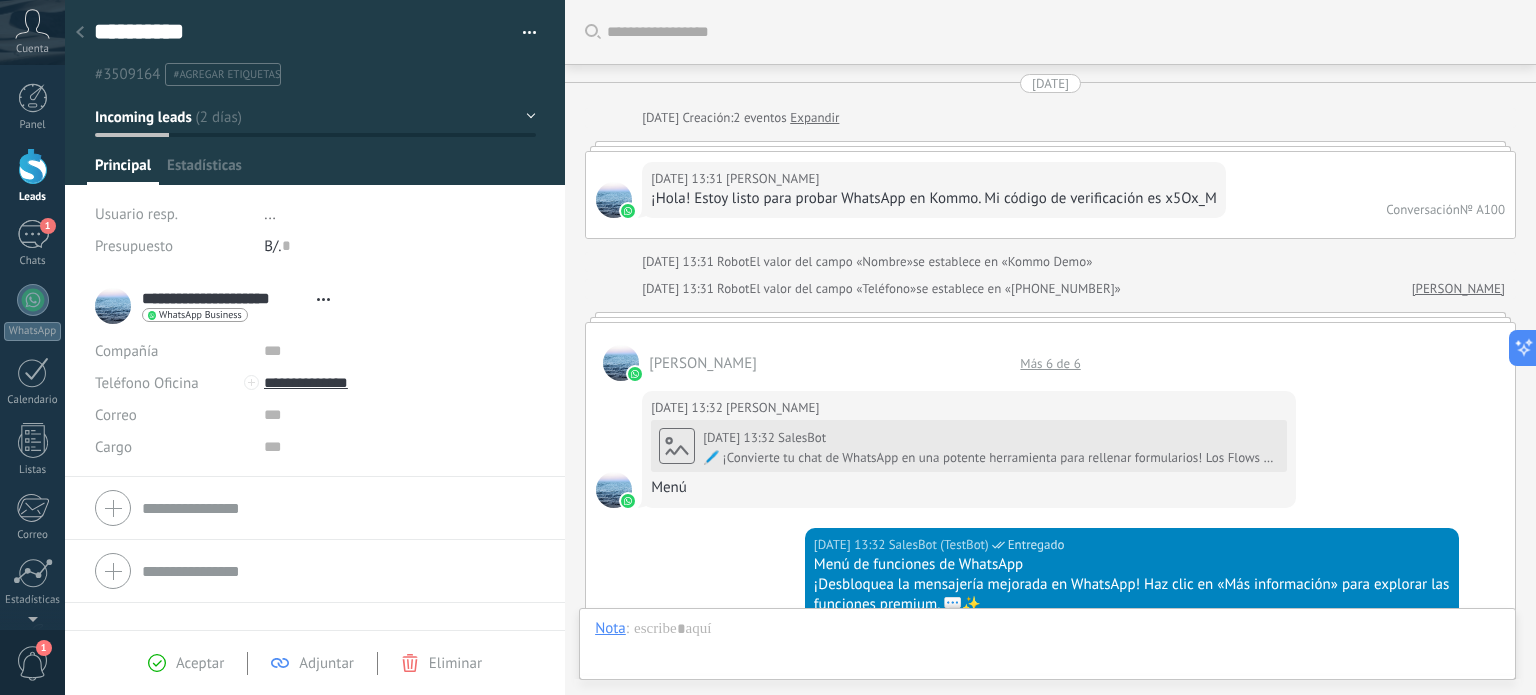 scroll, scrollTop: 2027, scrollLeft: 0, axis: vertical 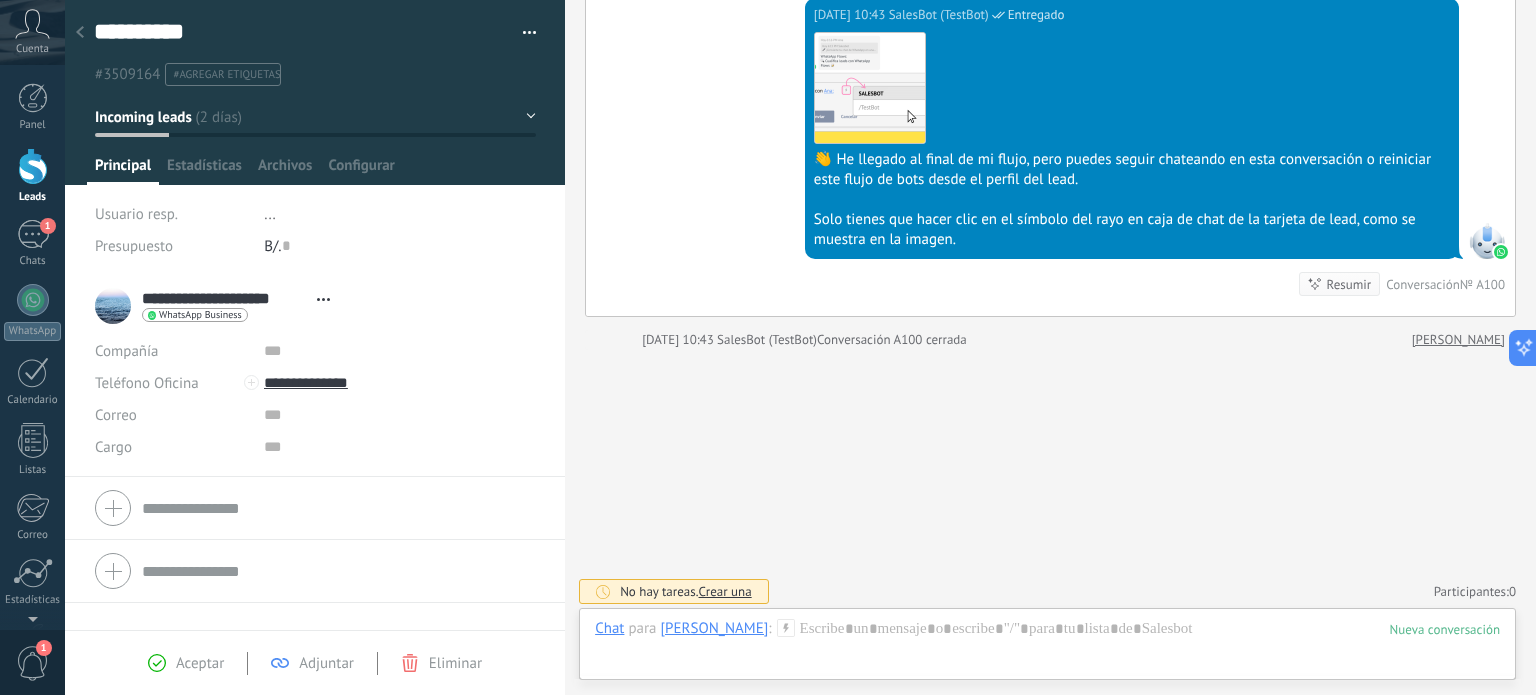 click at bounding box center (33, 166) 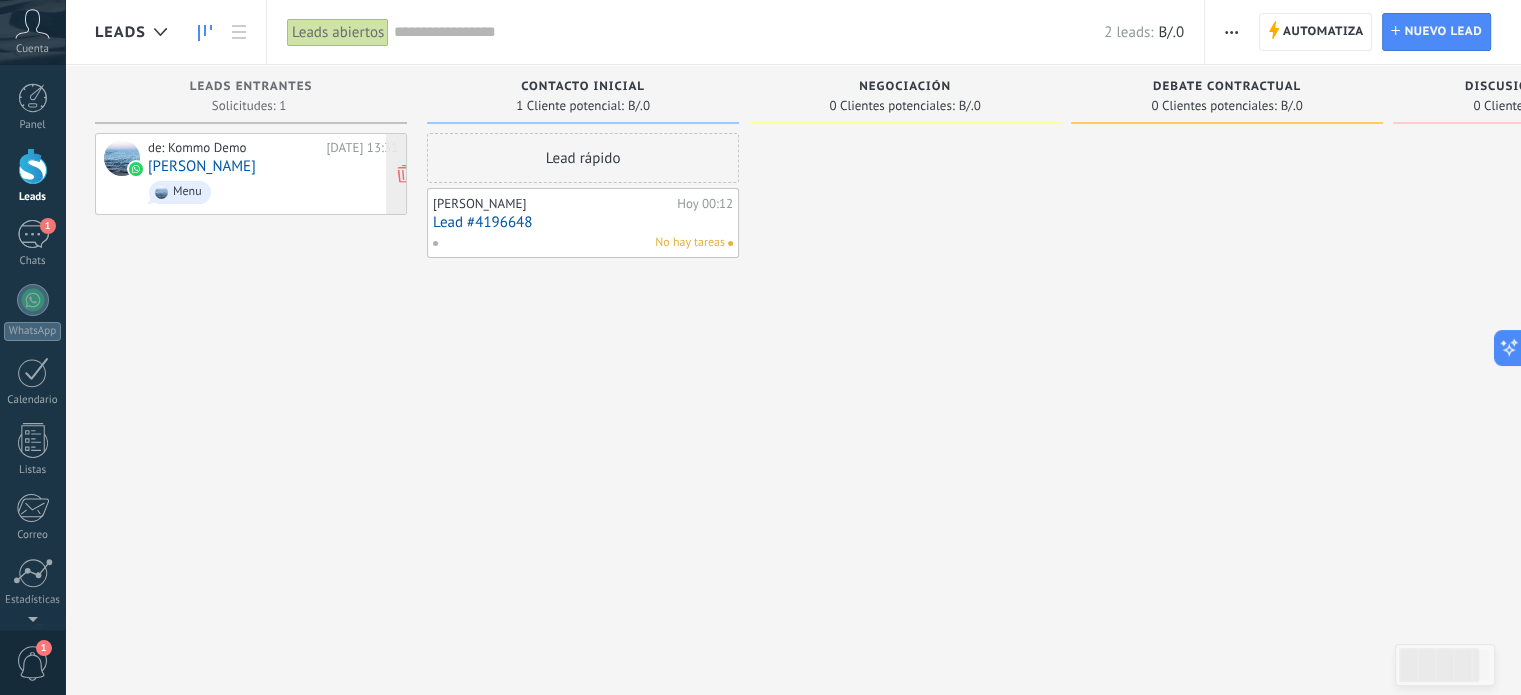 click on "Menu" at bounding box center [273, 192] 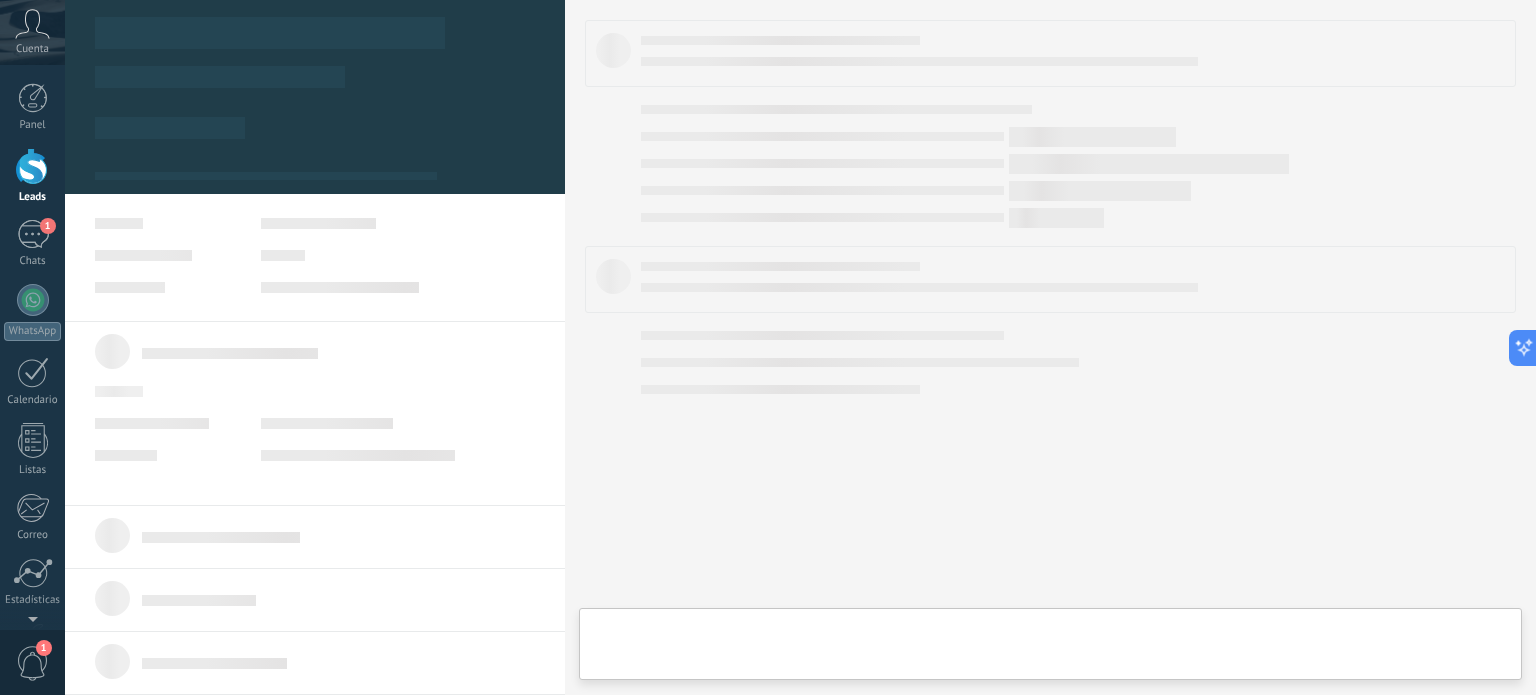 type on "**********" 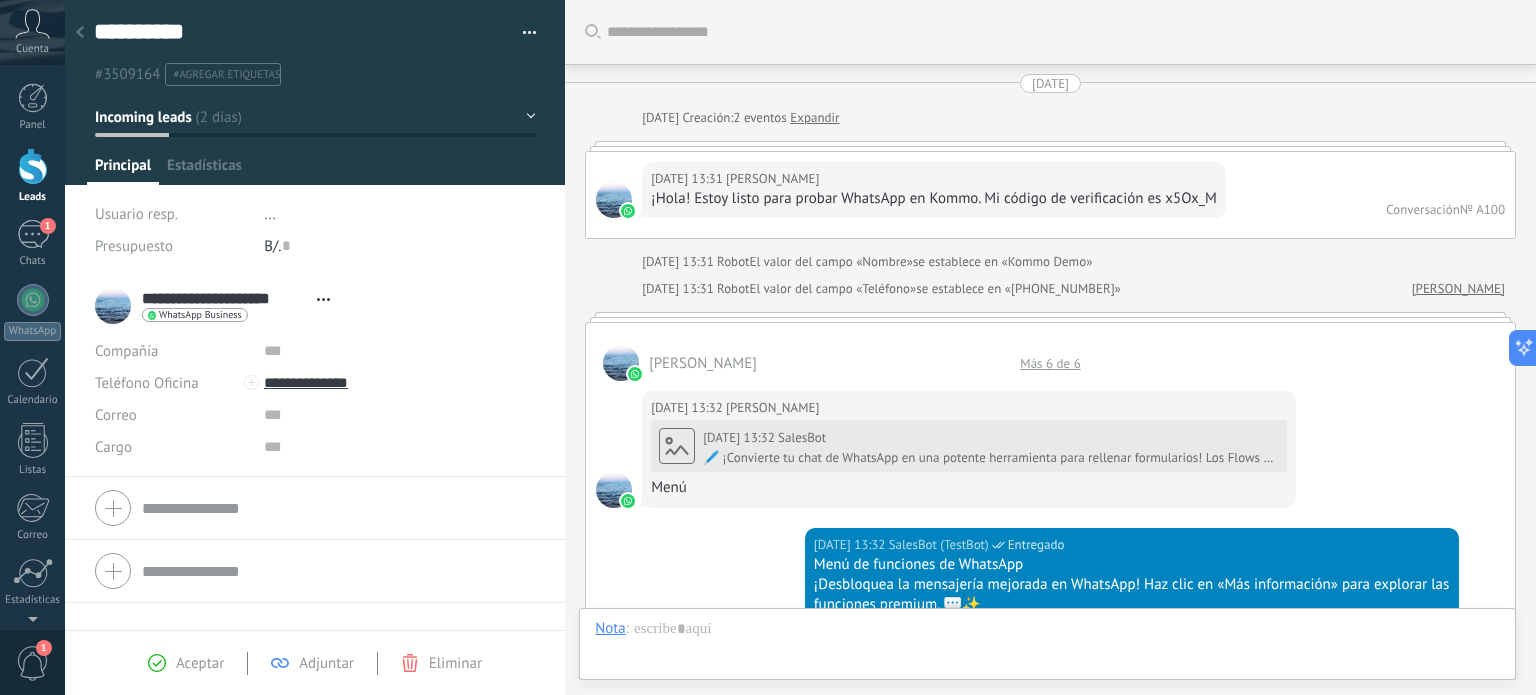 scroll, scrollTop: 29, scrollLeft: 0, axis: vertical 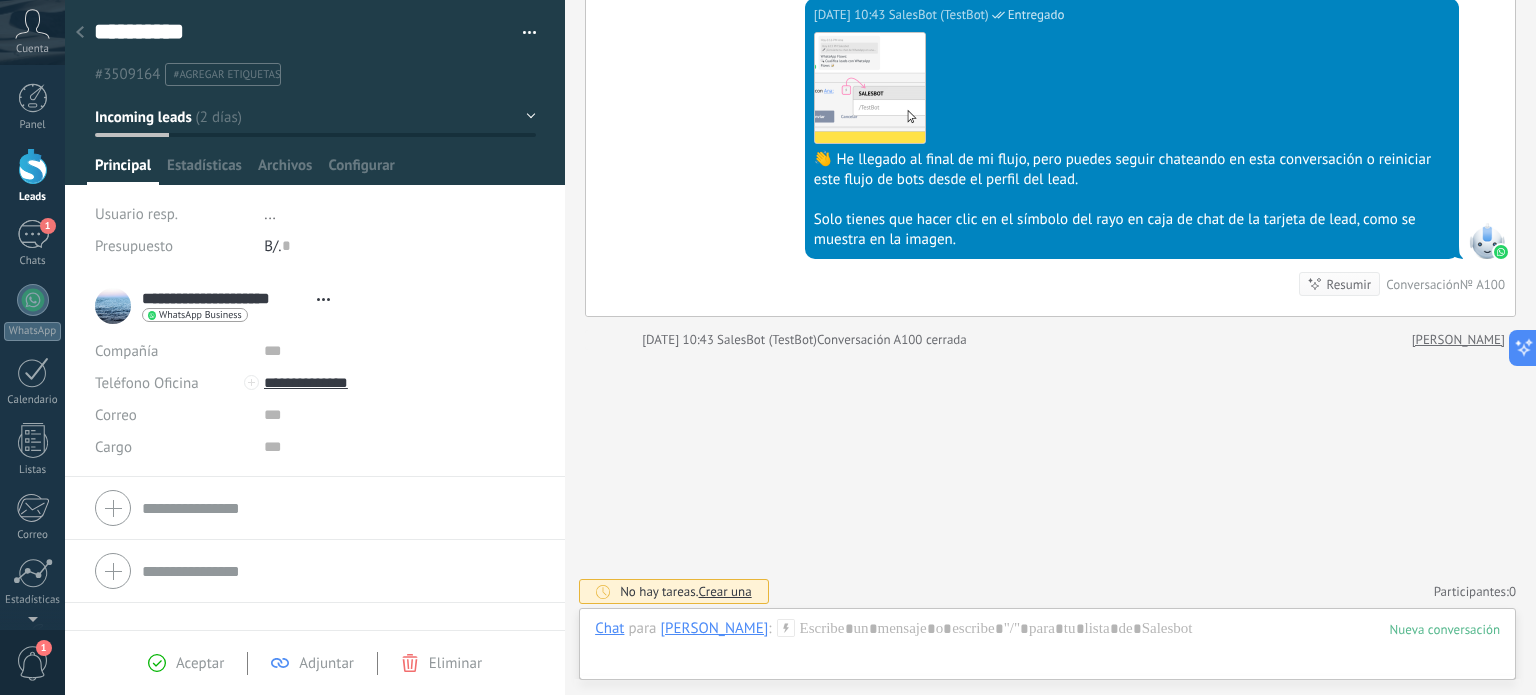 click at bounding box center (33, 166) 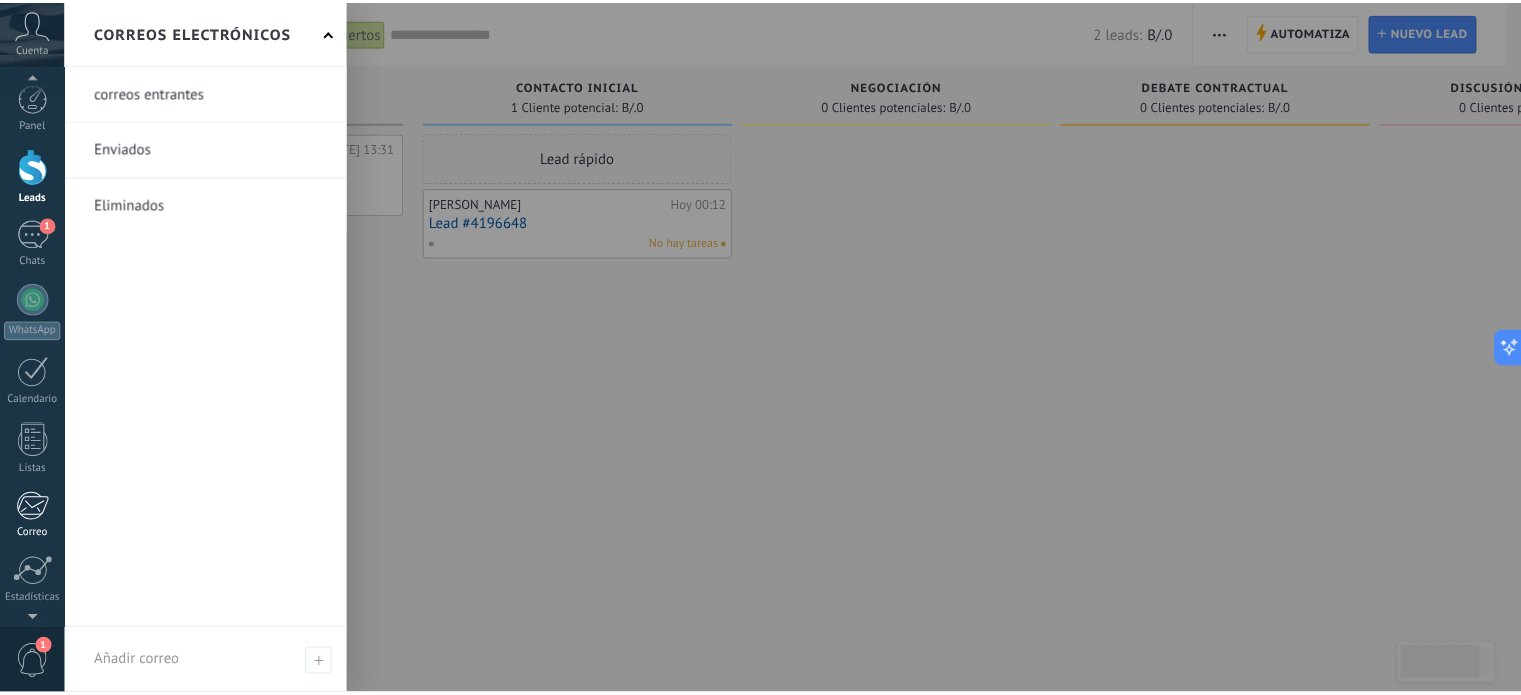 scroll, scrollTop: 136, scrollLeft: 0, axis: vertical 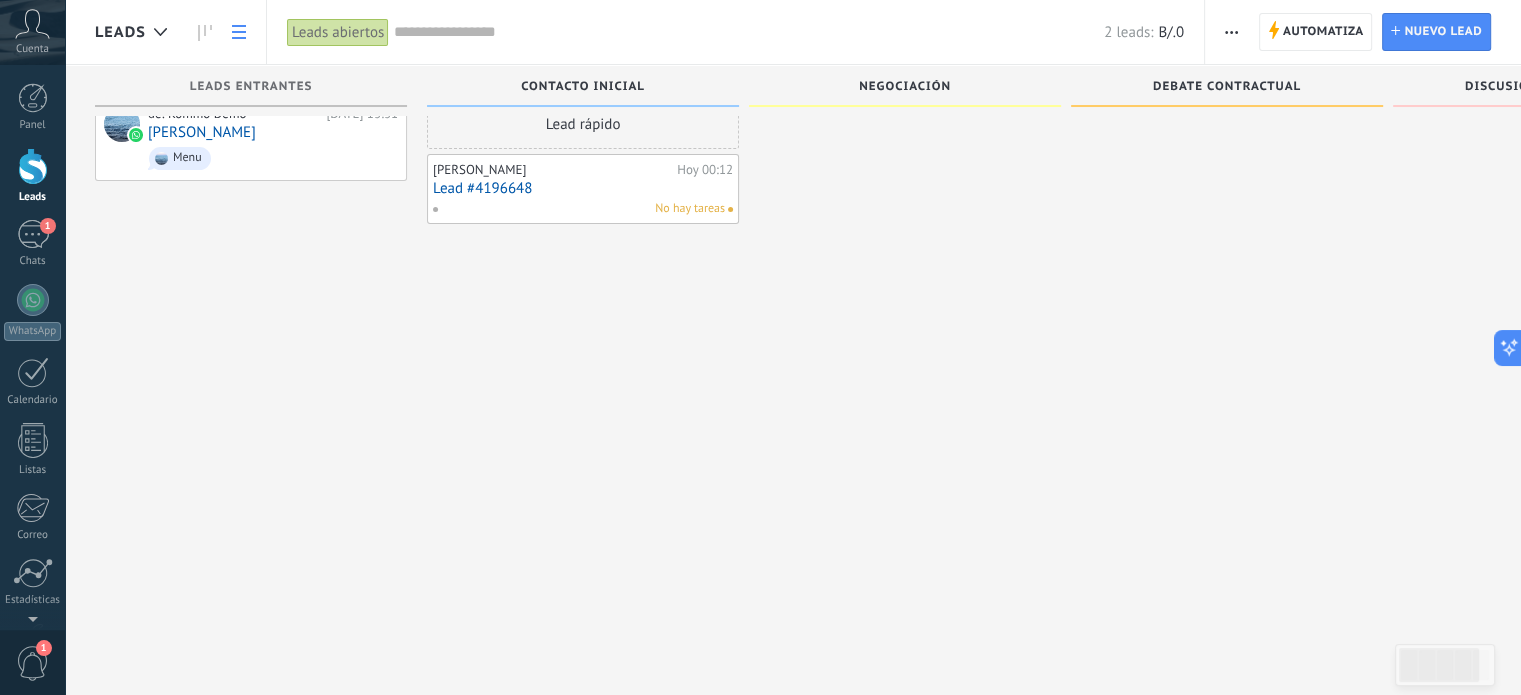 click at bounding box center [239, 32] 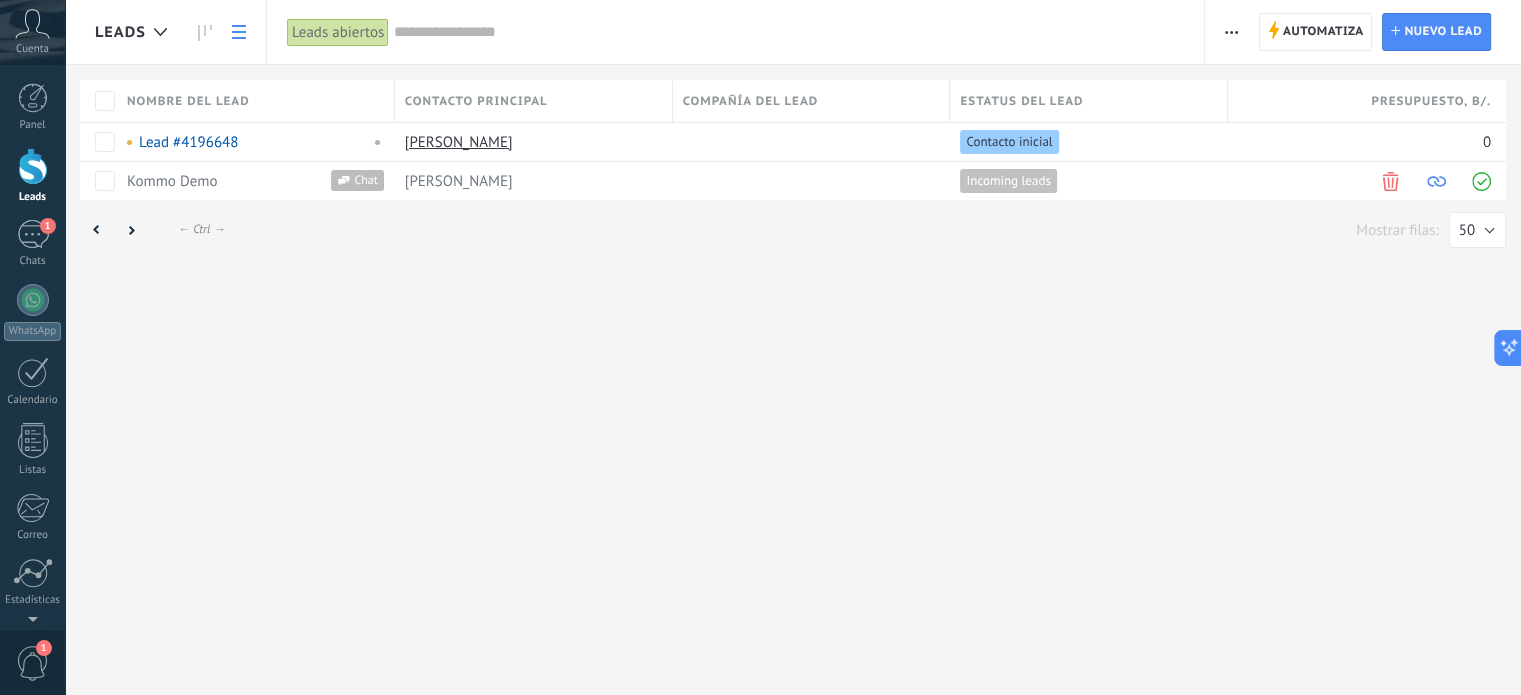 scroll, scrollTop: 0, scrollLeft: 0, axis: both 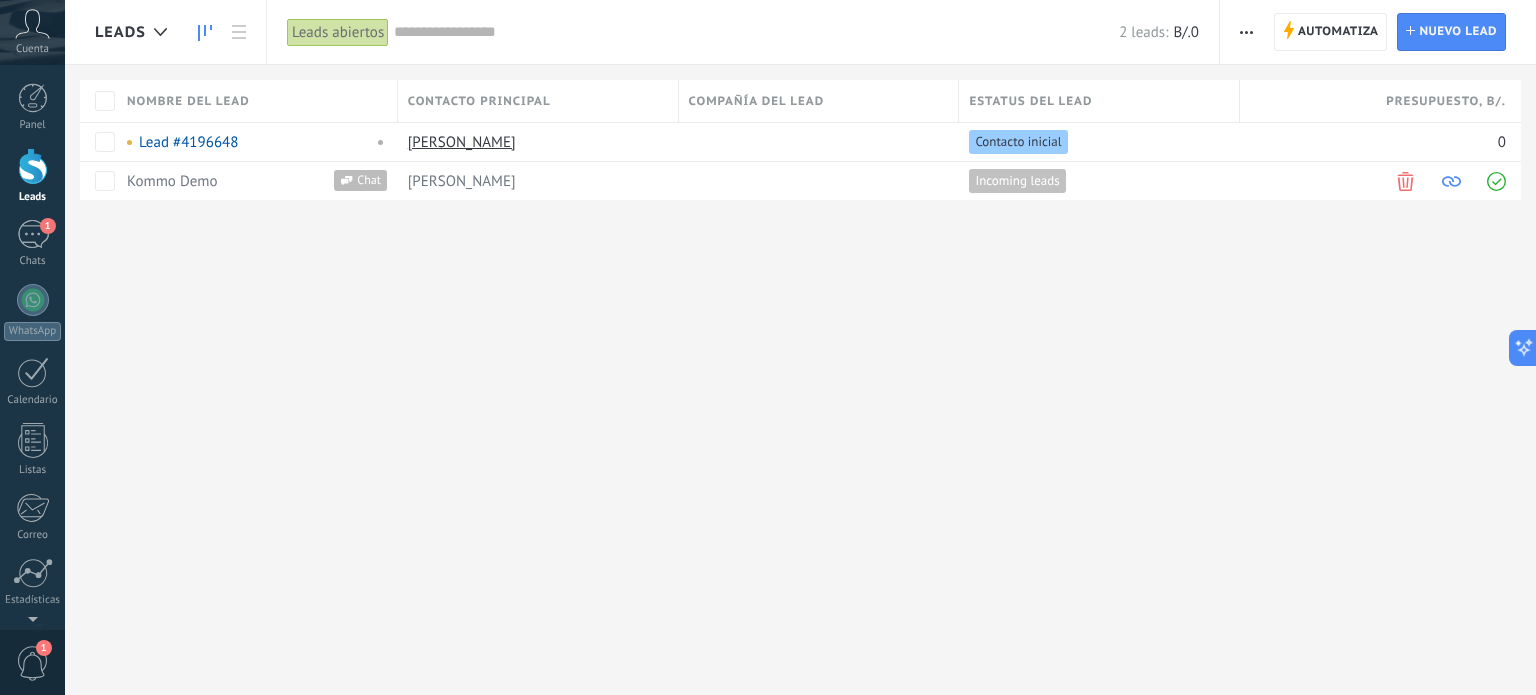 click 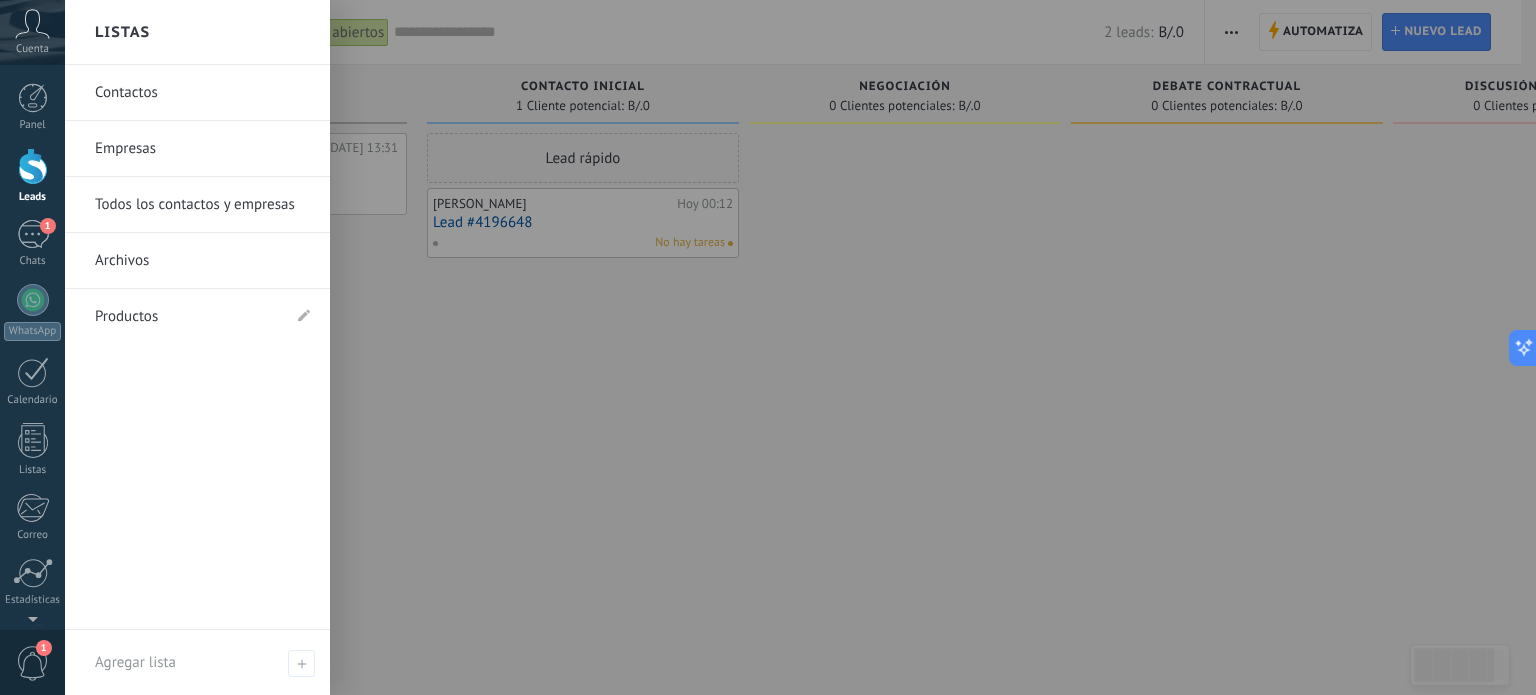 click on "Contactos" at bounding box center [202, 93] 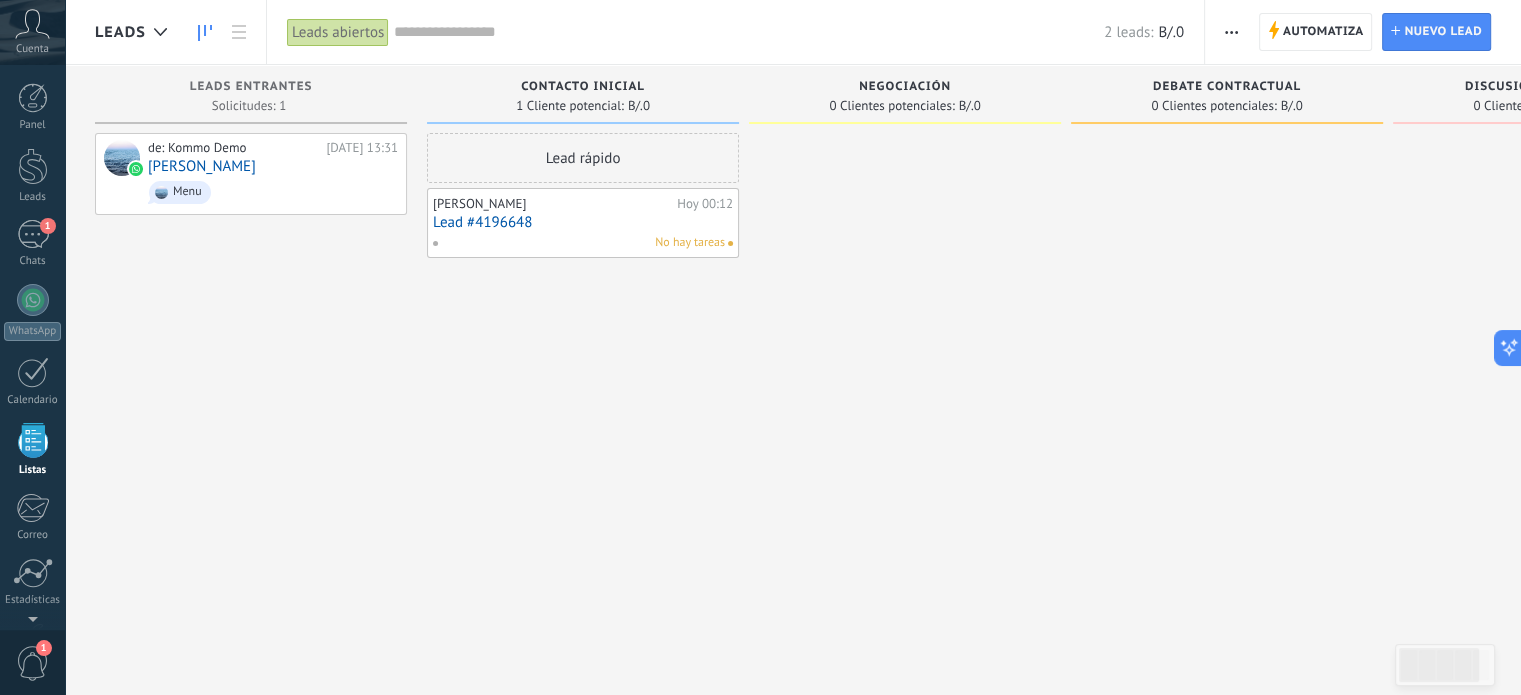 scroll, scrollTop: 123, scrollLeft: 0, axis: vertical 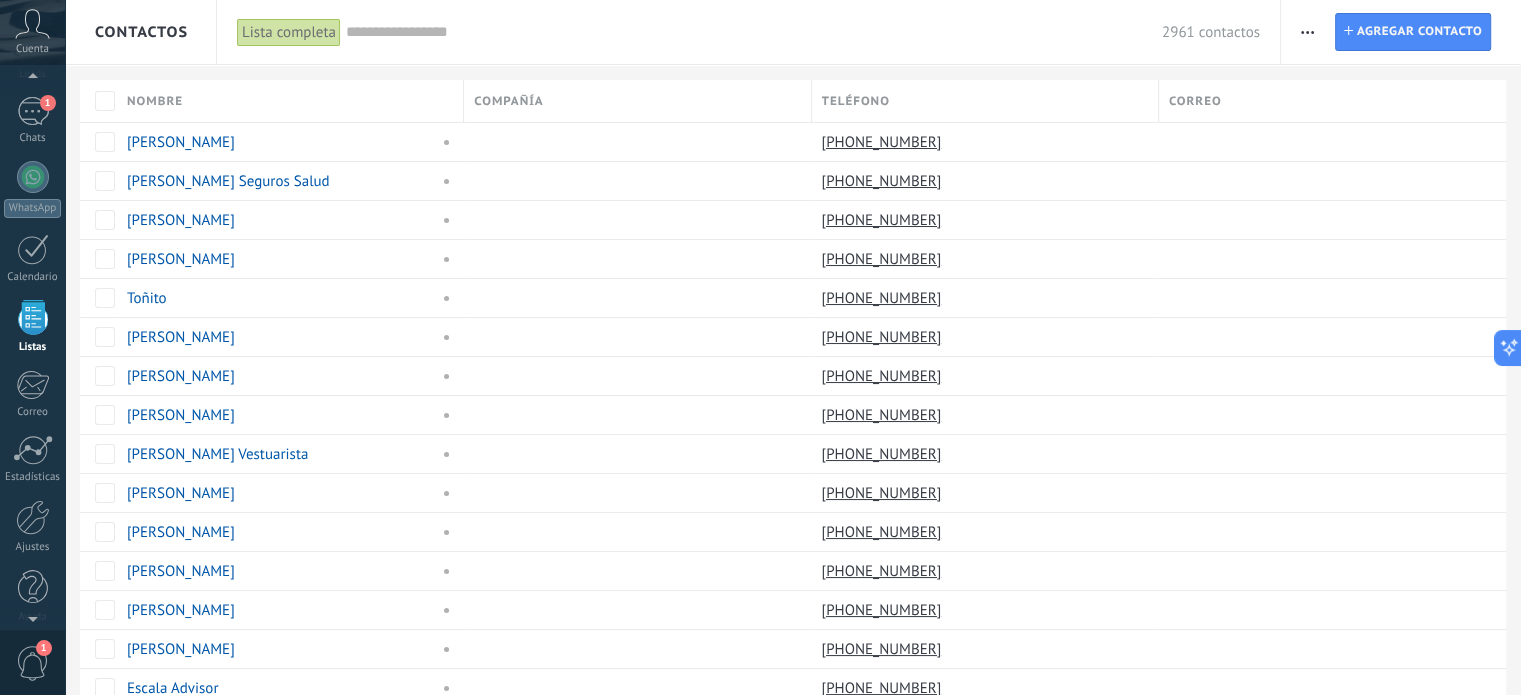 click at bounding box center [754, 32] 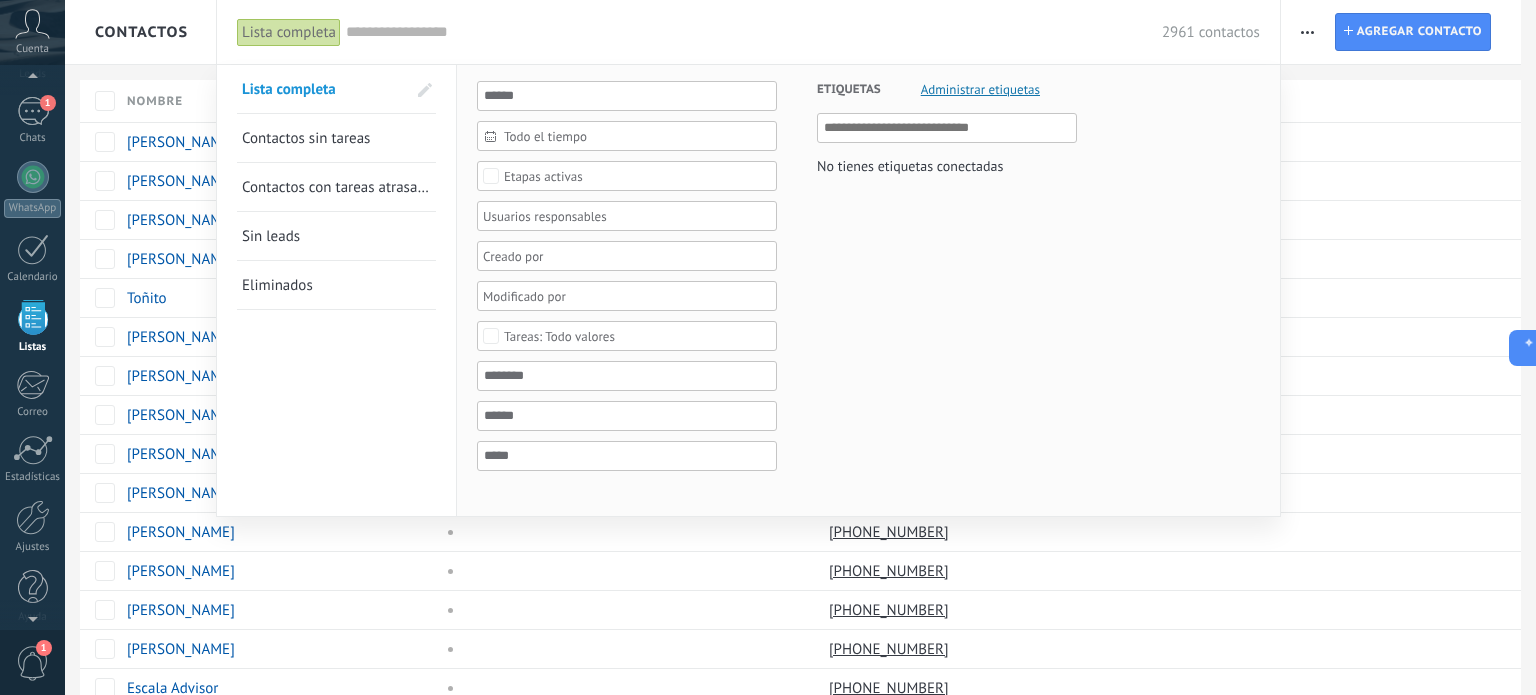 click at bounding box center [754, 32] 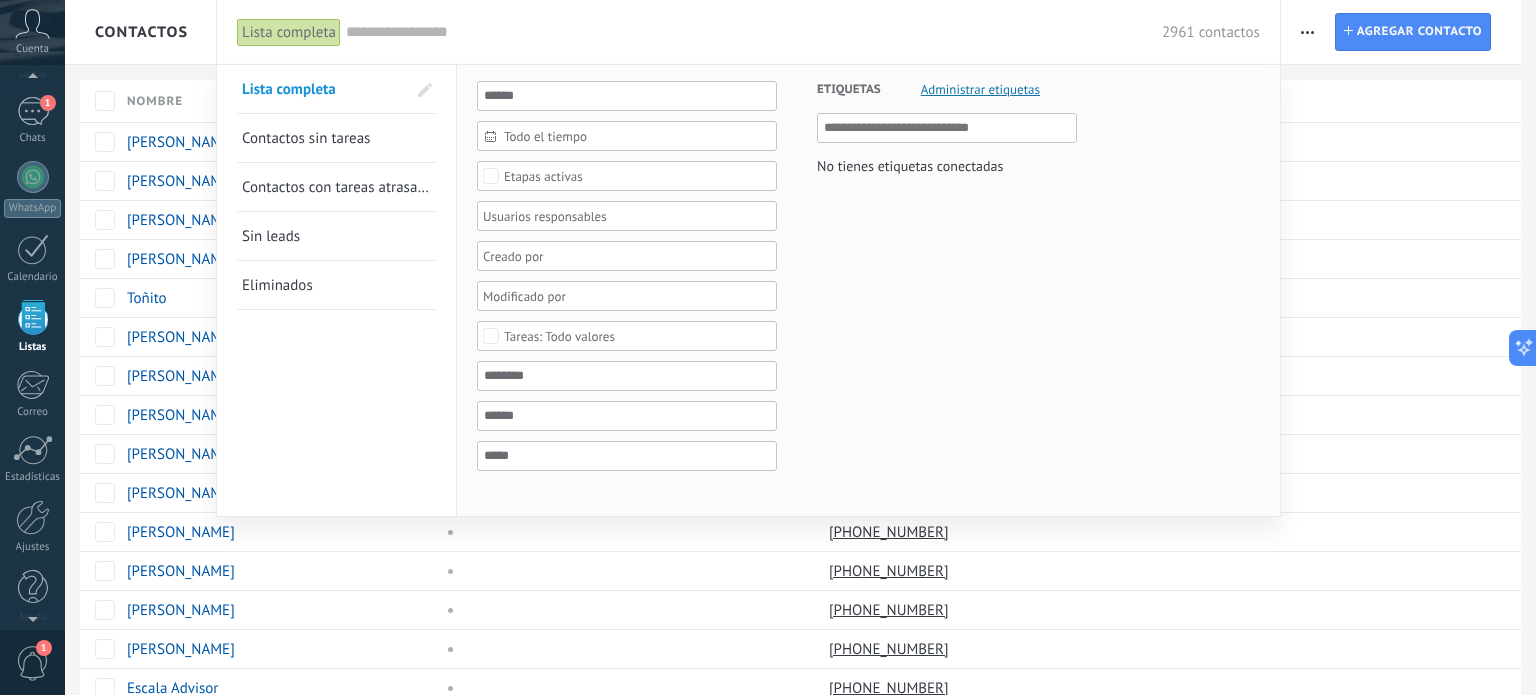 click at bounding box center (425, 90) 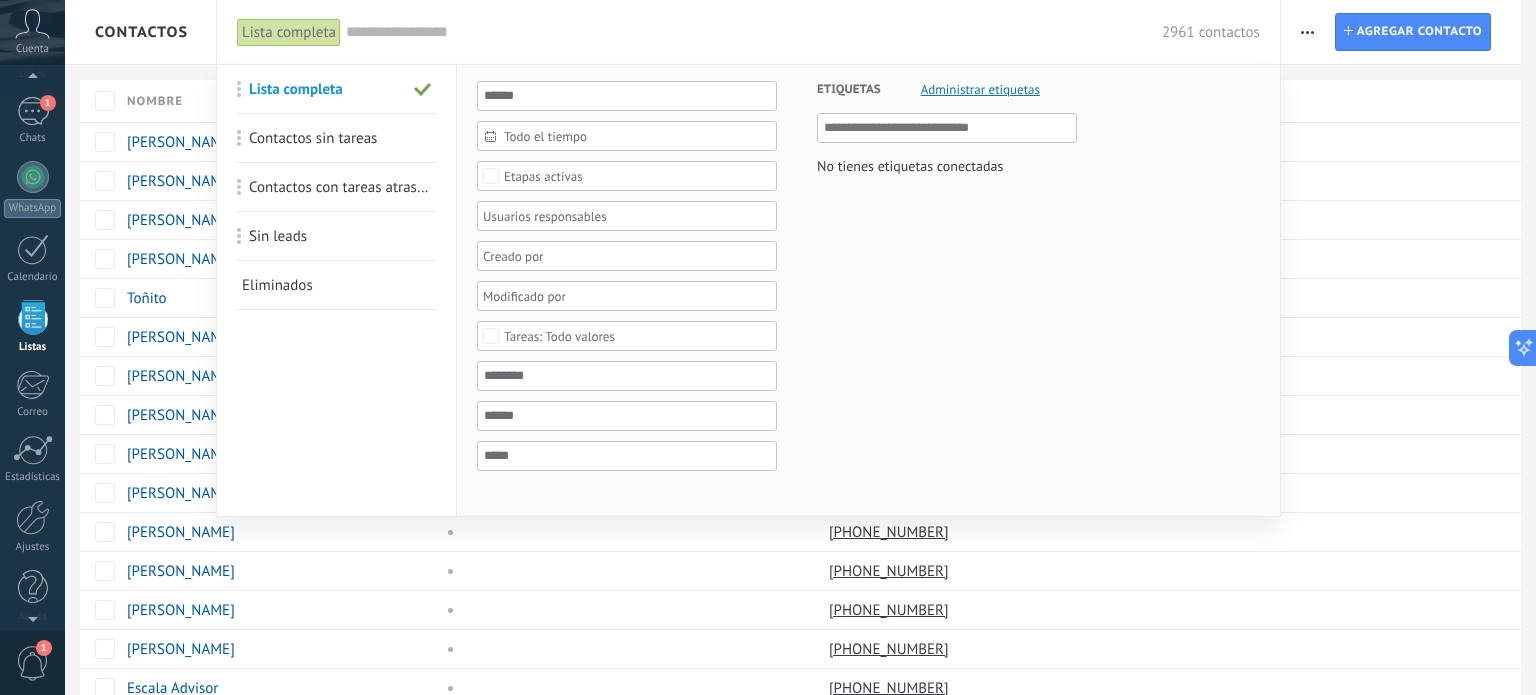 click at bounding box center (423, 90) 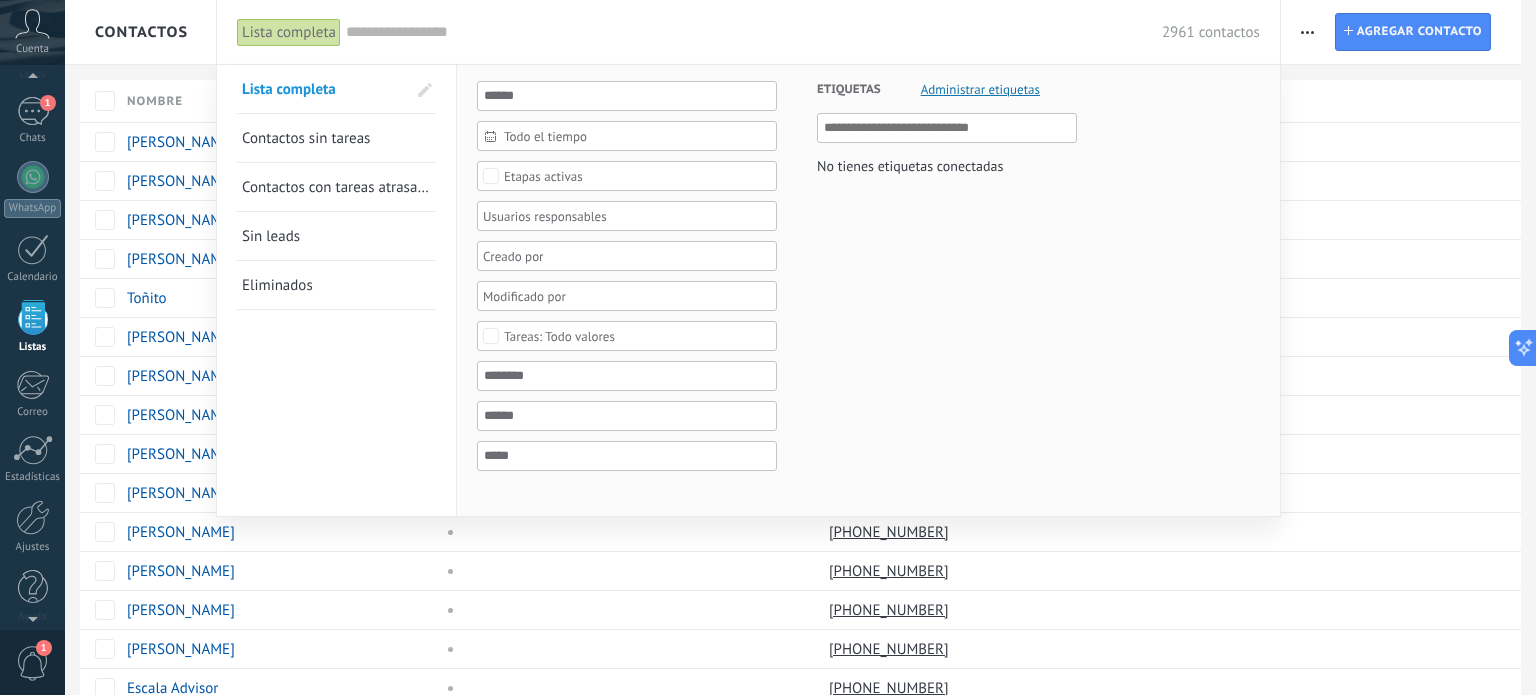 click at bounding box center (768, 347) 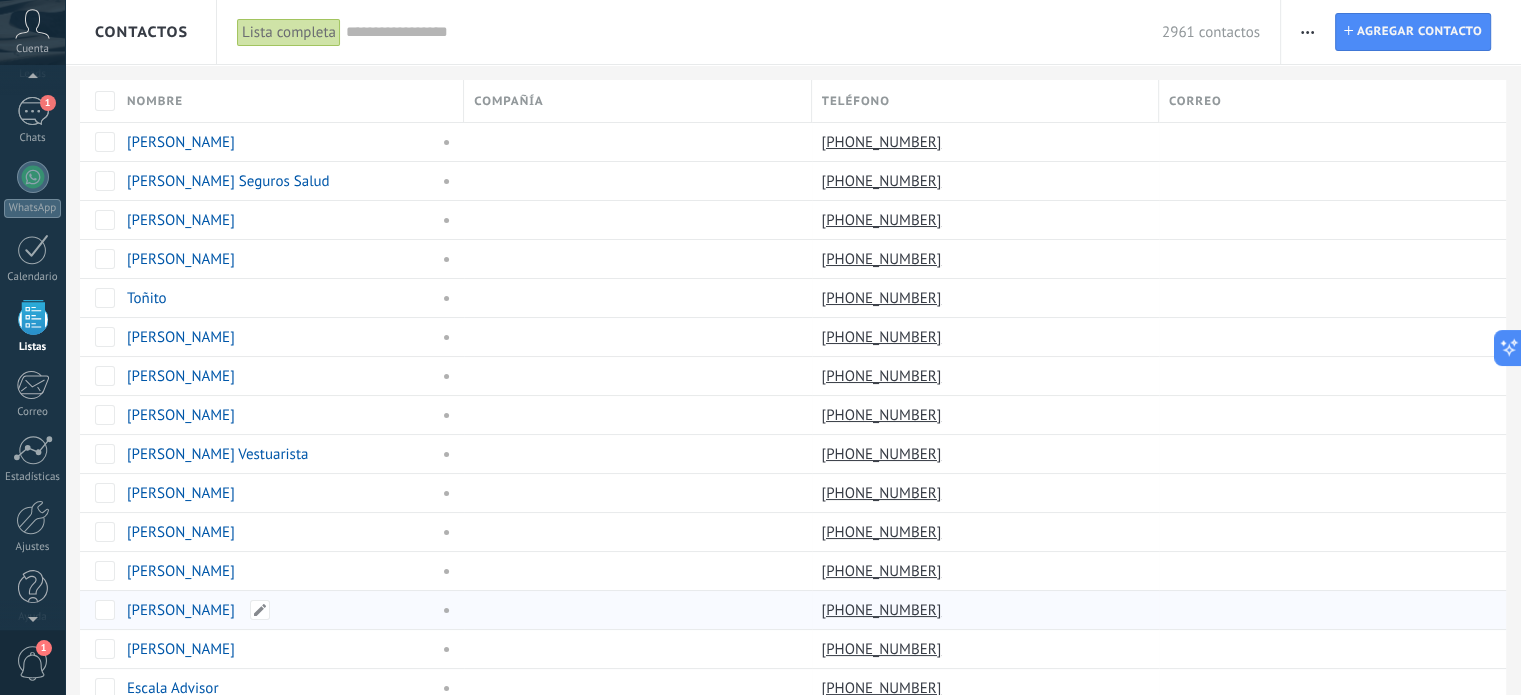 click on "[PERSON_NAME]" at bounding box center (181, 610) 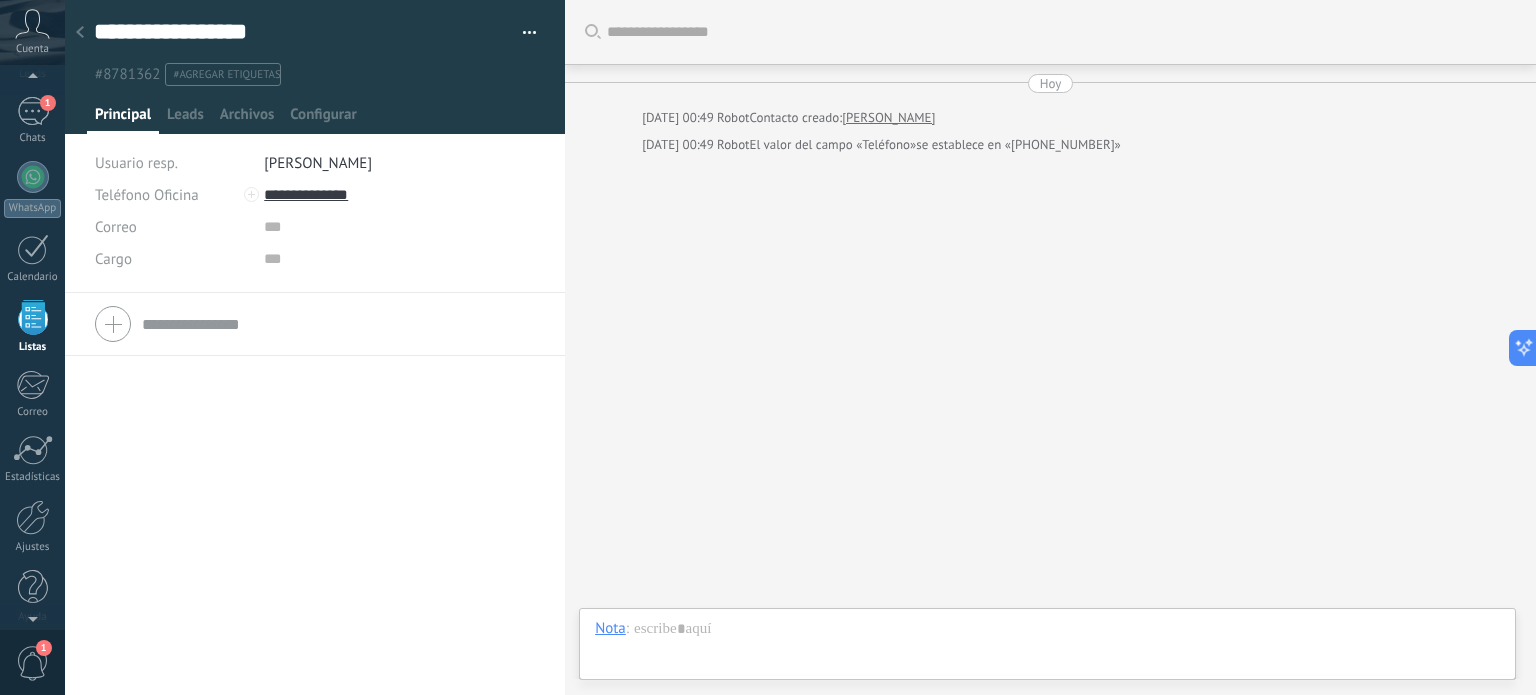 click on "Buscar Carga más [DATE] [DATE] 00:49 Robot  Contacto creado:  [PERSON_NAME][DATE] 00:49 Robot  El valor del campo «Teléfono»  se establece en «[PHONE_NUMBER]» Participantes:" at bounding box center [1050, 347] 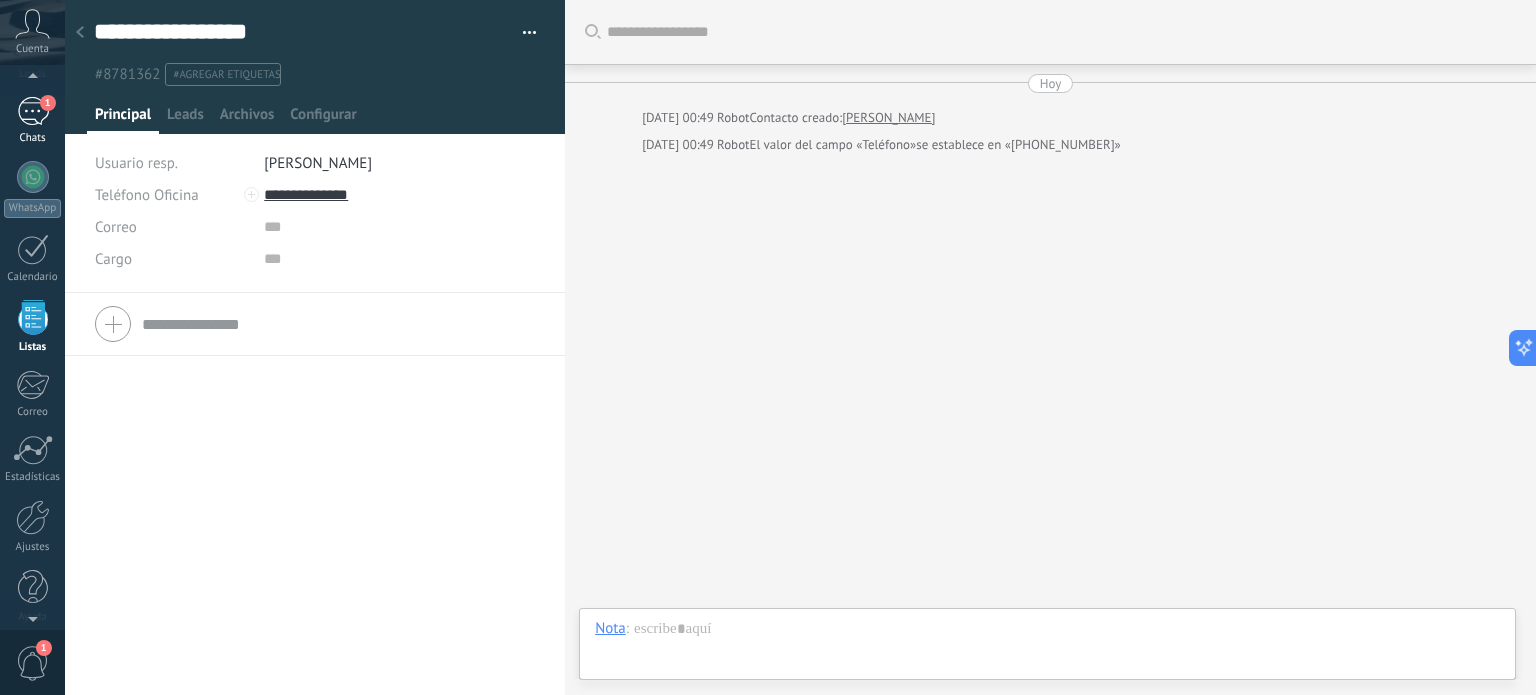click on "1" at bounding box center [33, 111] 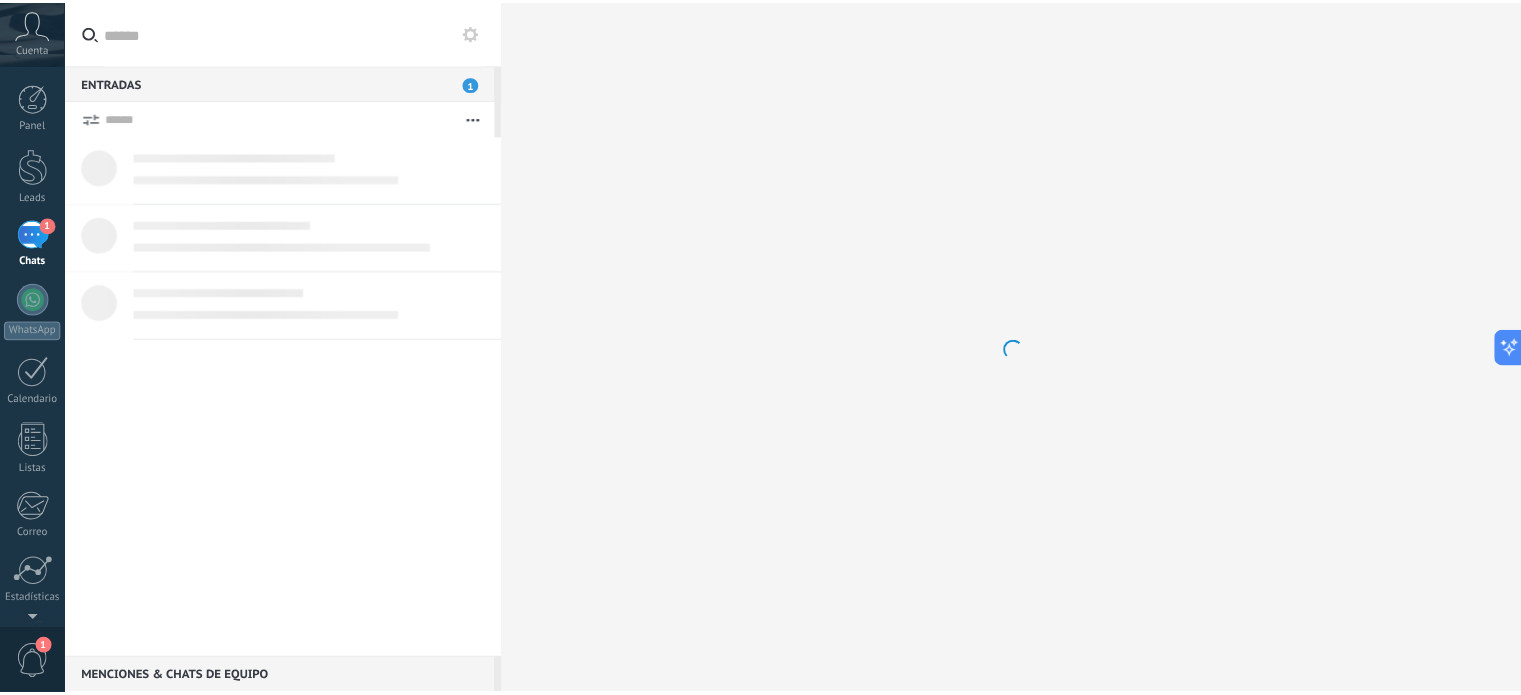 scroll, scrollTop: 0, scrollLeft: 0, axis: both 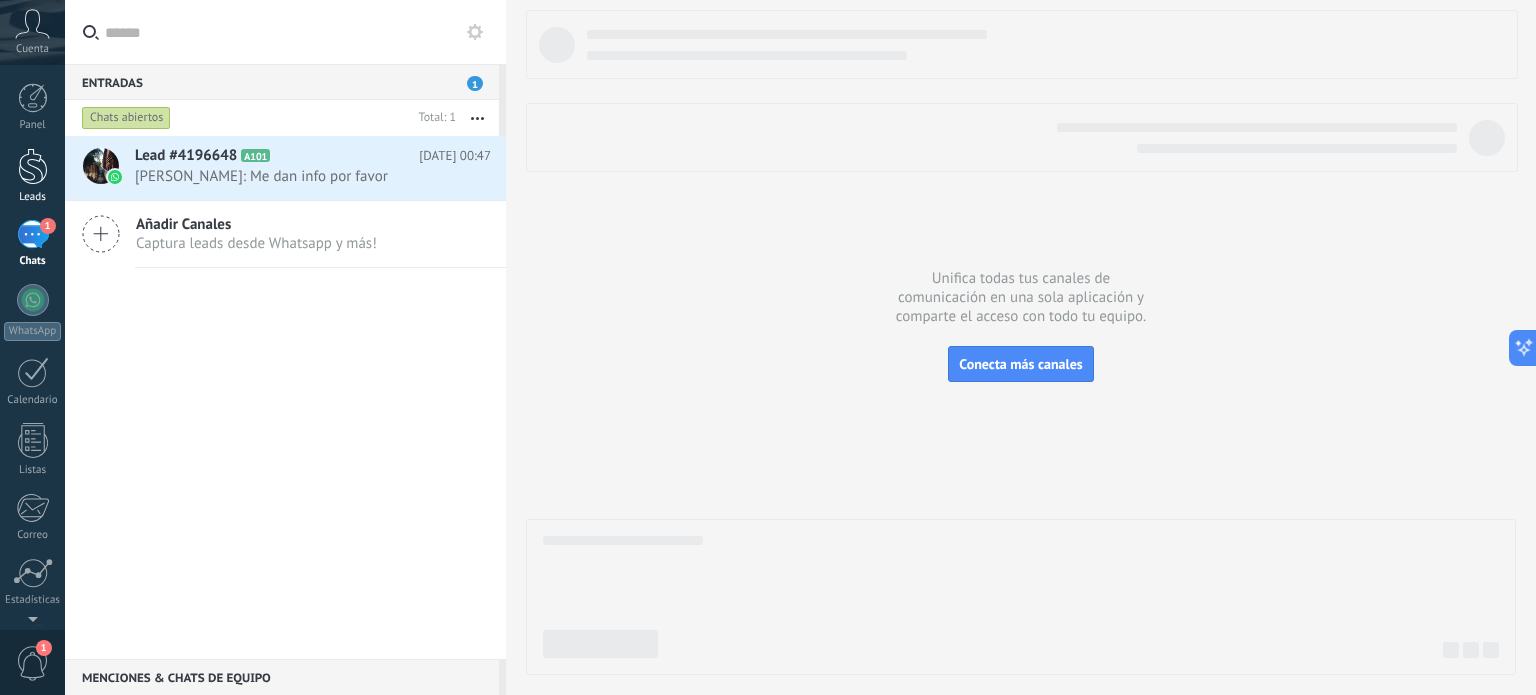 click at bounding box center [33, 166] 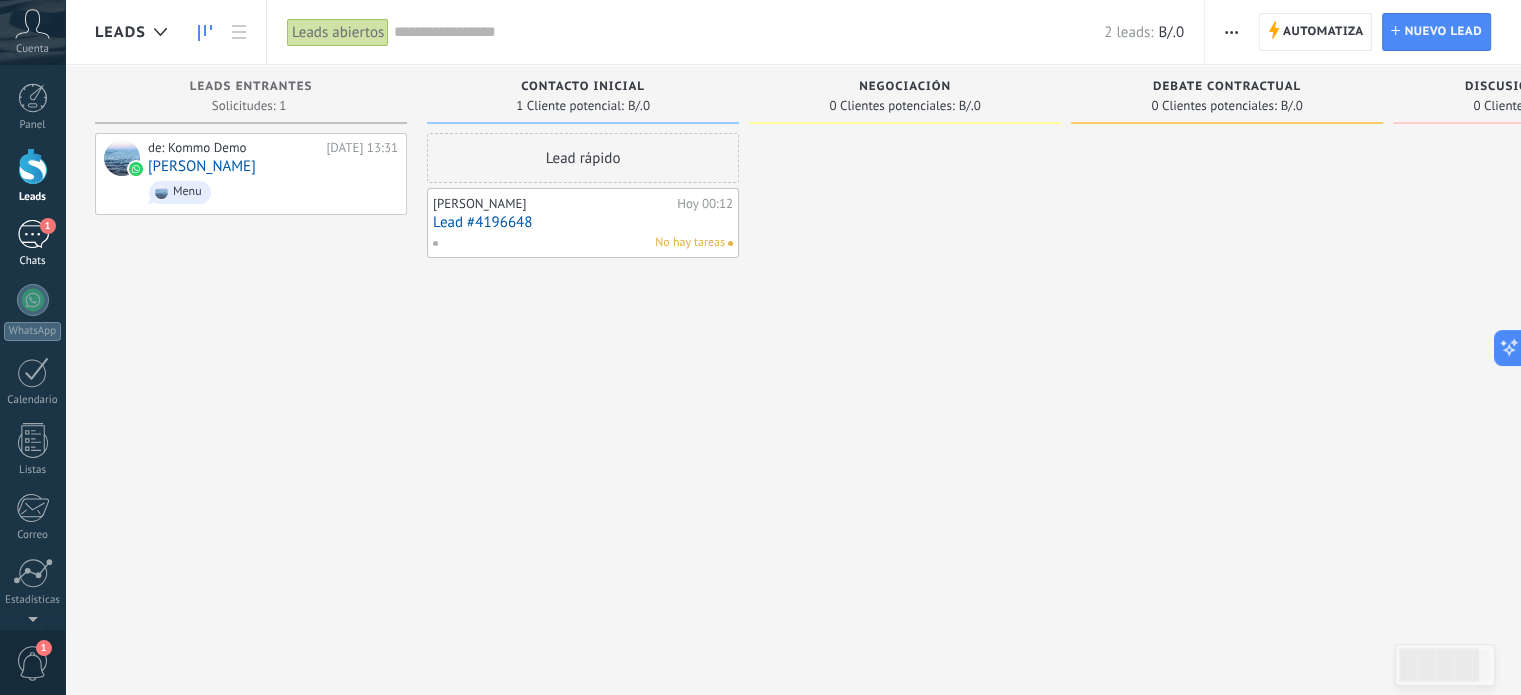 click on "1" at bounding box center (33, 234) 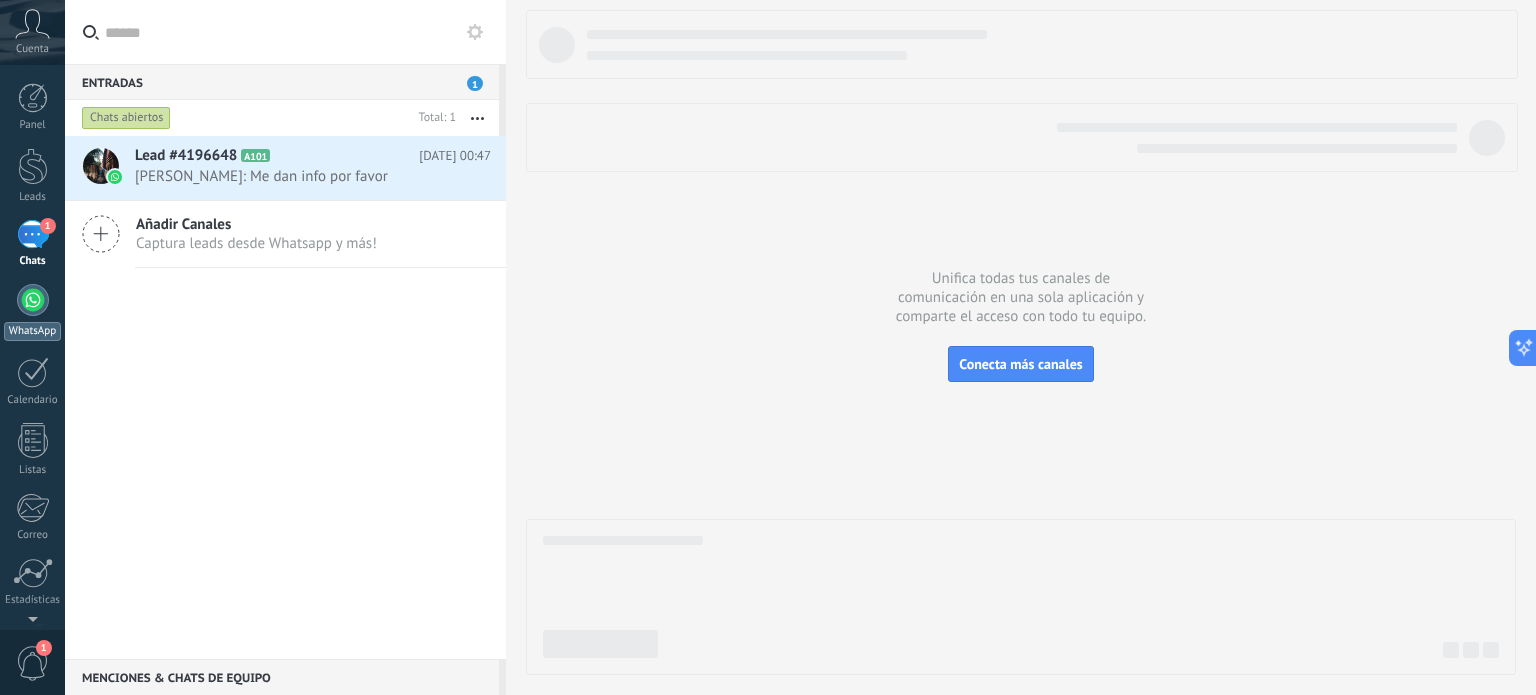 click at bounding box center (33, 300) 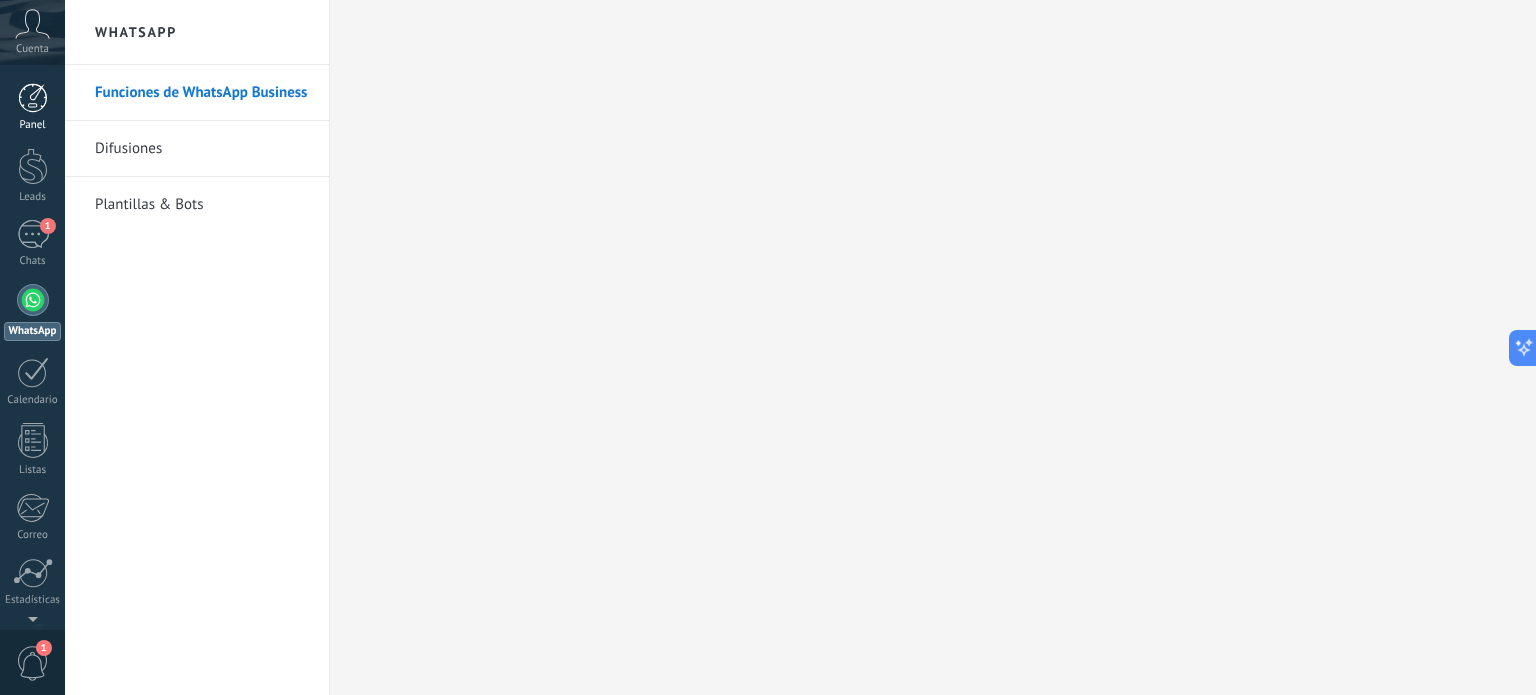 click at bounding box center [33, 98] 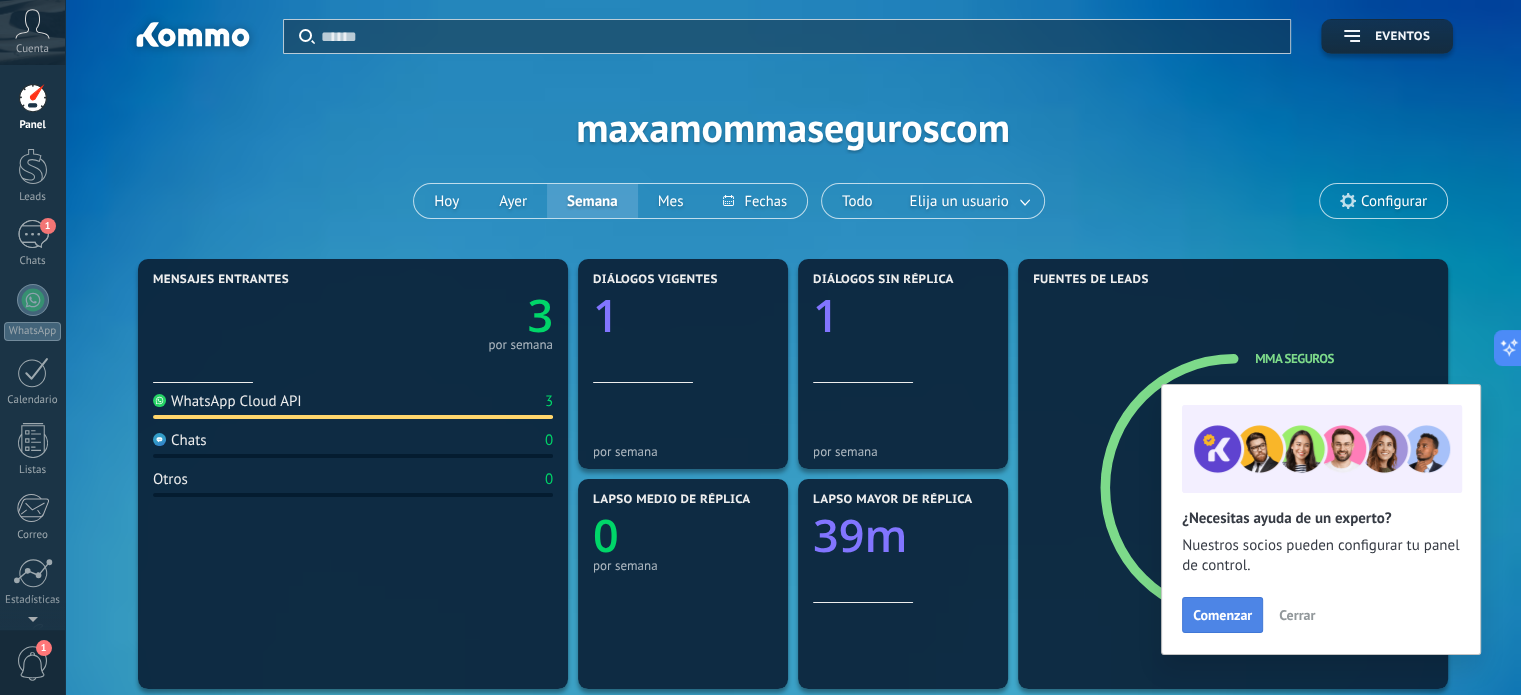 click on "Comenzar" at bounding box center [1222, 615] 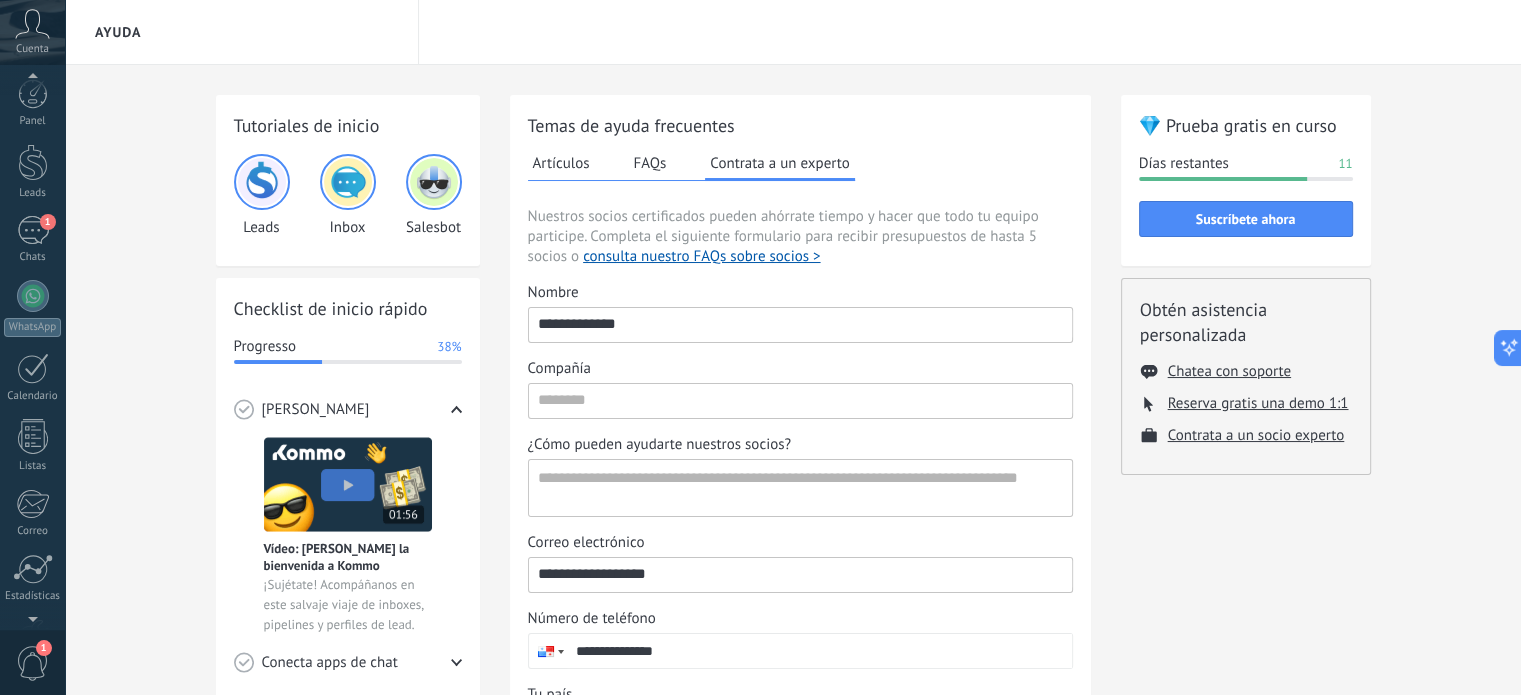 scroll, scrollTop: 136, scrollLeft: 0, axis: vertical 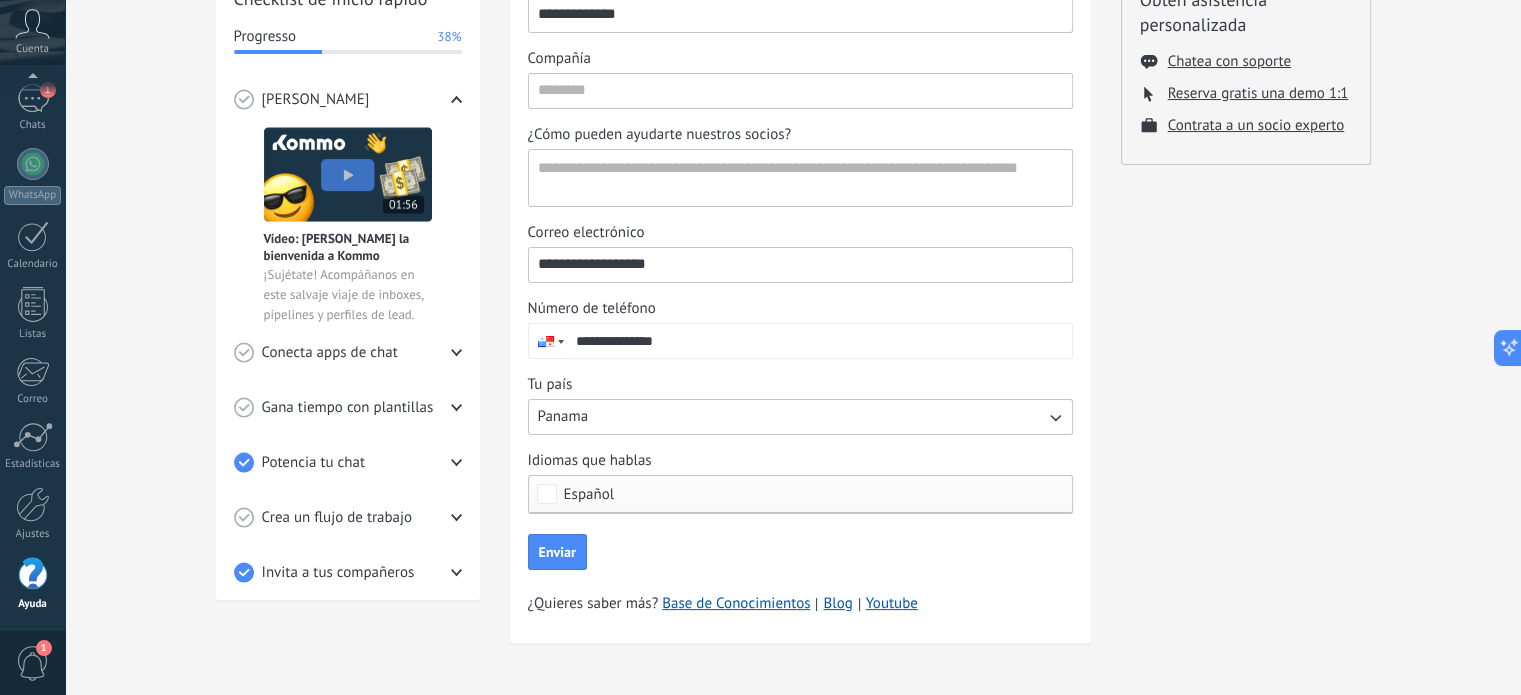 click on "1" at bounding box center (33, 663) 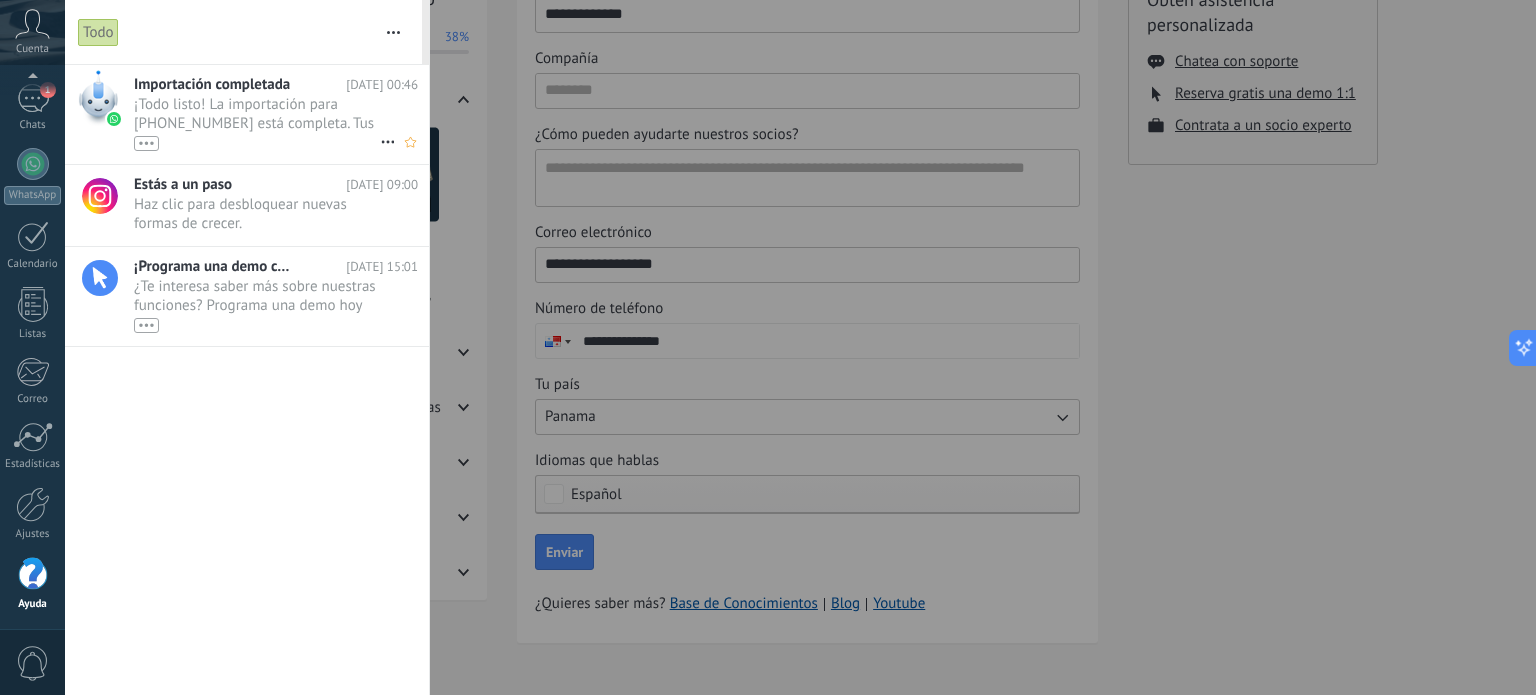click 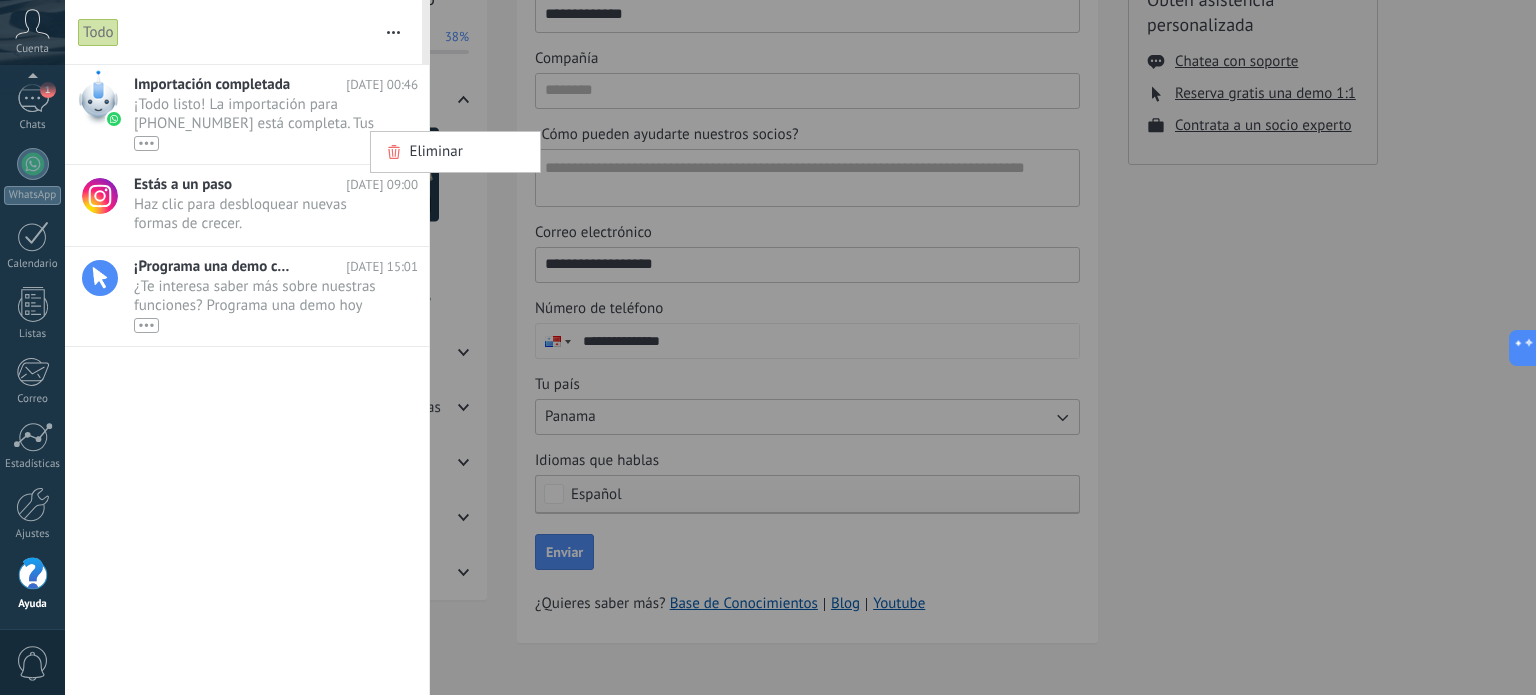 click at bounding box center (768, 347) 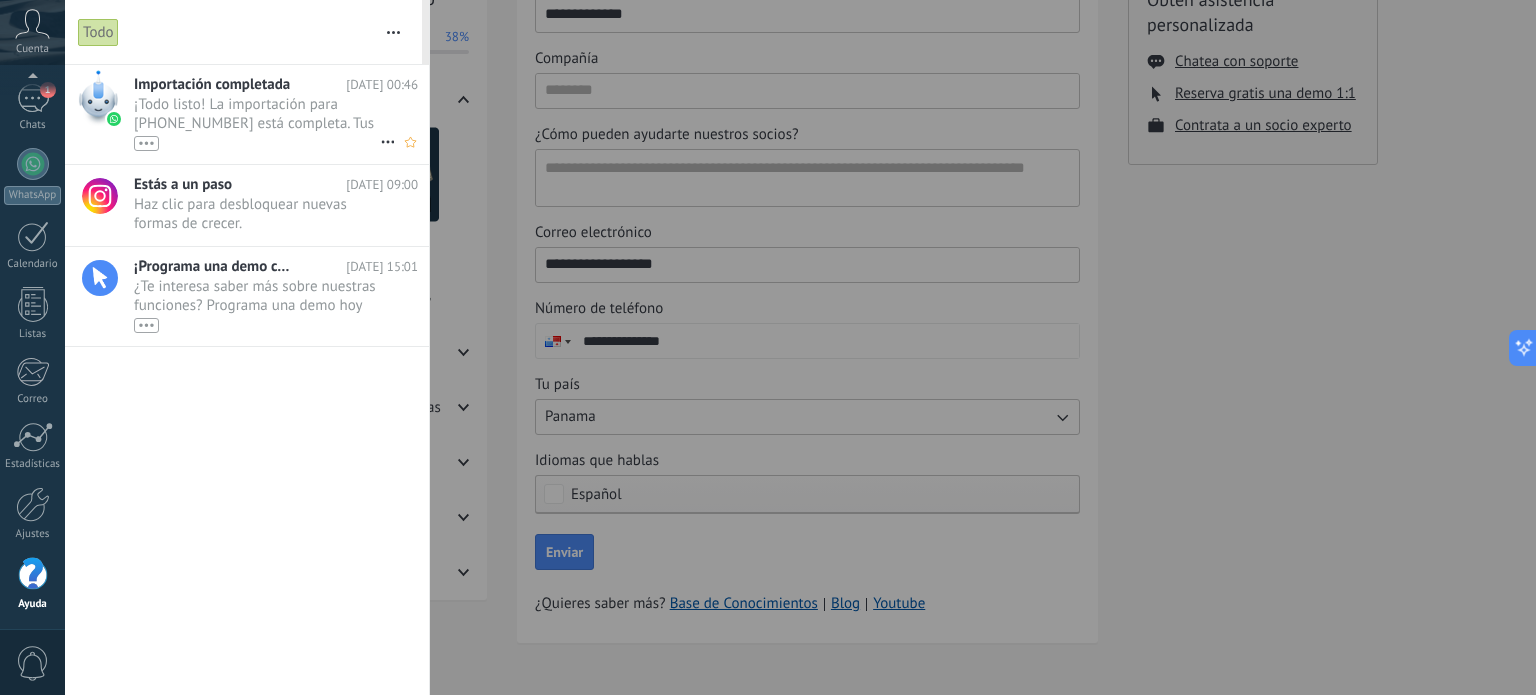 click on "¡Todo listo! La importación para [PHONE_NUMBER] está completa. Tus datos de WhatsApp están listos en Kommo.
•••" at bounding box center (257, 123) 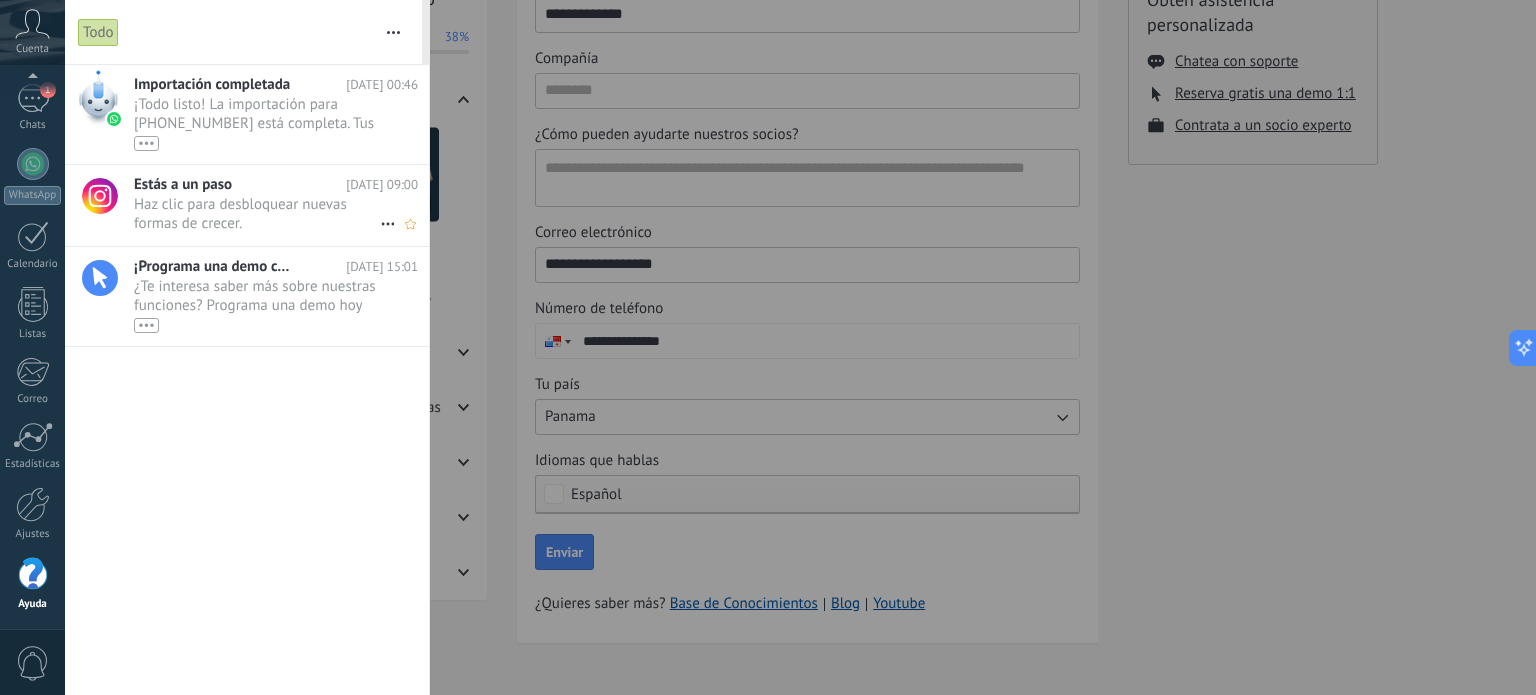 click on "Haz clic para desbloquear nuevas formas de crecer.
•••" at bounding box center (257, 214) 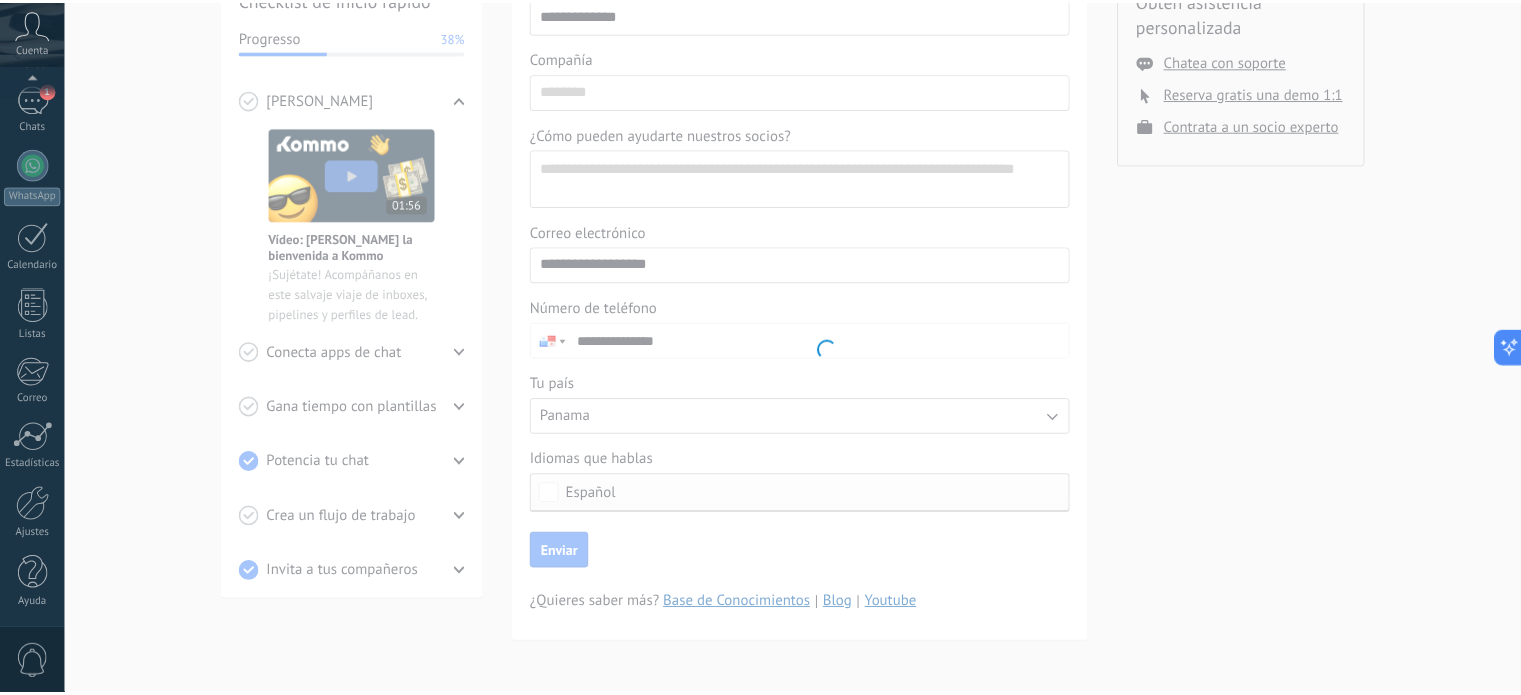 scroll, scrollTop: 0, scrollLeft: 0, axis: both 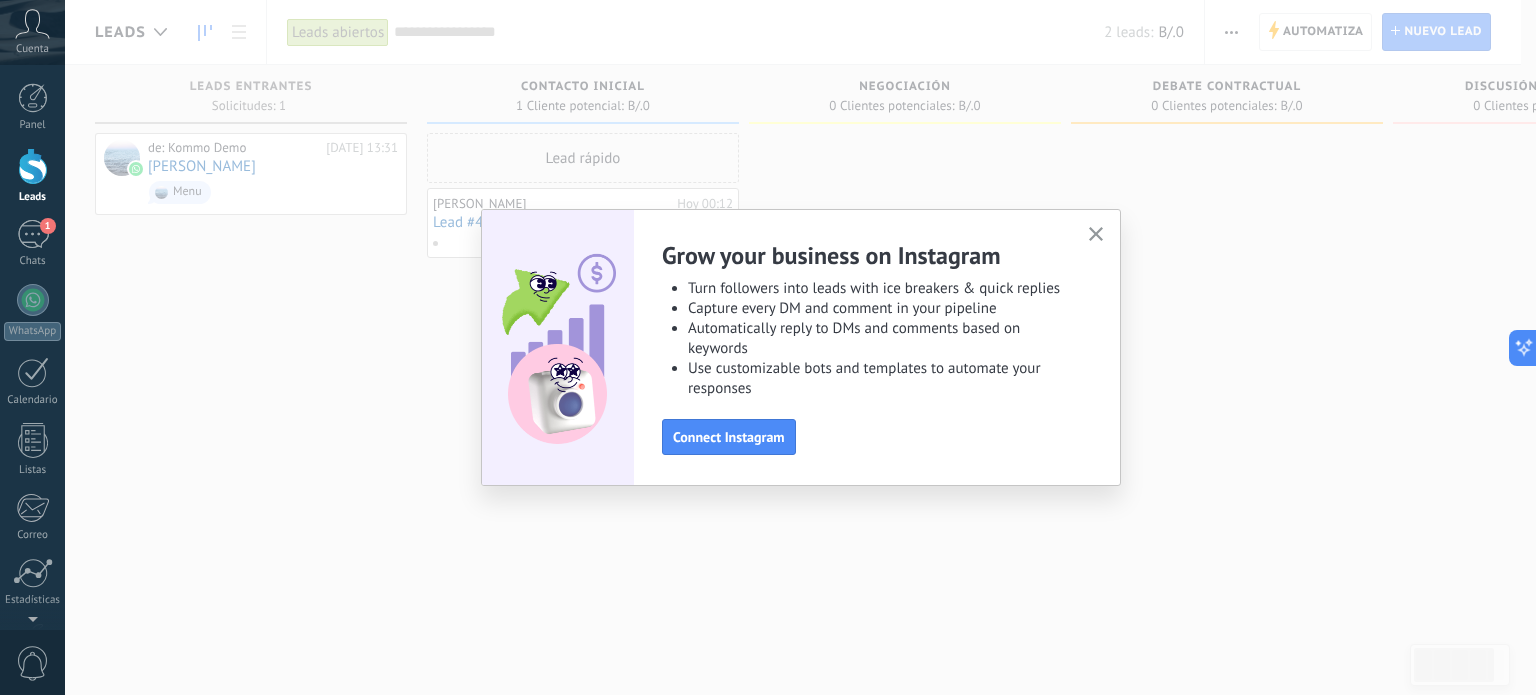 click 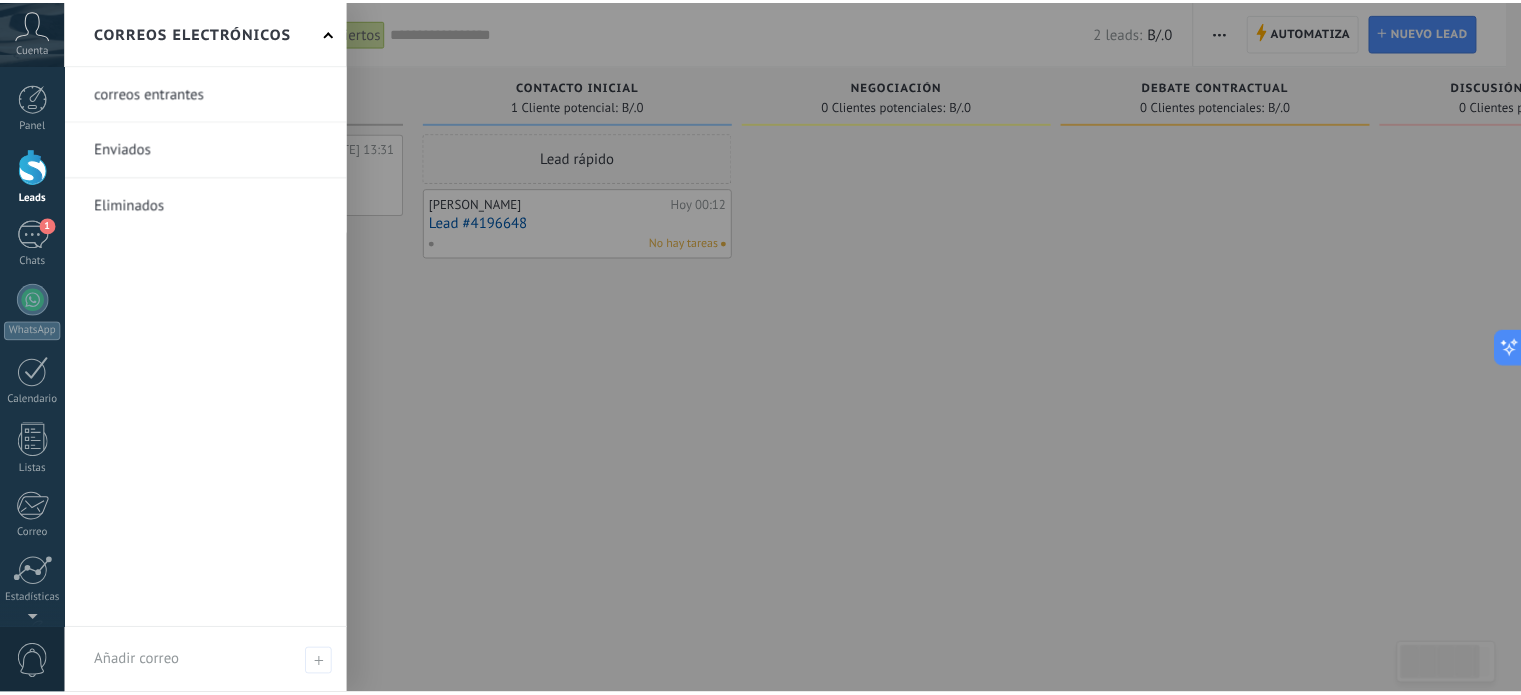scroll, scrollTop: 136, scrollLeft: 0, axis: vertical 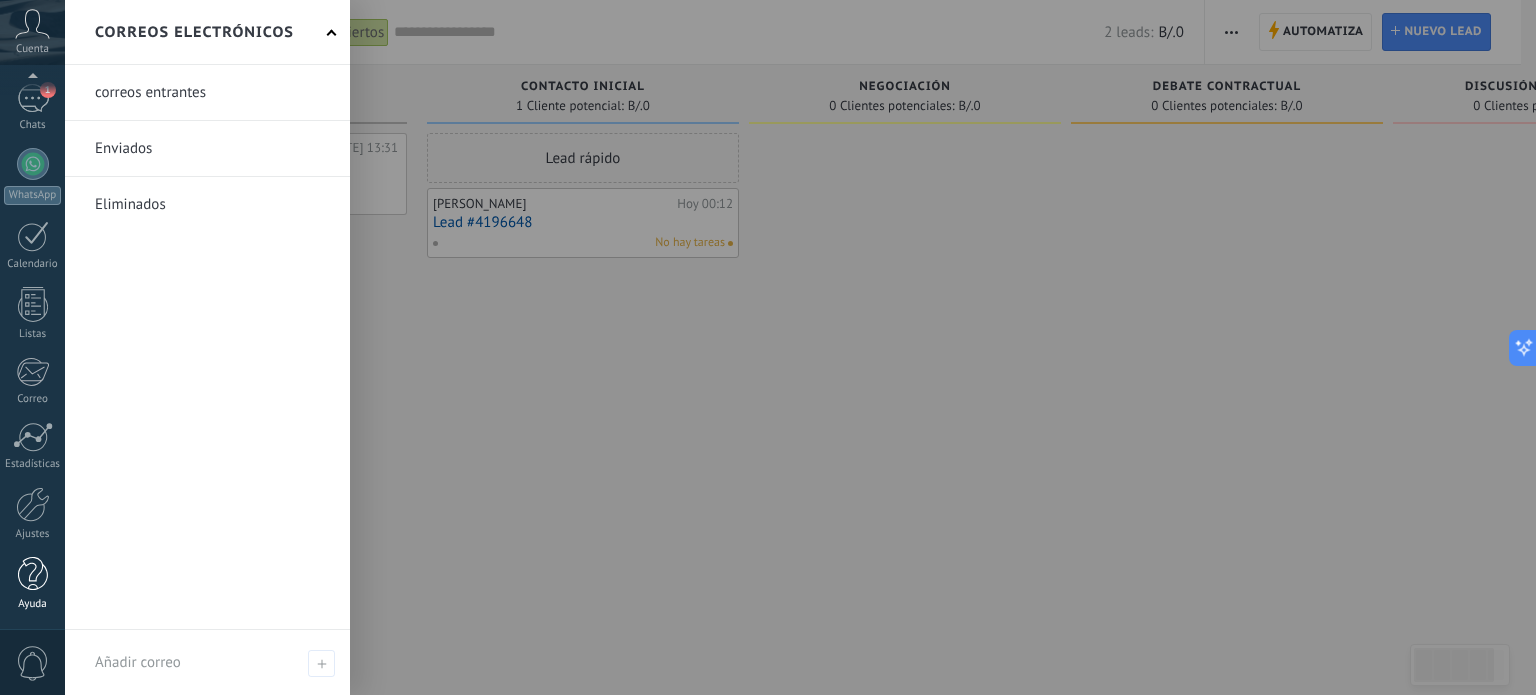 click at bounding box center (33, 574) 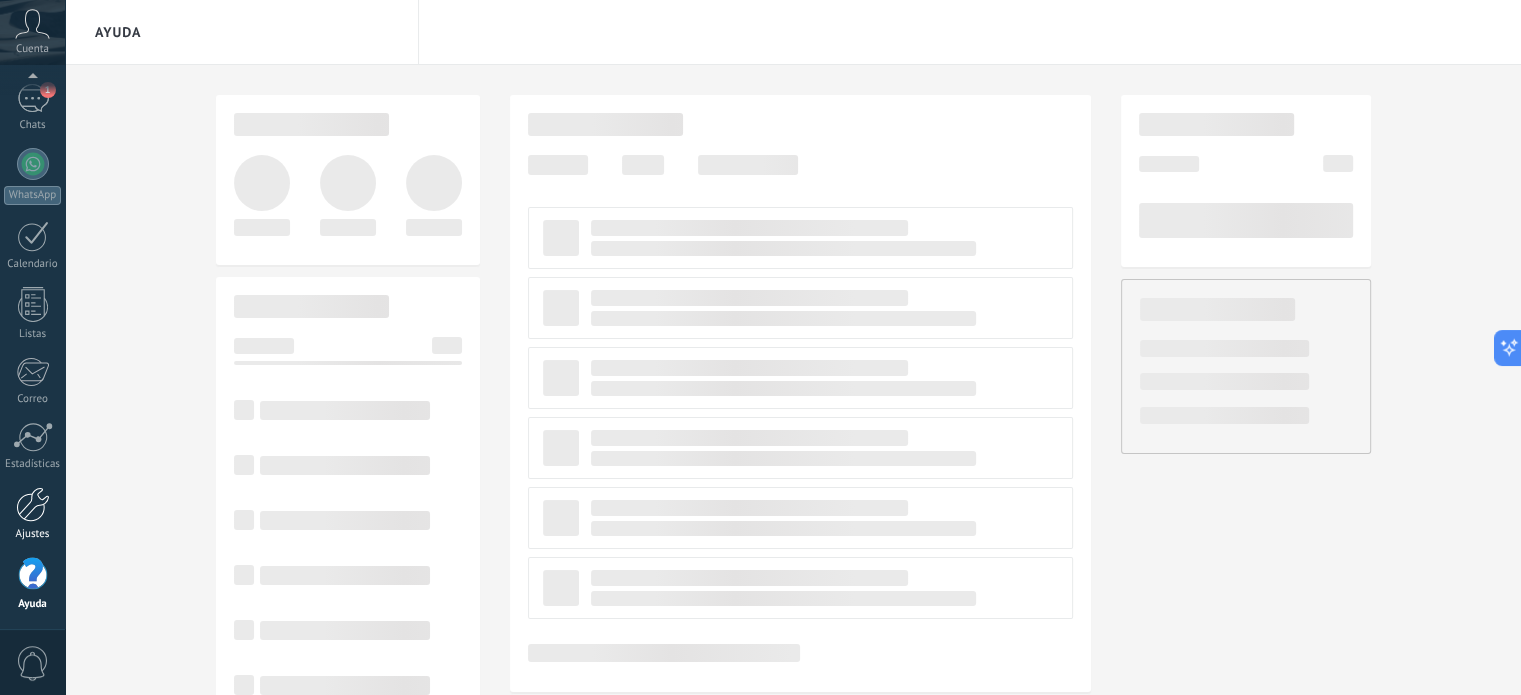 click at bounding box center [33, 504] 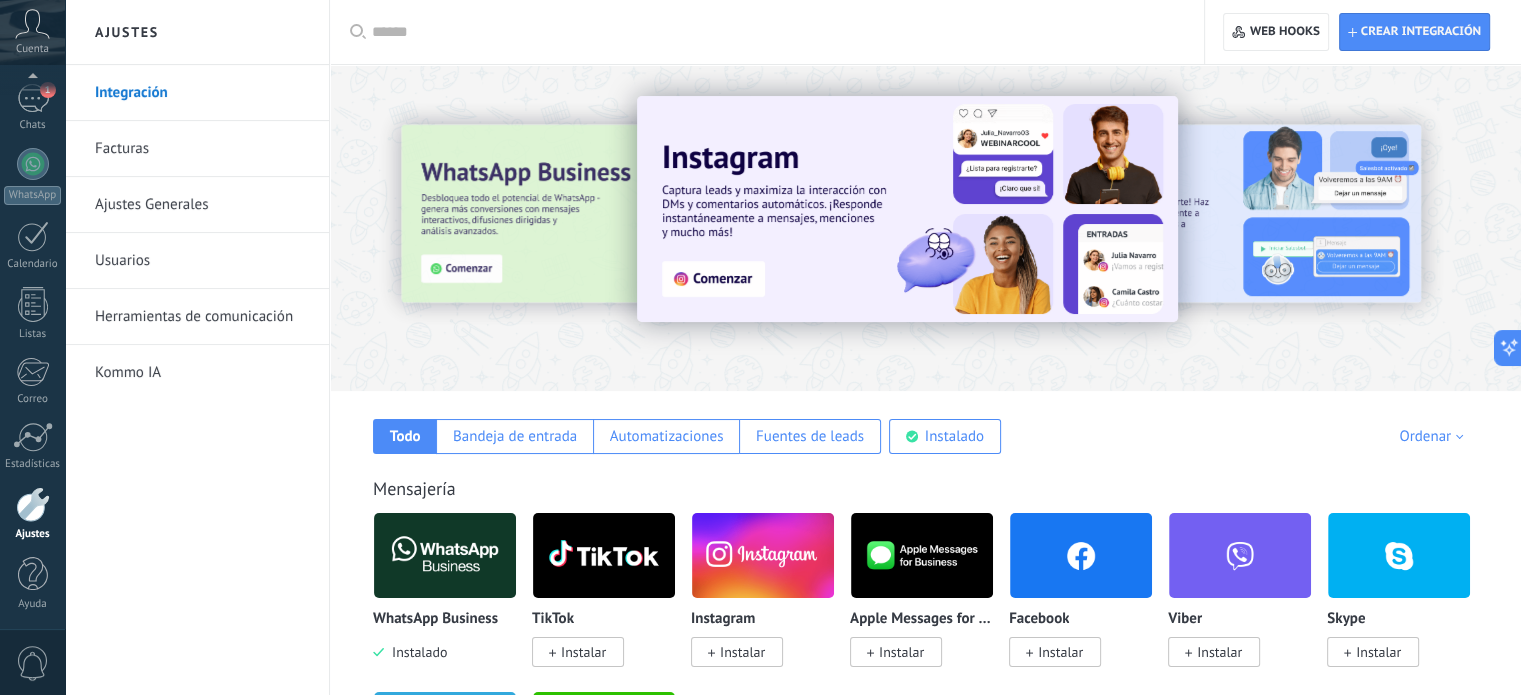 click on "Herramientas de comunicación" at bounding box center (202, 317) 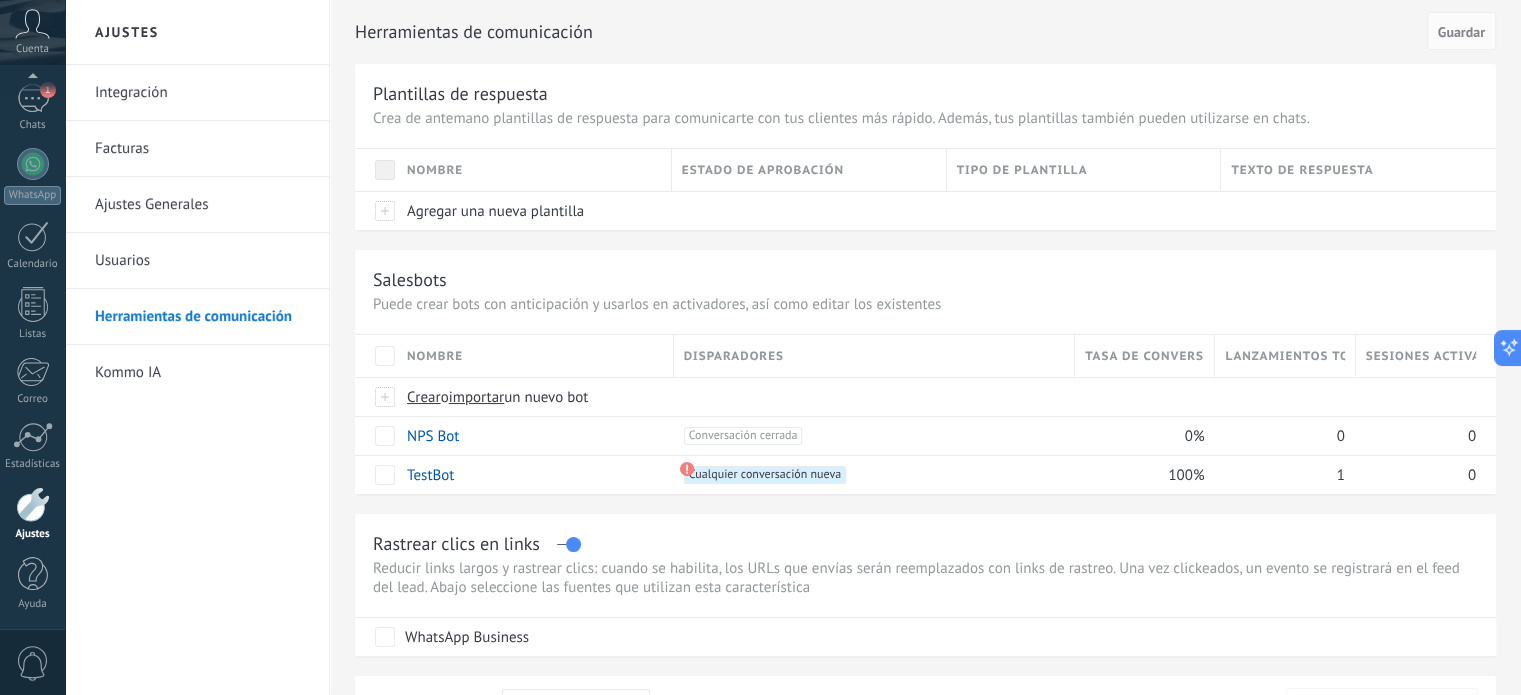 click on "Usuarios" at bounding box center [202, 261] 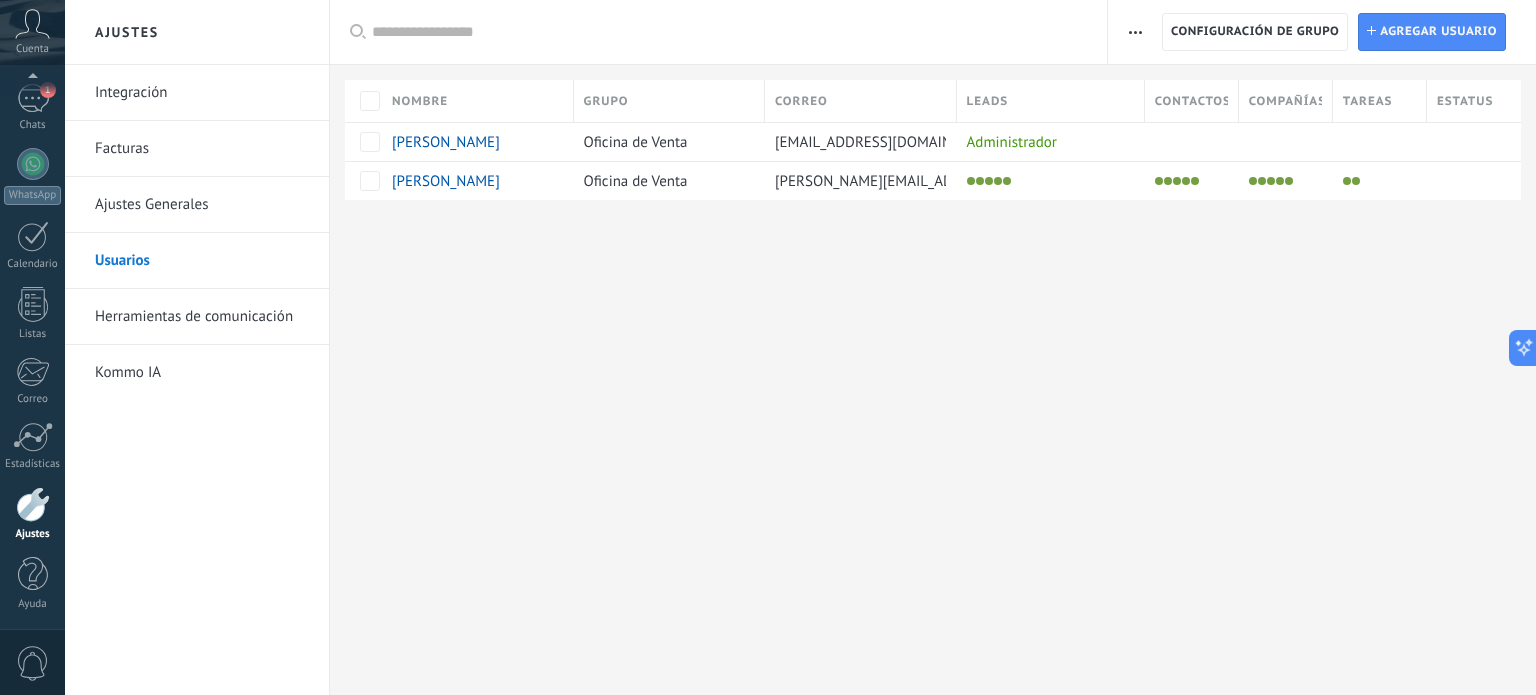 click on "Herramientas de comunicación" at bounding box center (202, 317) 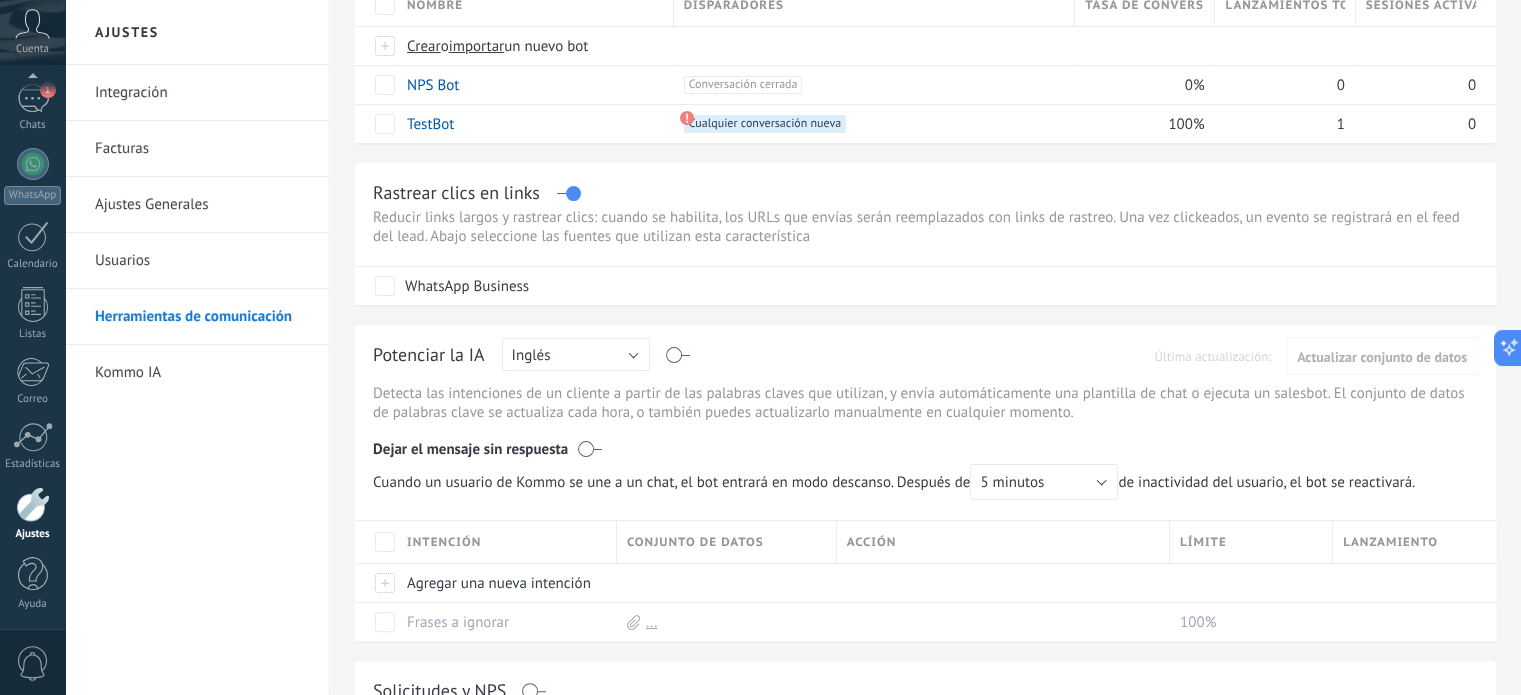 scroll, scrollTop: 396, scrollLeft: 0, axis: vertical 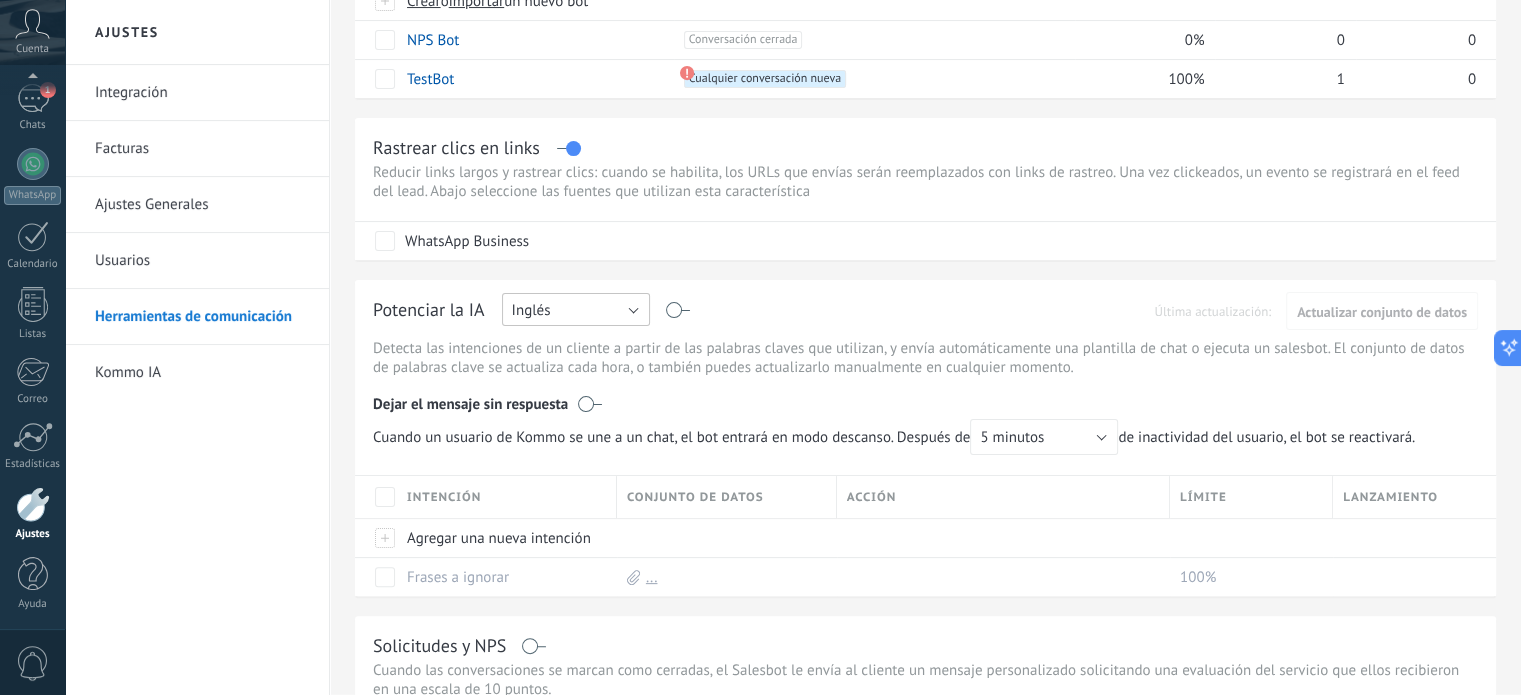 click on "Inglés" at bounding box center (576, 309) 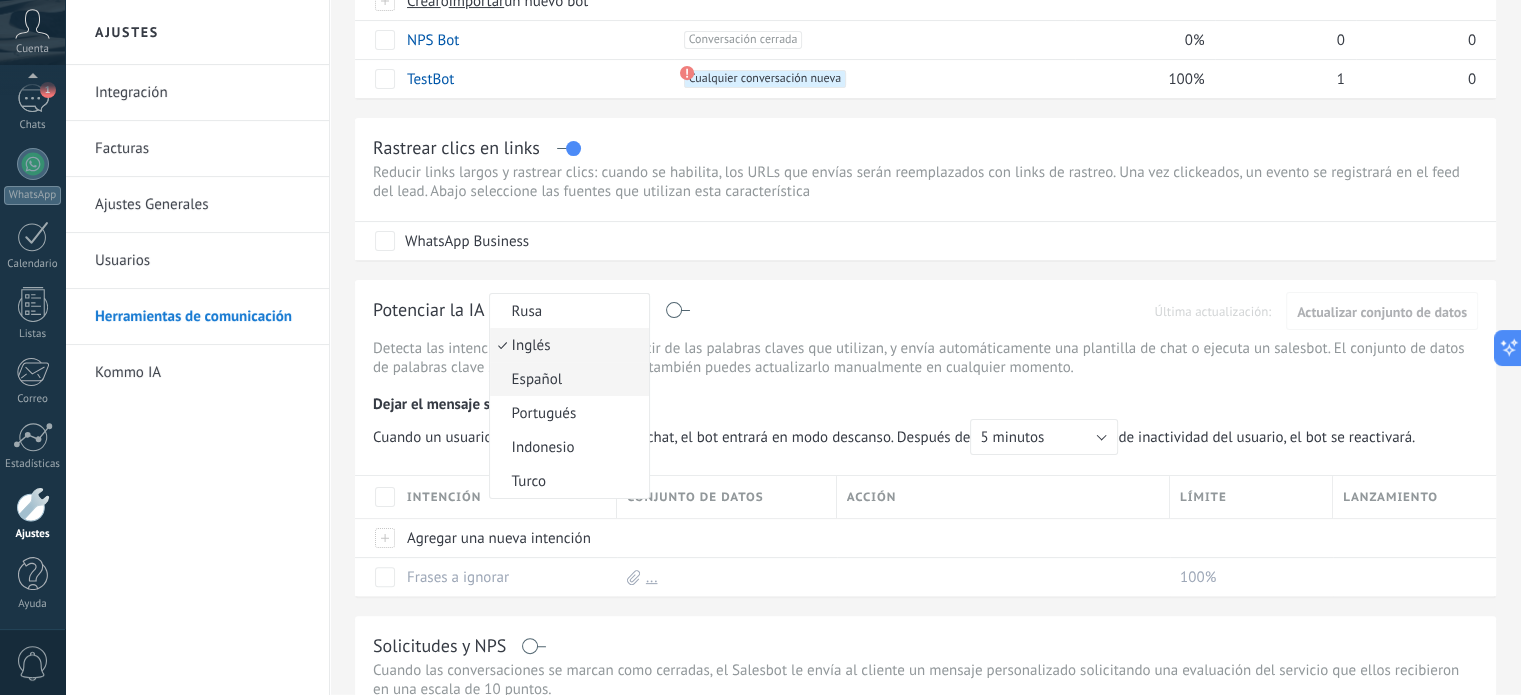 click on "Español" at bounding box center [566, 379] 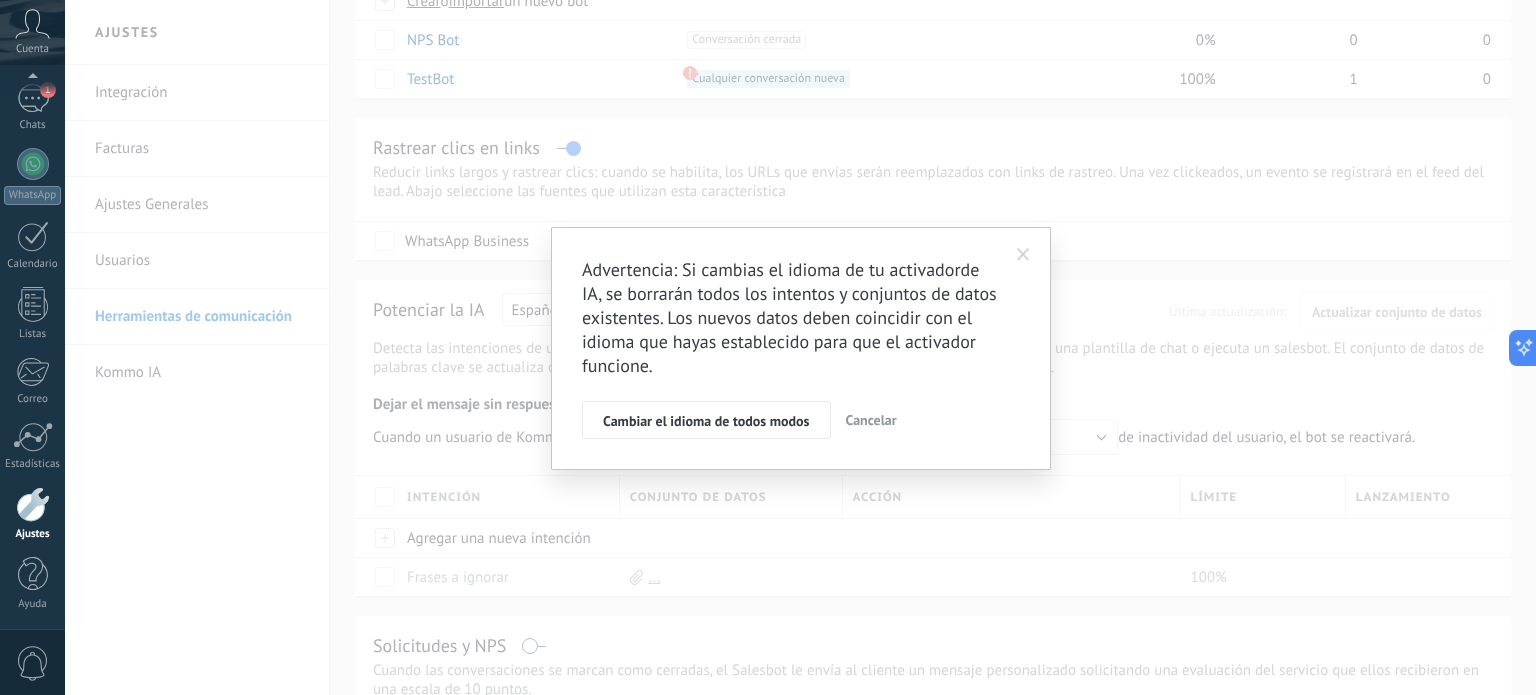 click at bounding box center [1023, 255] 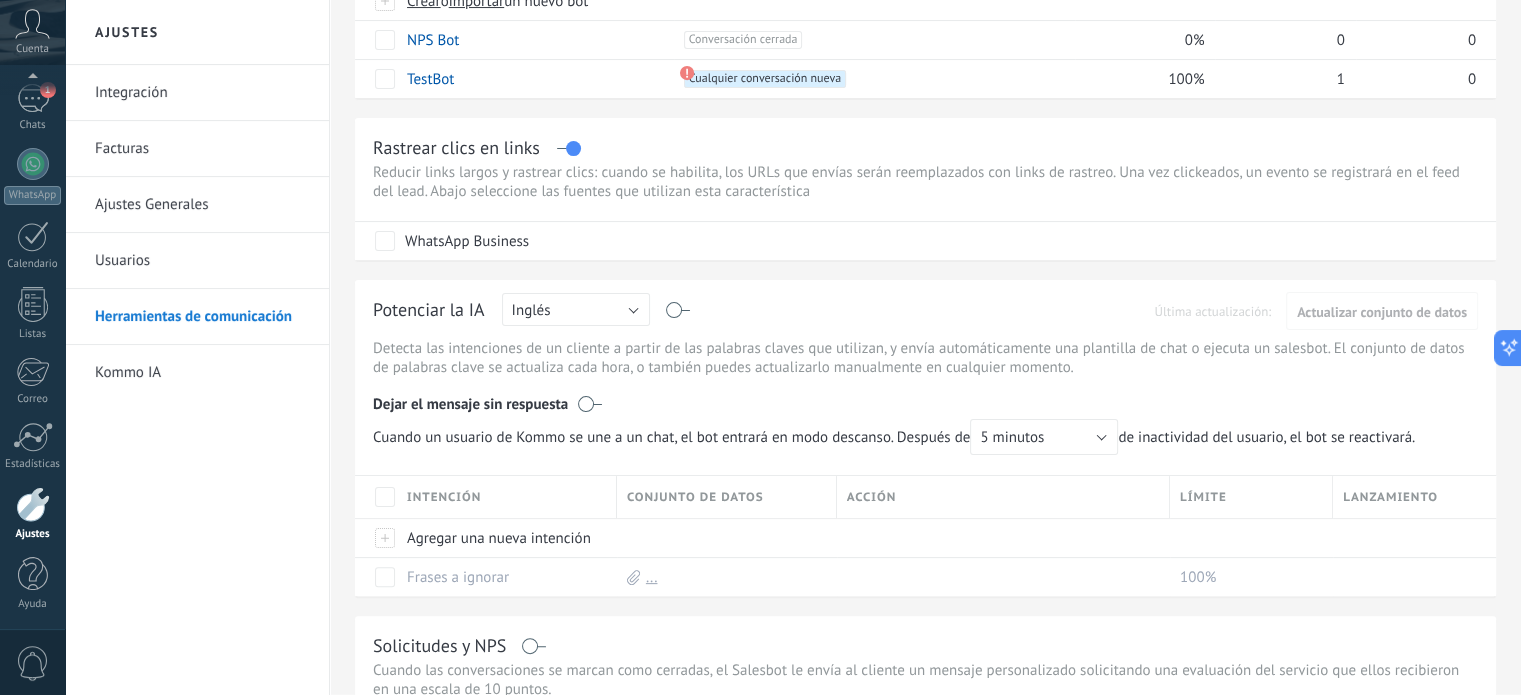 click at bounding box center [678, 310] 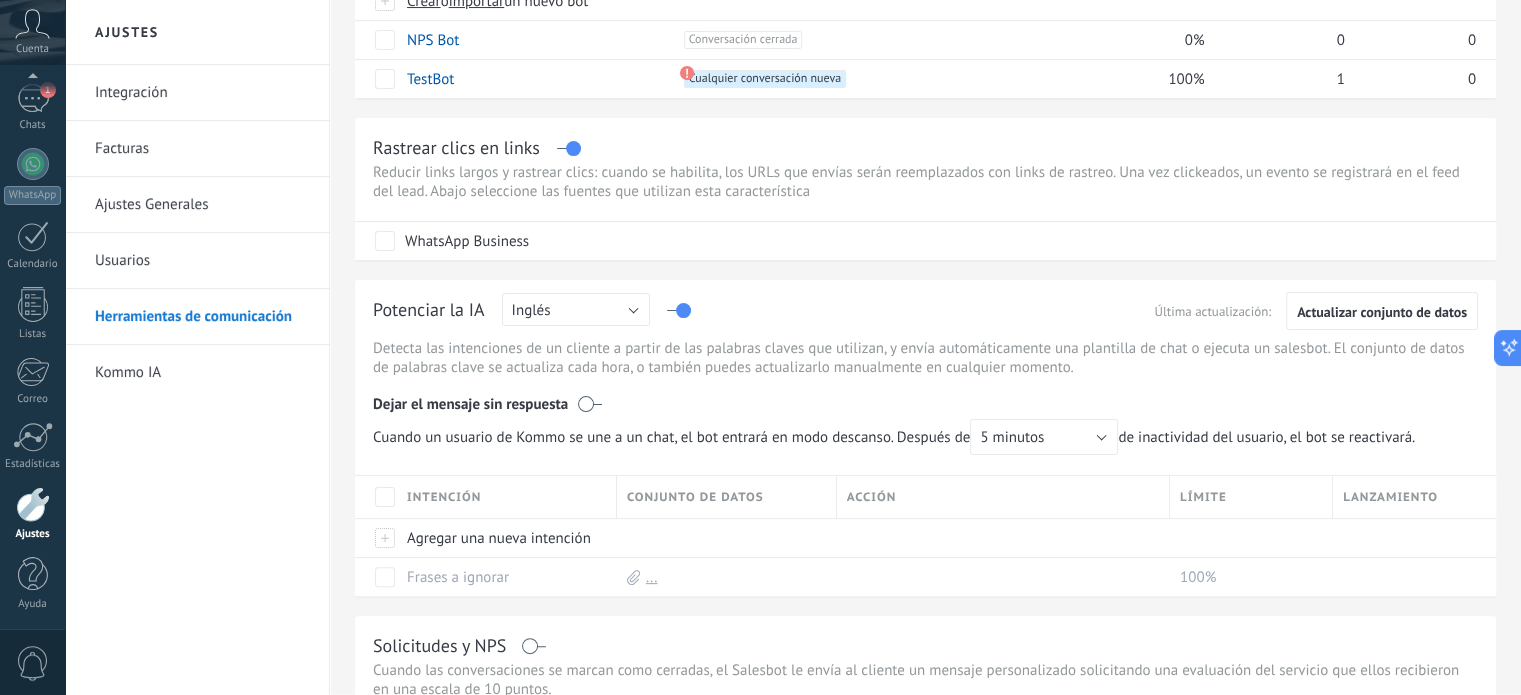 click at bounding box center [678, 310] 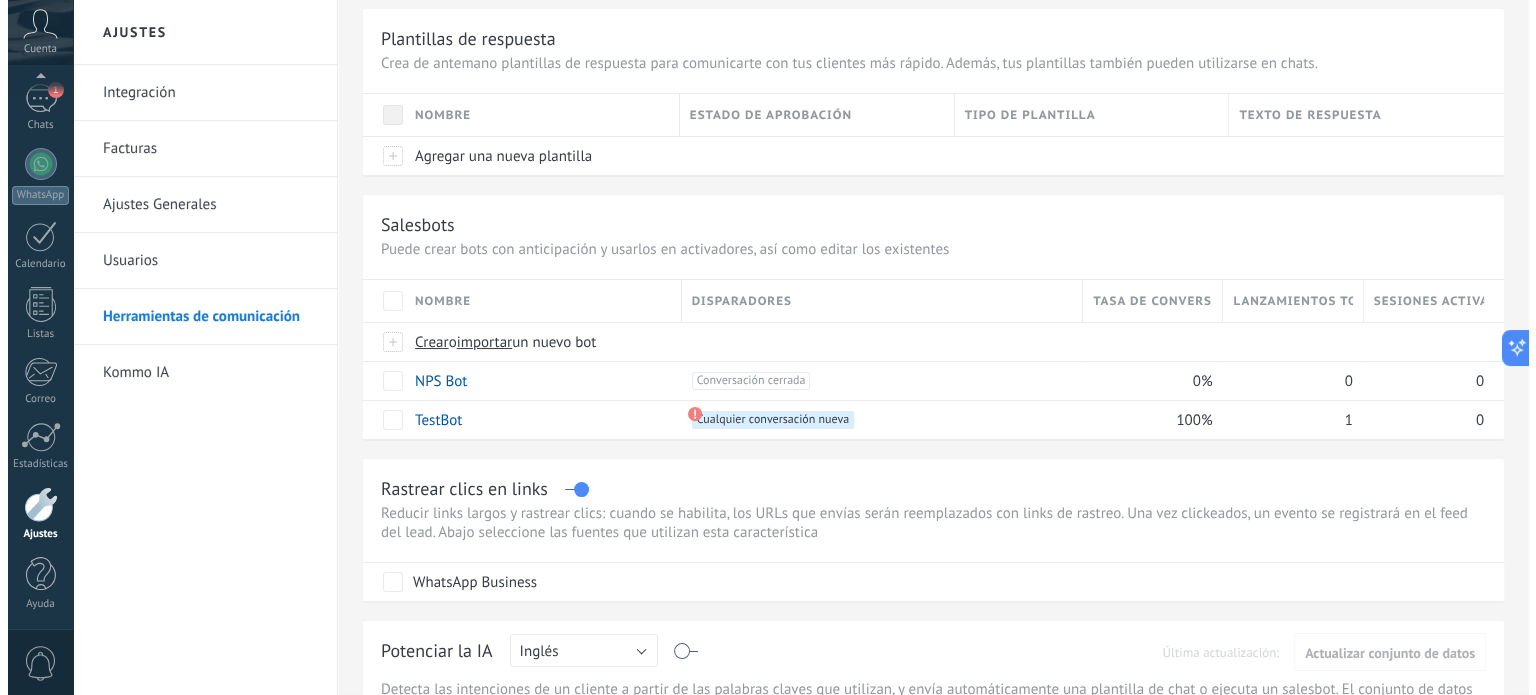 scroll, scrollTop: 0, scrollLeft: 0, axis: both 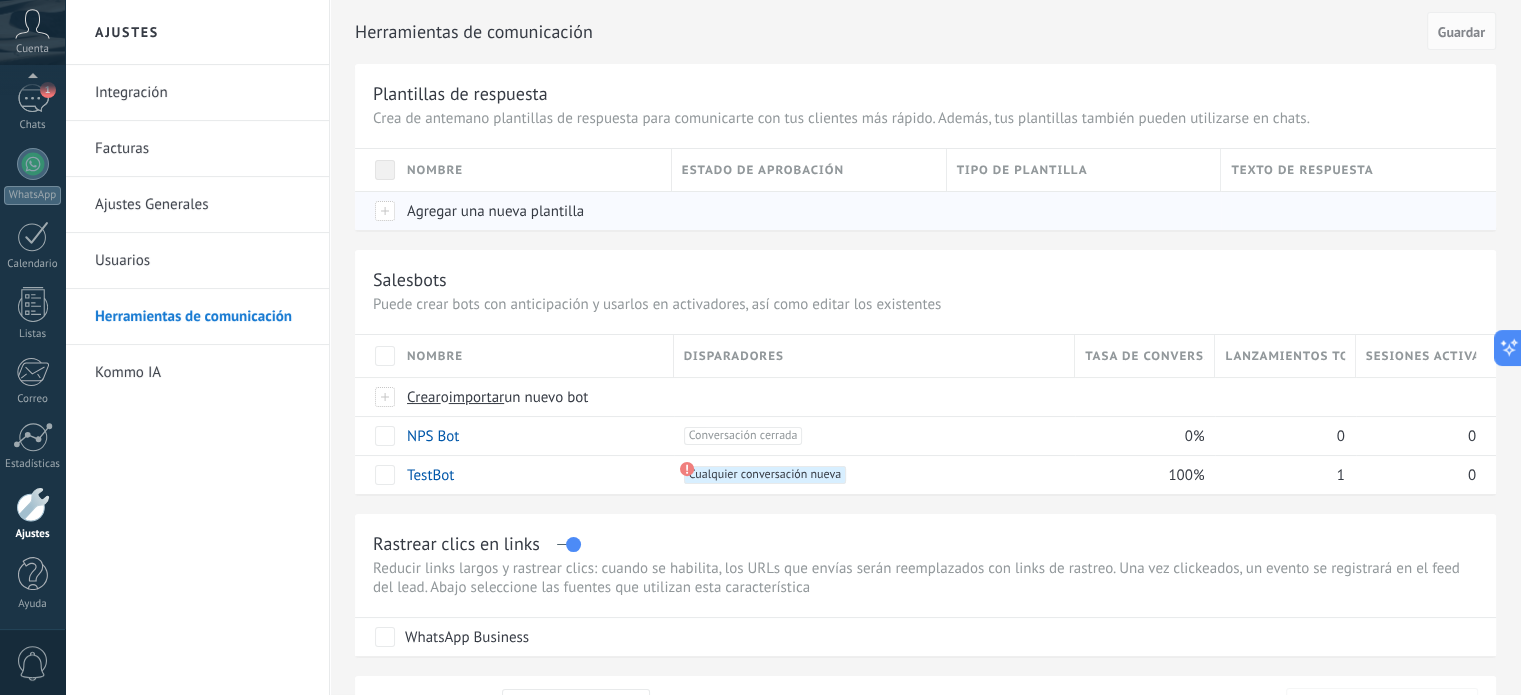 click at bounding box center [376, 210] 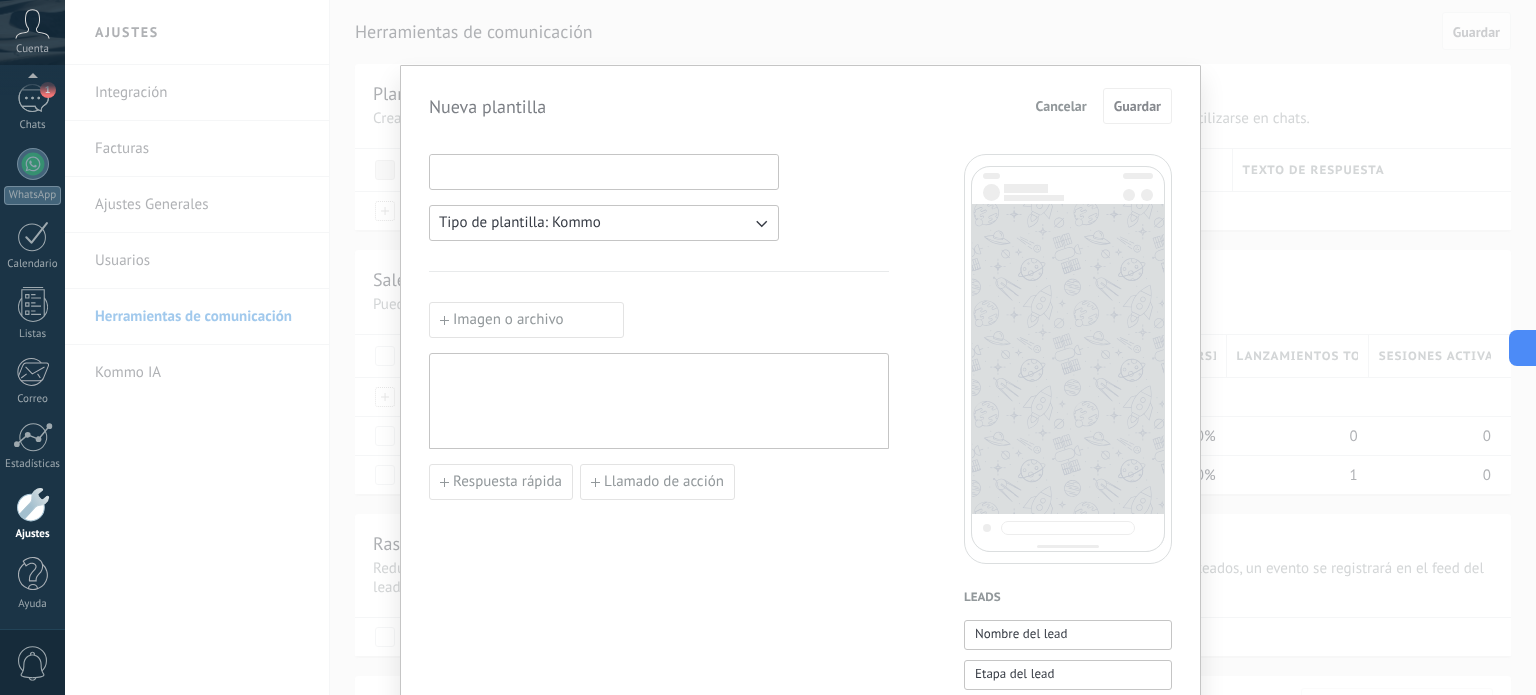 click at bounding box center (604, 171) 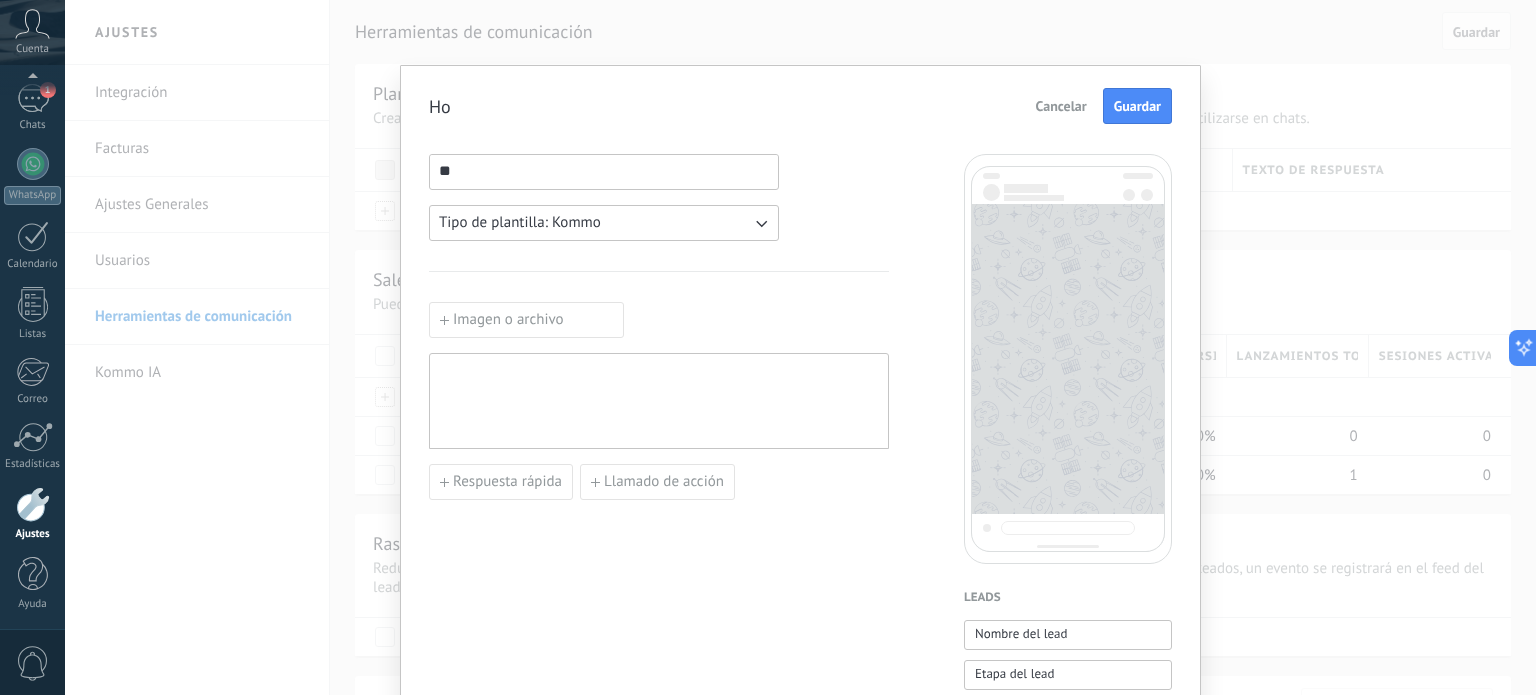 type on "*" 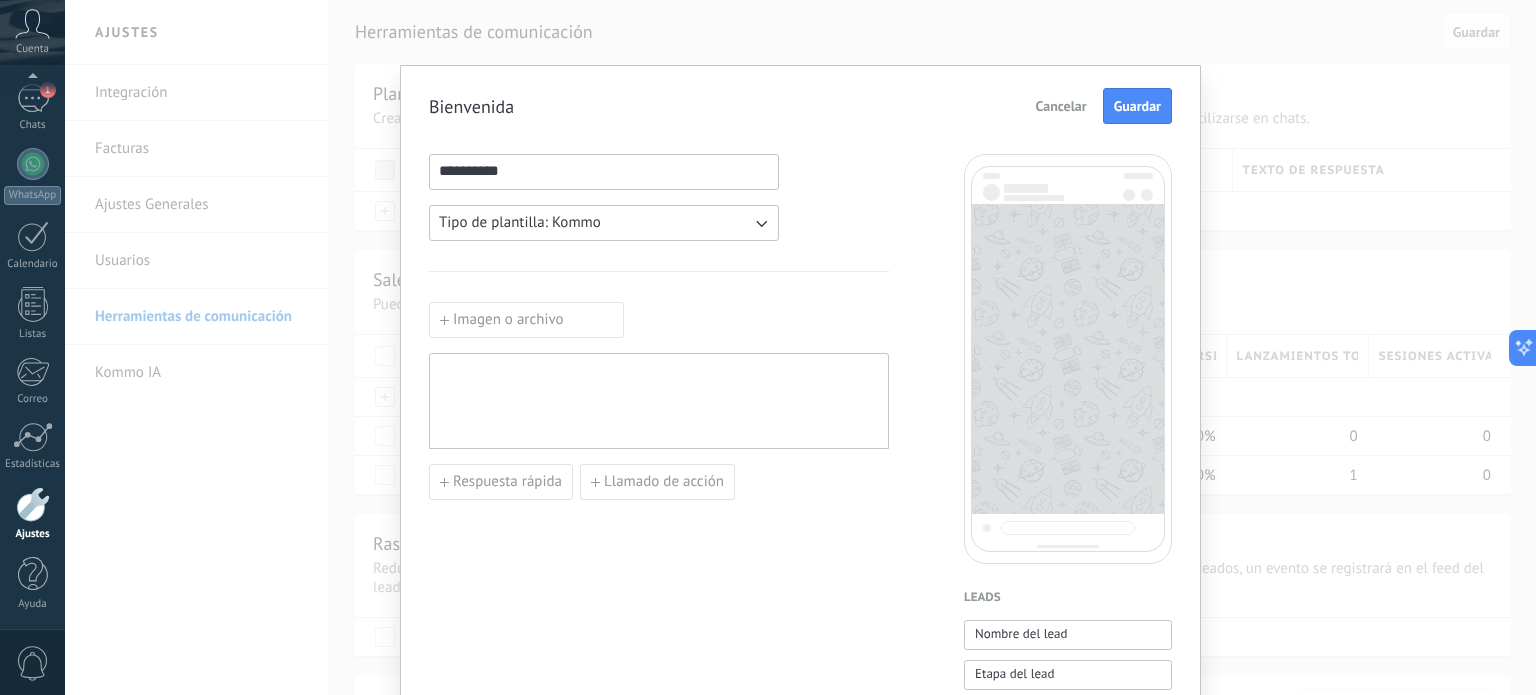 type on "**********" 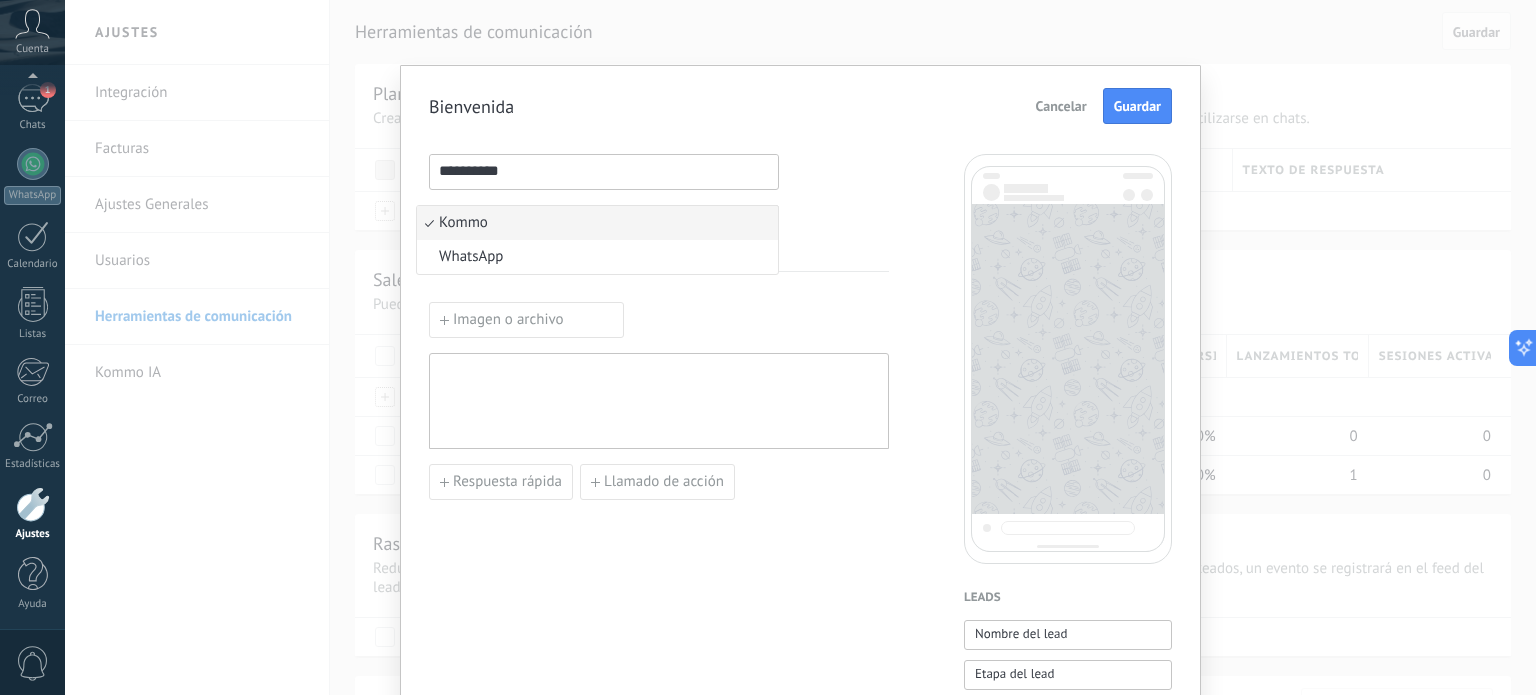 scroll, scrollTop: 0, scrollLeft: 0, axis: both 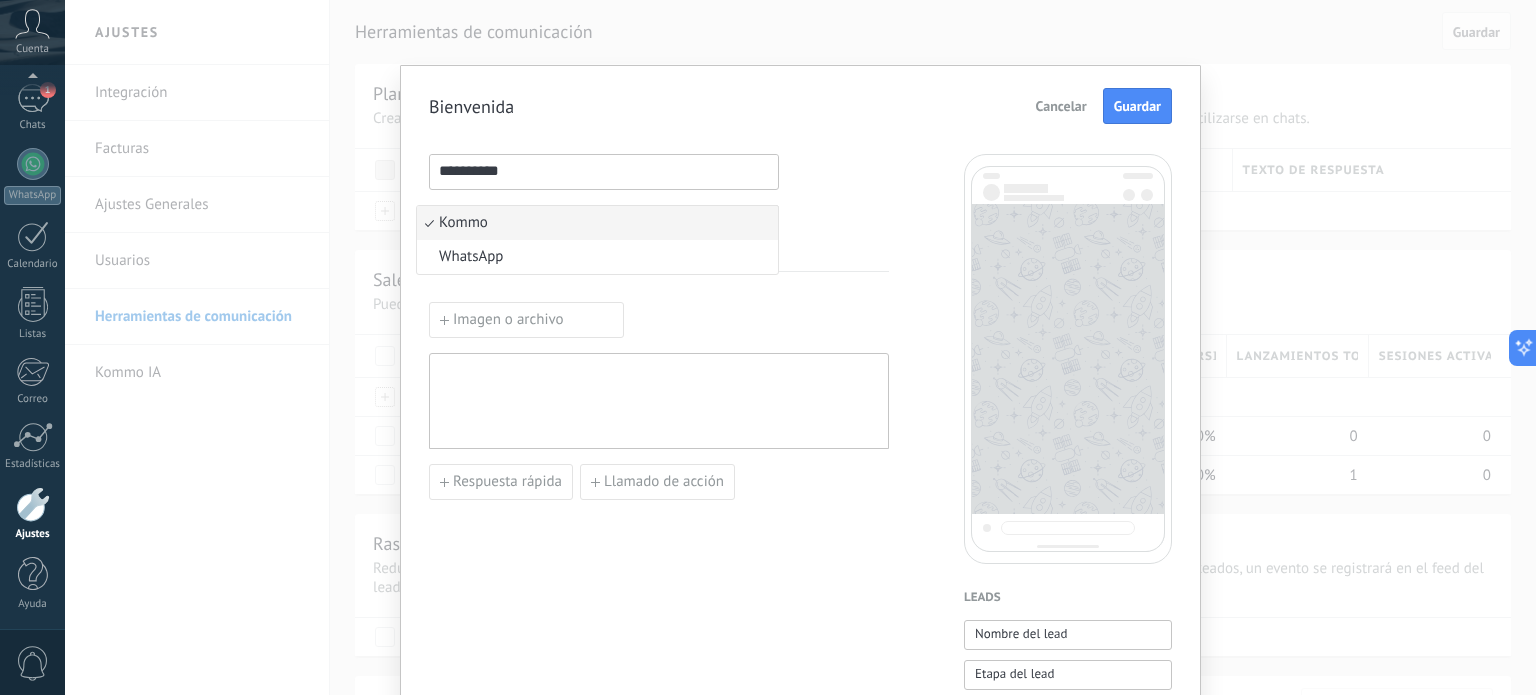 click on "Kommo" at bounding box center [597, 223] 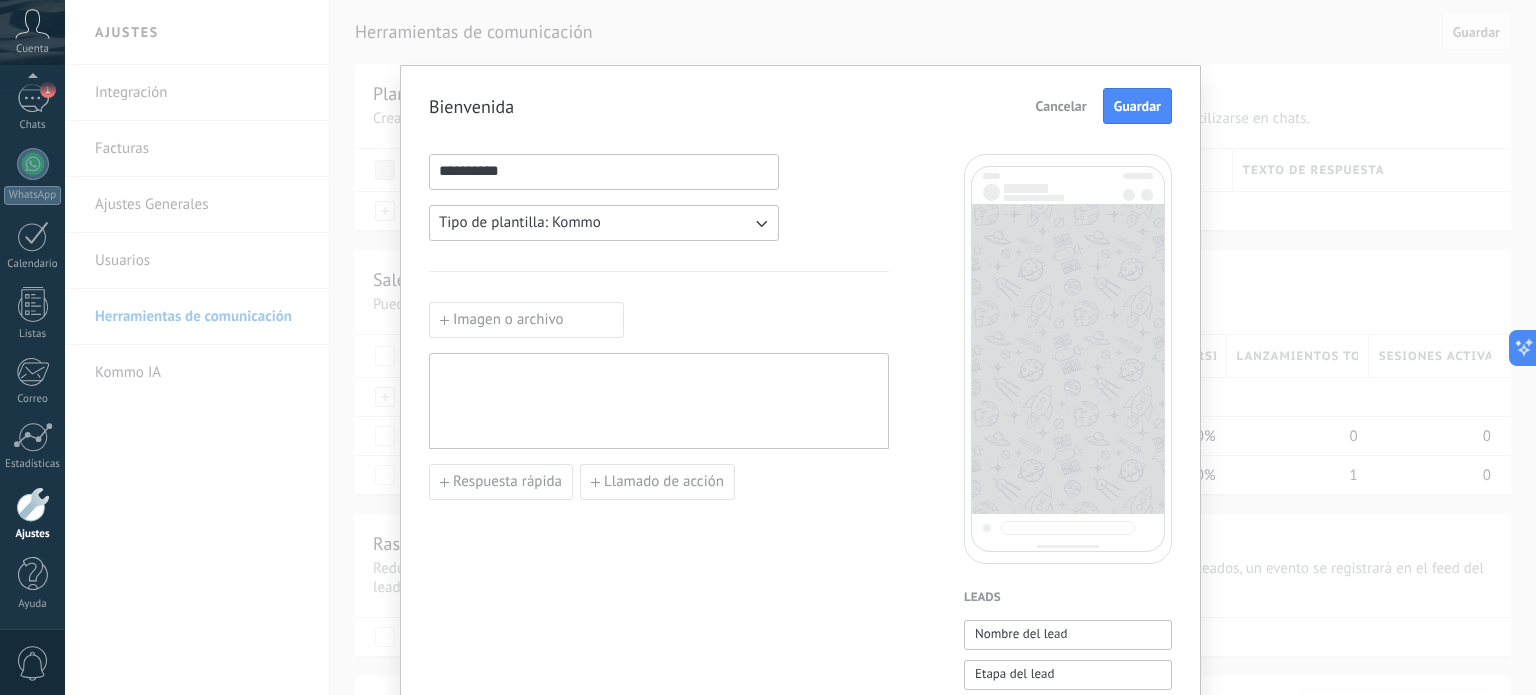 click on "Tipo de plantilla: Kommo" at bounding box center (520, 223) 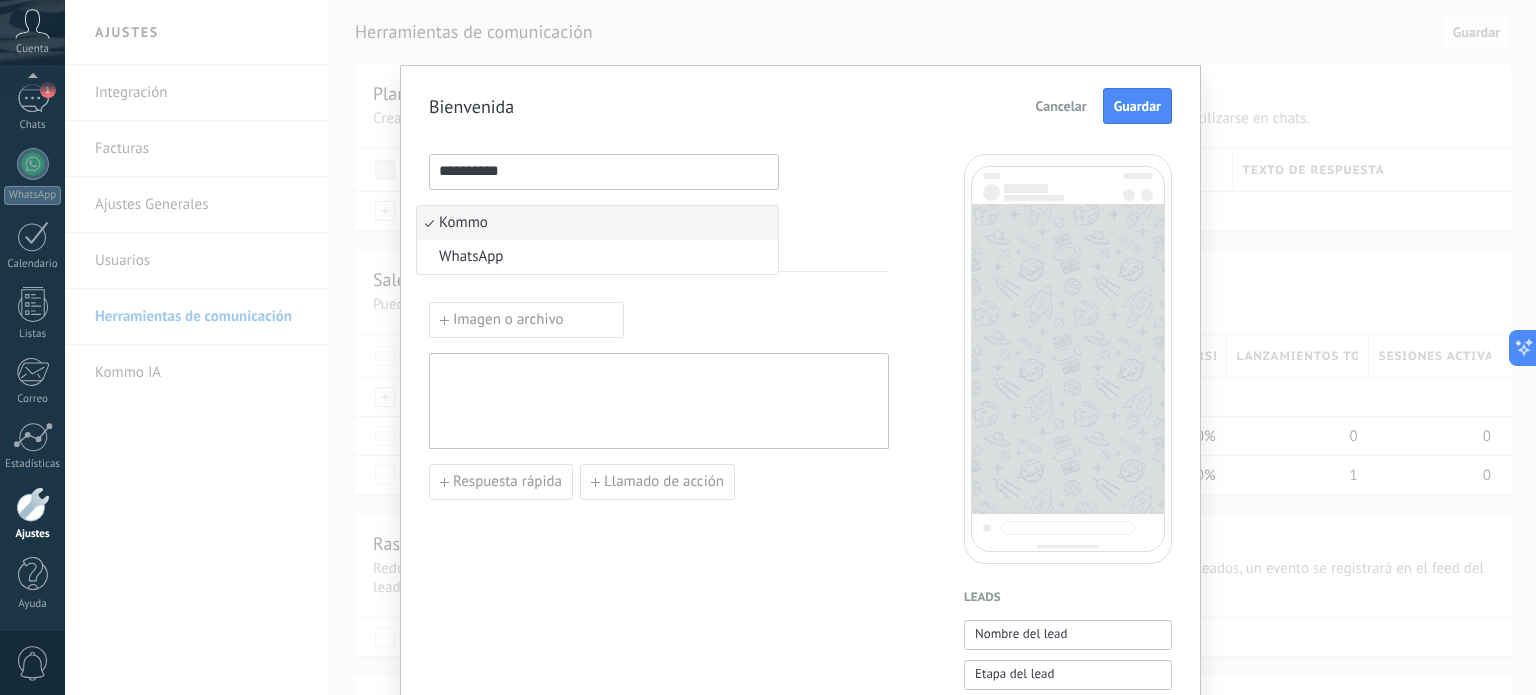 click on "Kommo" at bounding box center [597, 223] 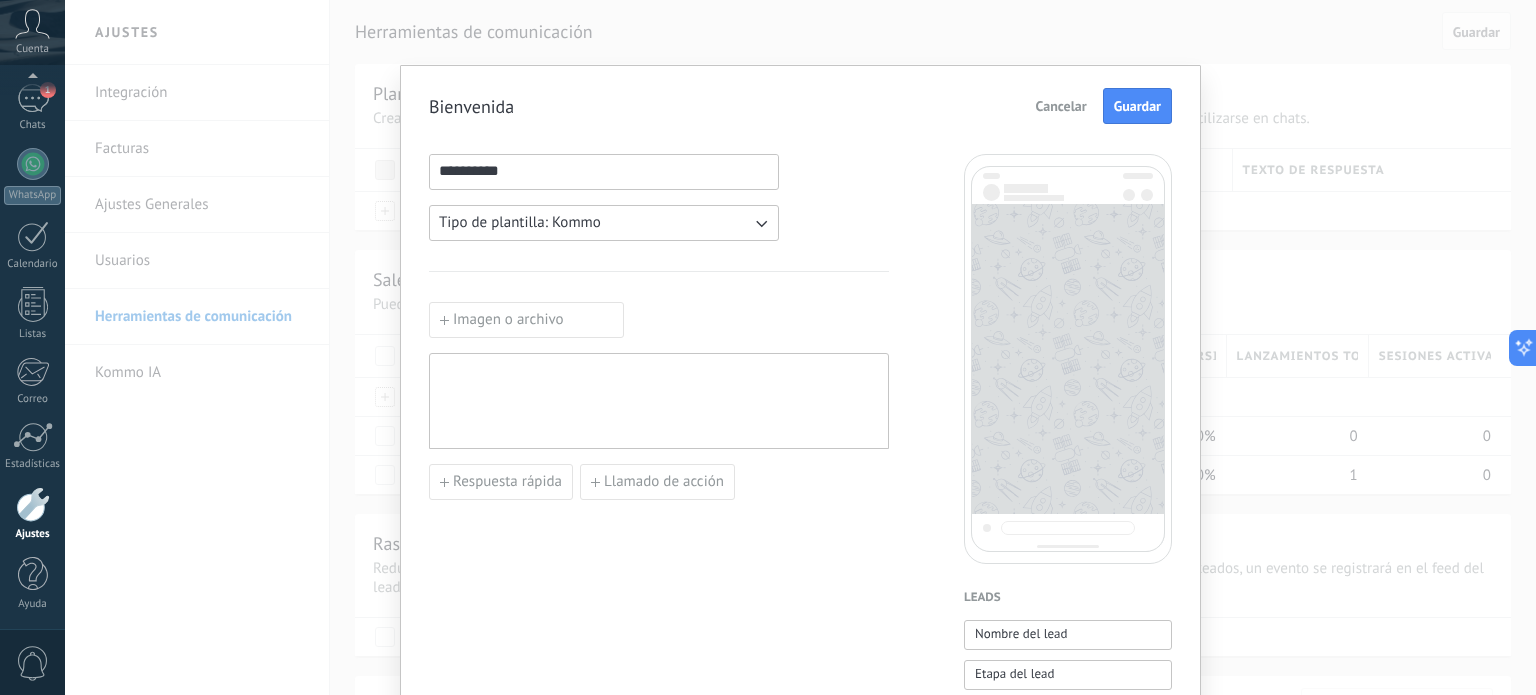 click on "Tipo de plantilla: Kommo" at bounding box center (520, 223) 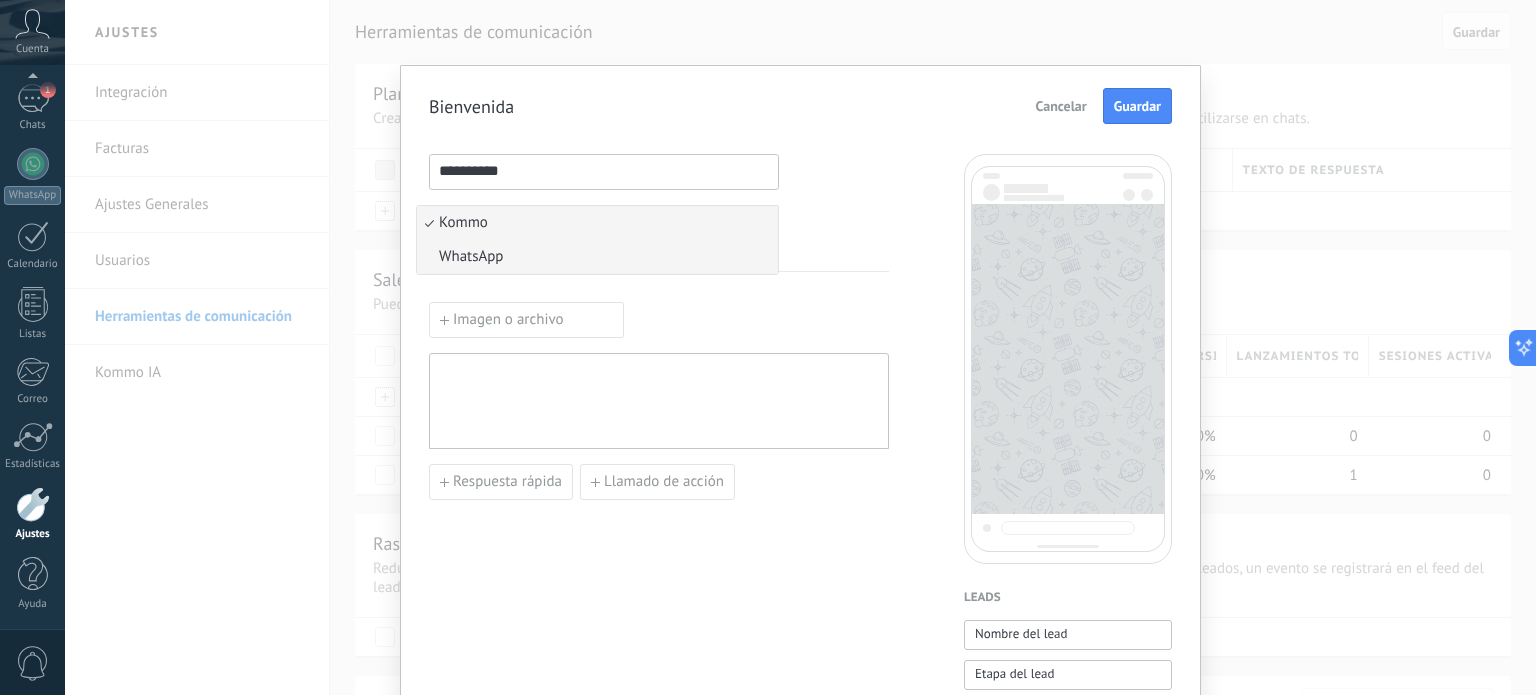 click on "WhatsApp" at bounding box center [471, 257] 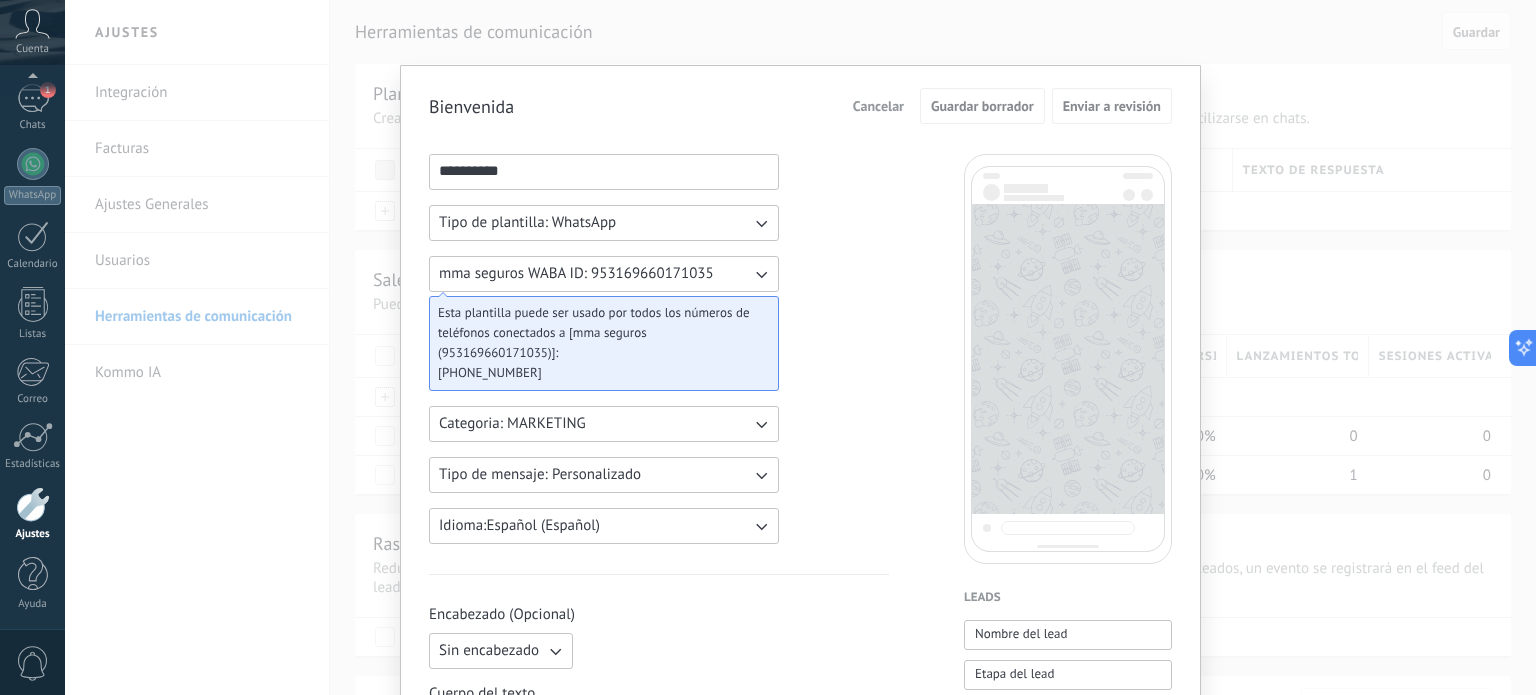 click on "Categoria: MARKETING" at bounding box center [604, 424] 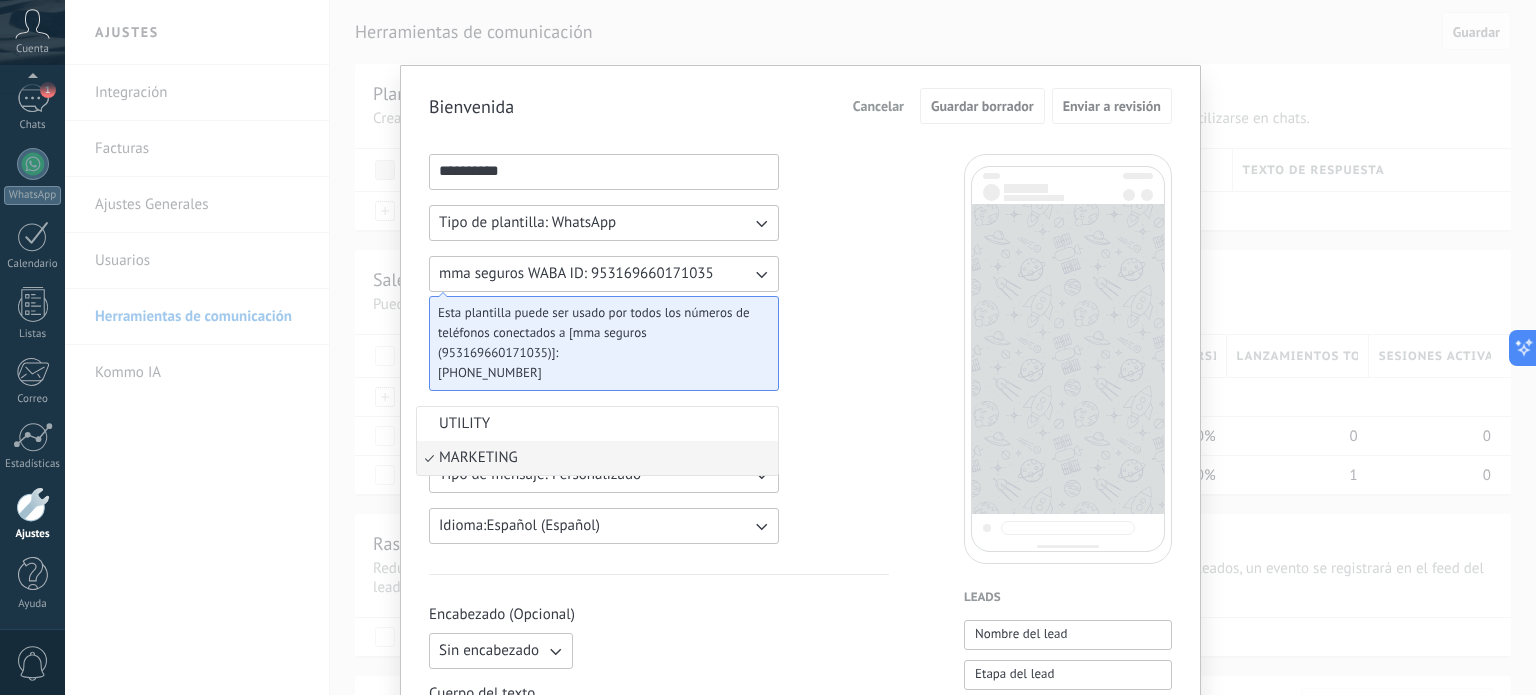 click on "MARKETING" at bounding box center (478, 458) 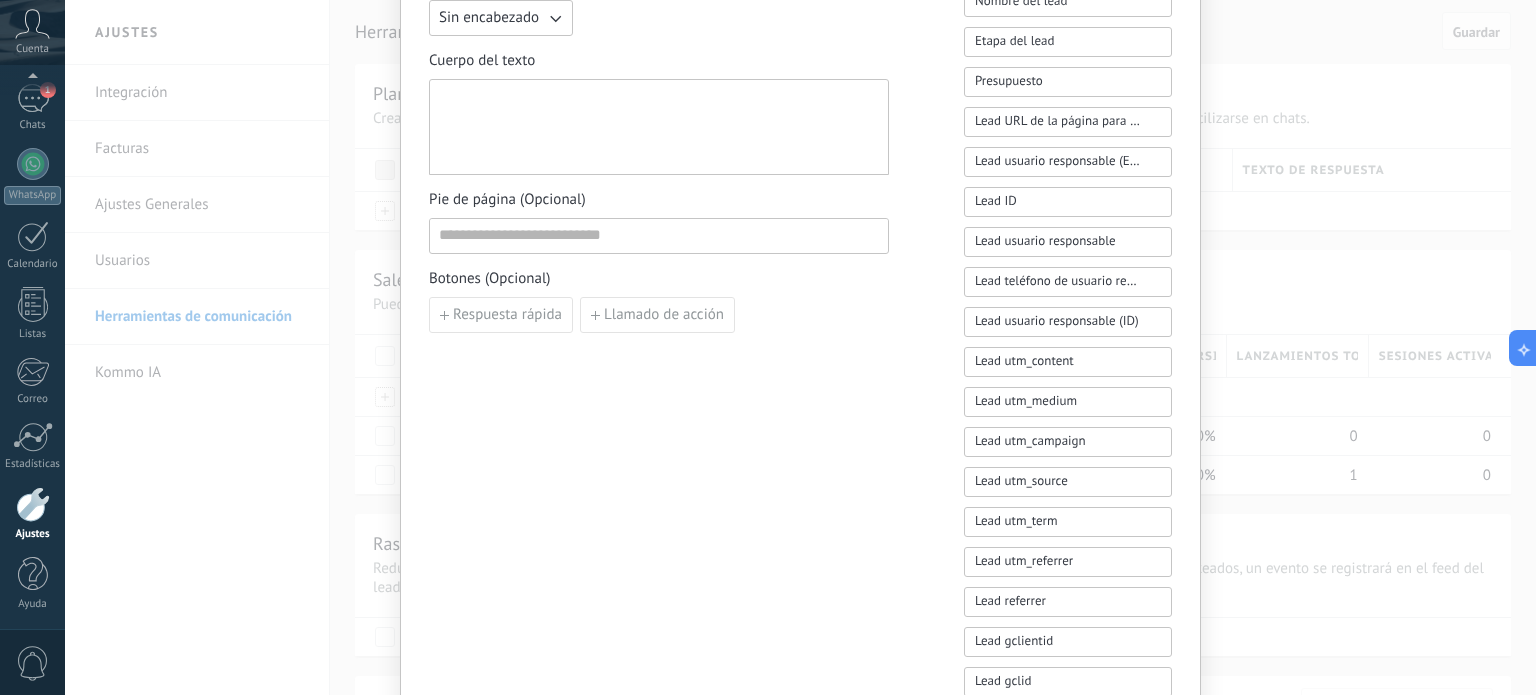 scroll, scrollTop: 0, scrollLeft: 0, axis: both 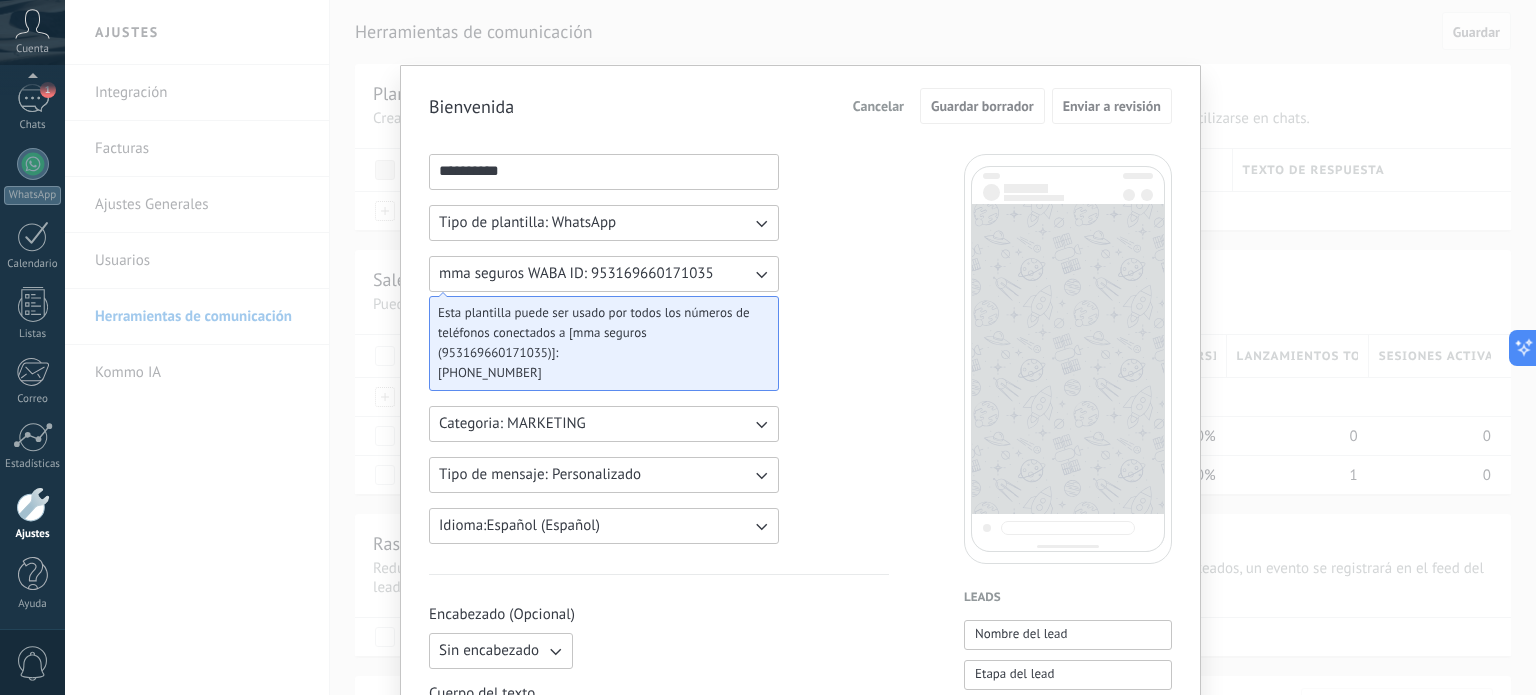 click on "Sin encabezado" at bounding box center [489, 651] 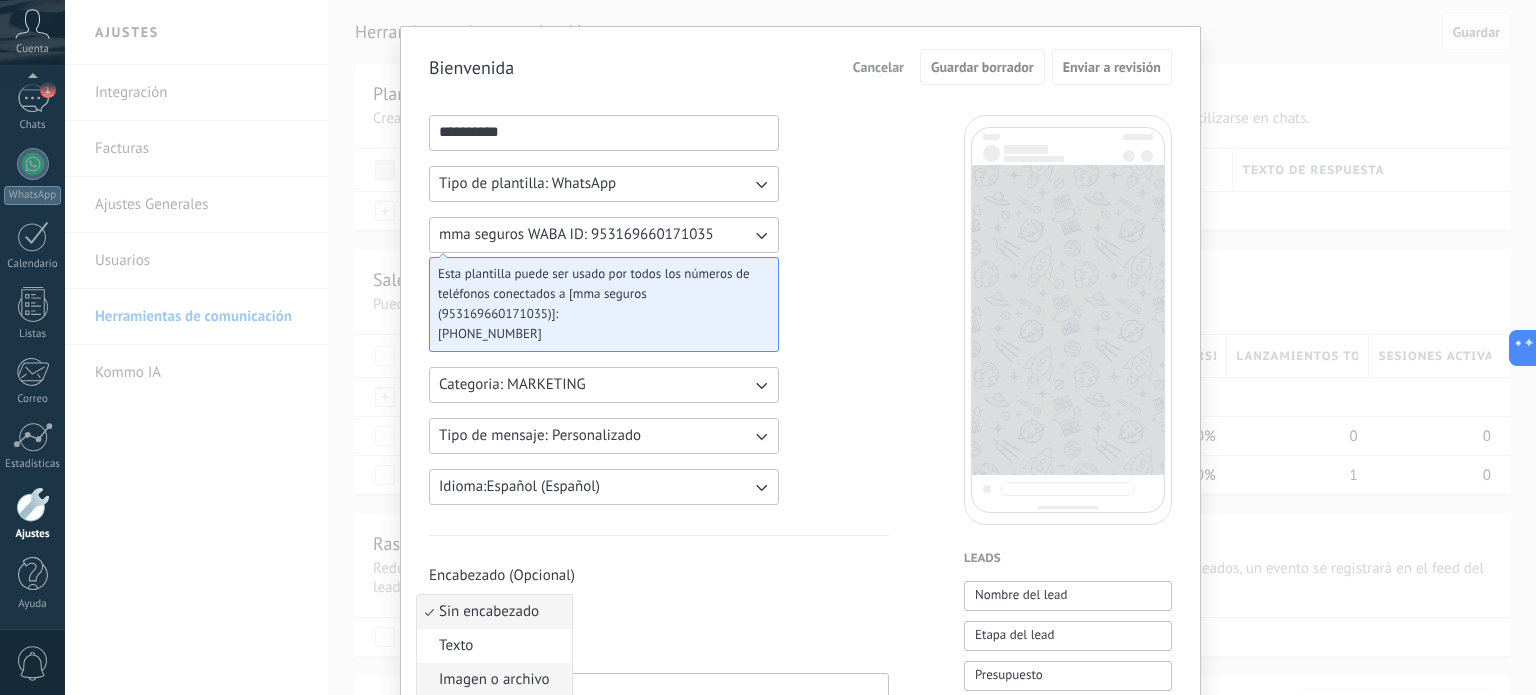 click on "Imagen o archivo" at bounding box center (494, 680) 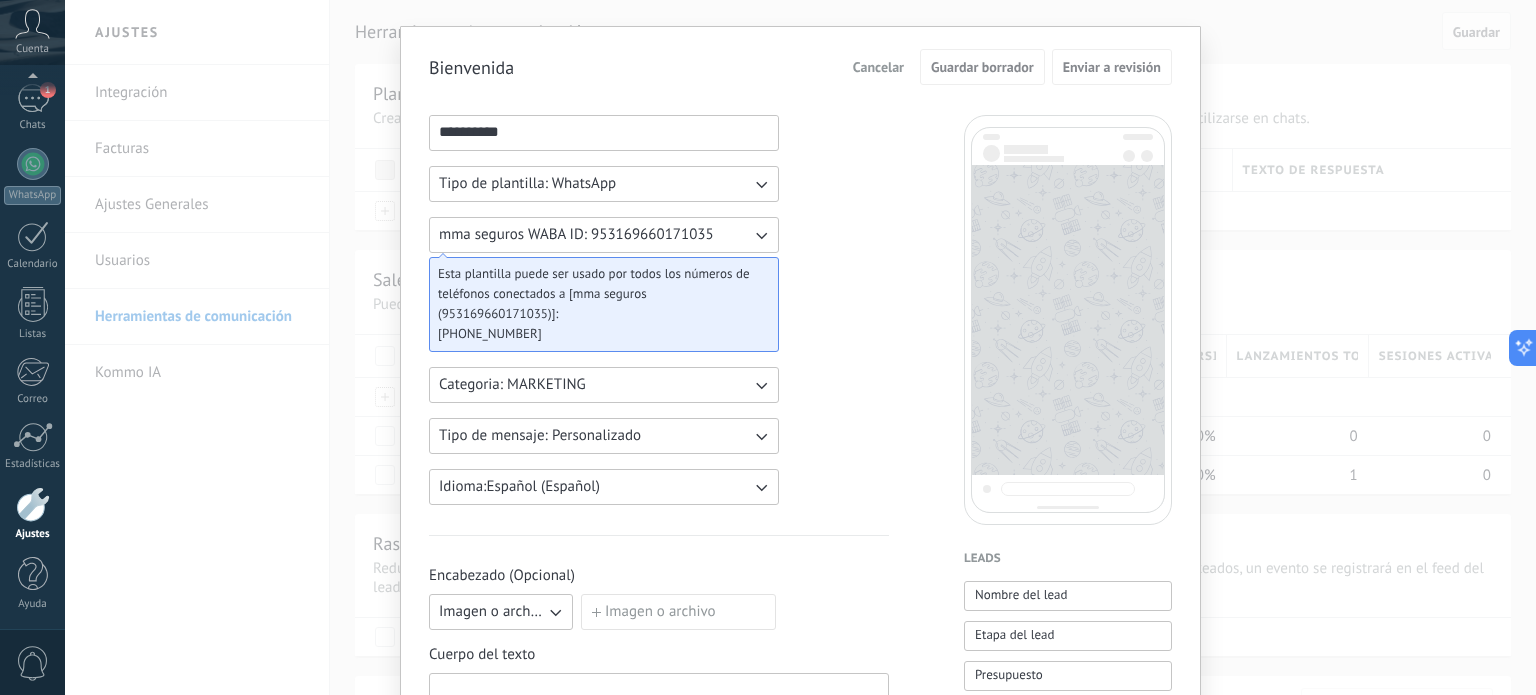 click on "Imagen o archivo" at bounding box center (678, 612) 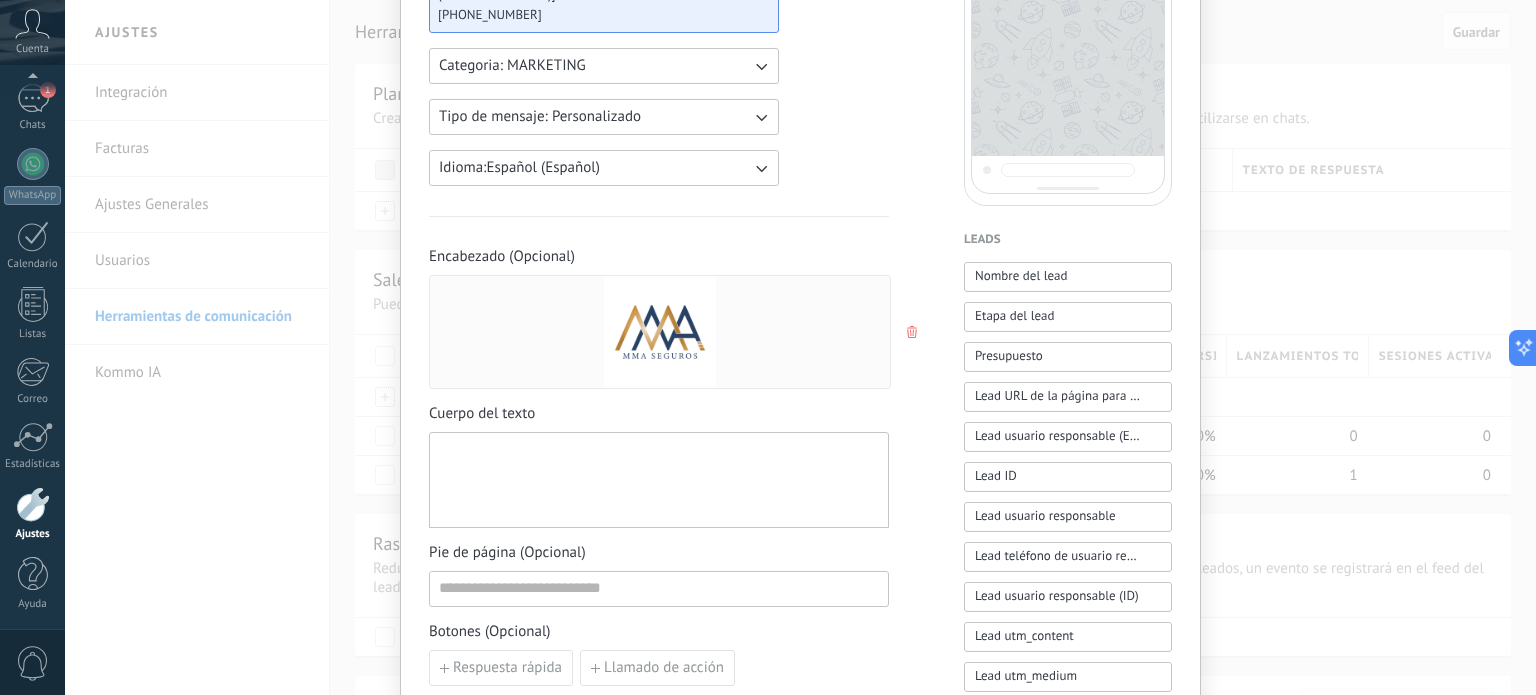scroll, scrollTop: 281, scrollLeft: 0, axis: vertical 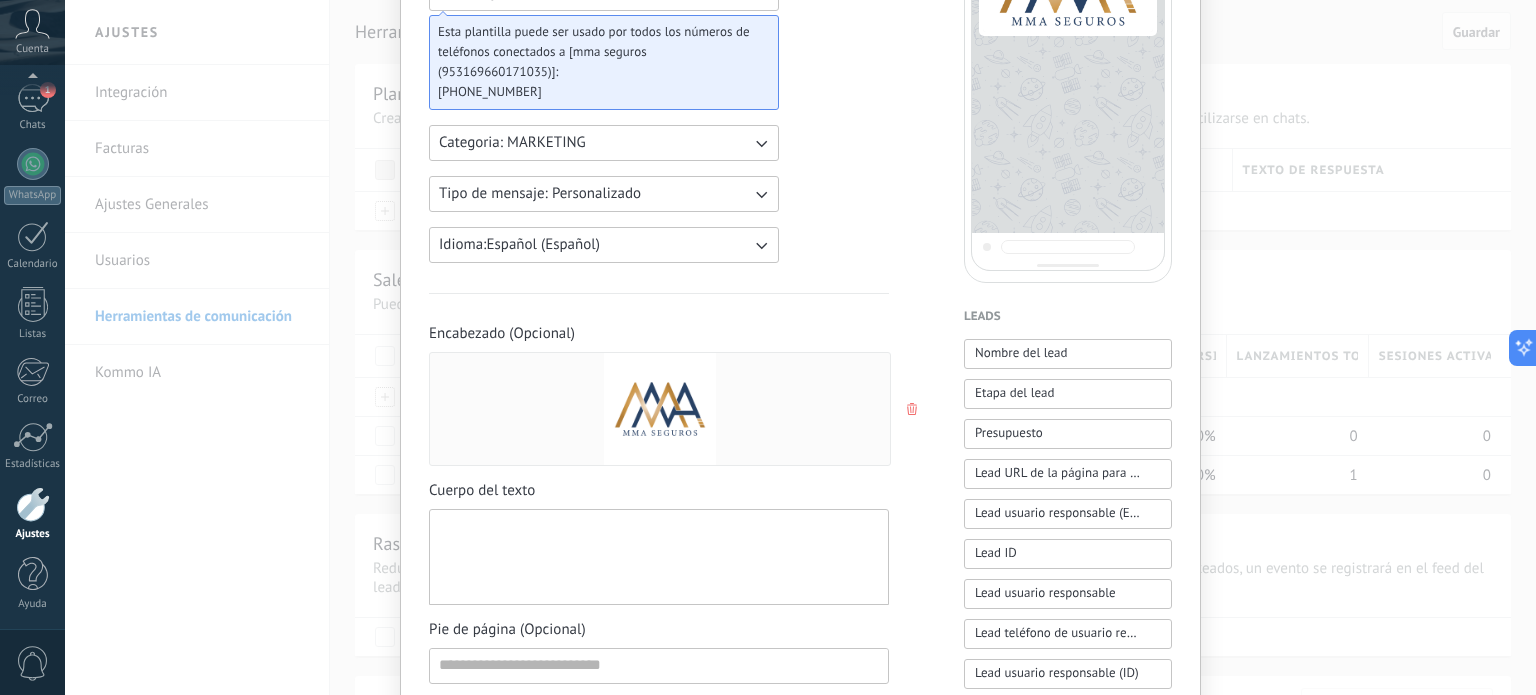 click at bounding box center (659, 557) 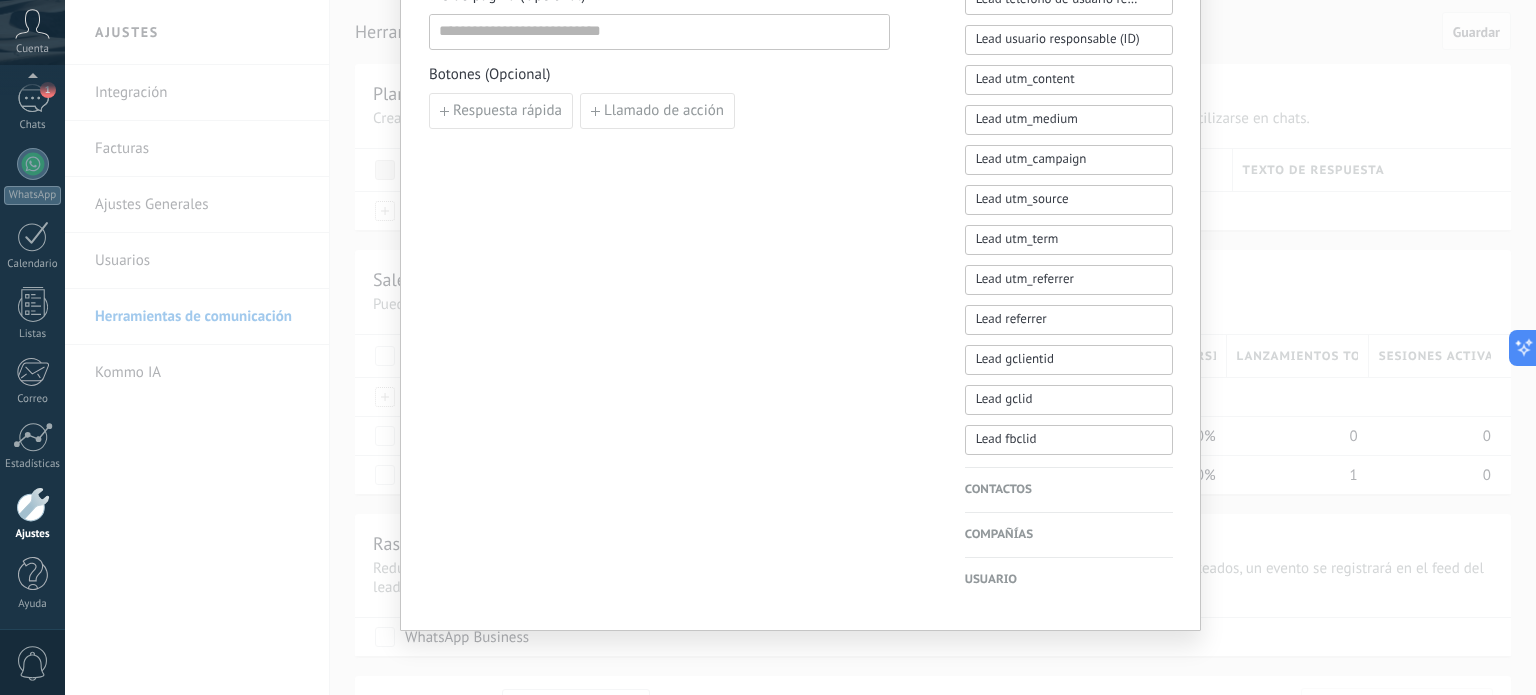 scroll, scrollTop: 281, scrollLeft: 0, axis: vertical 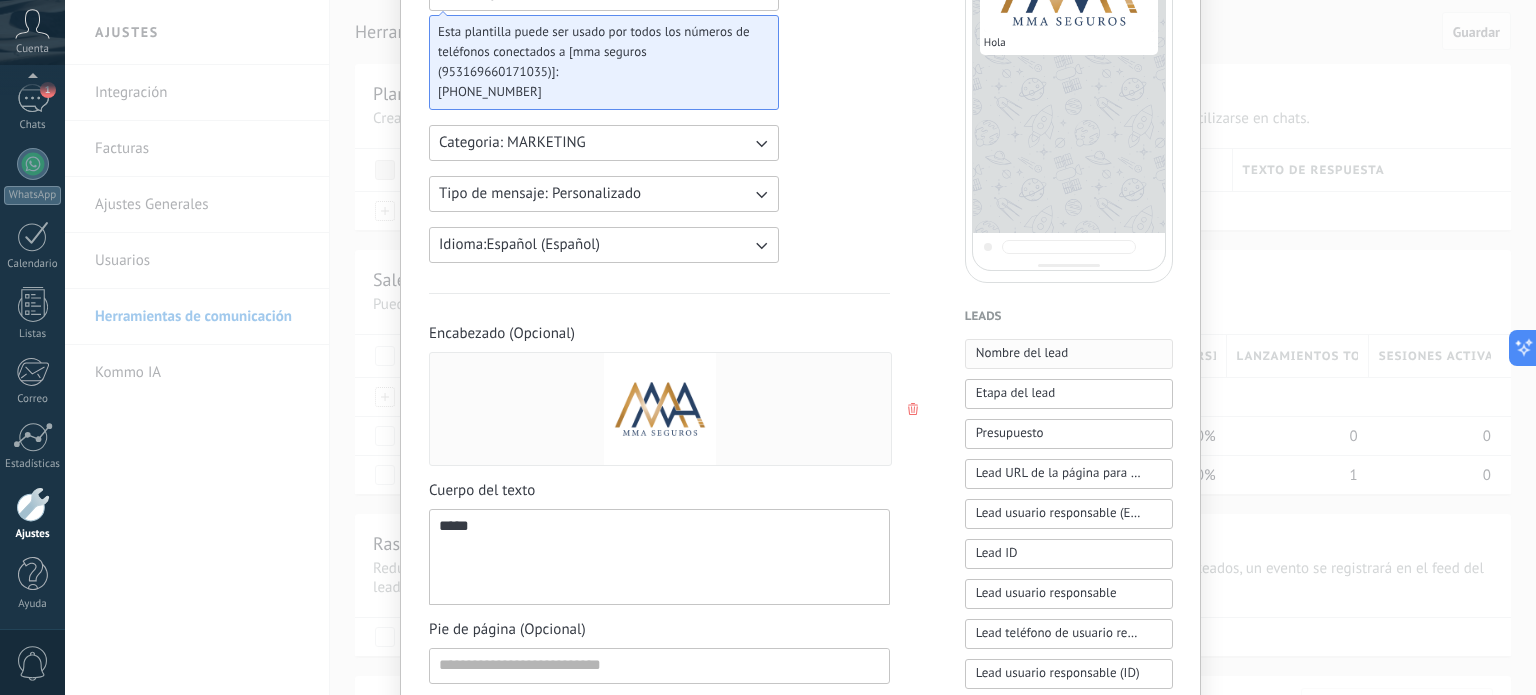 click on "Nombre del lead" at bounding box center [1022, 353] 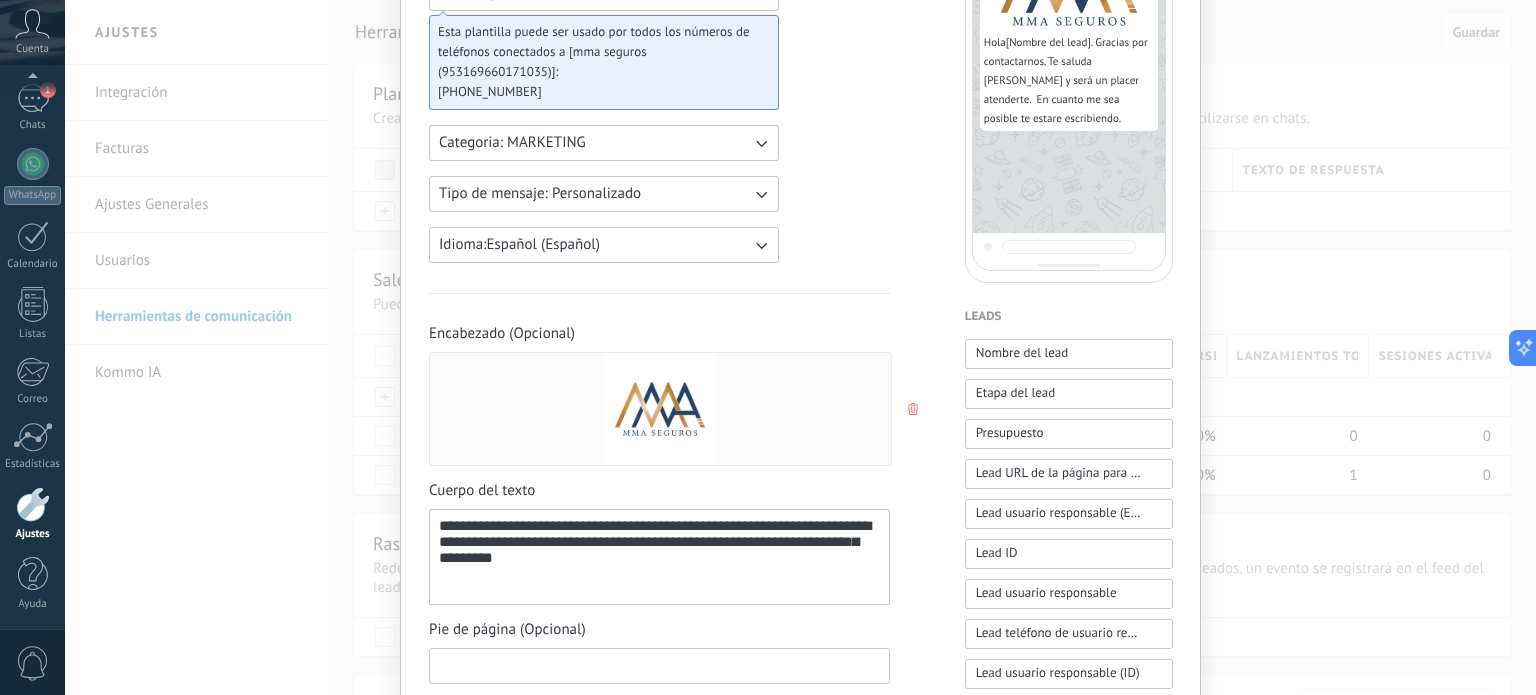 click at bounding box center [659, 665] 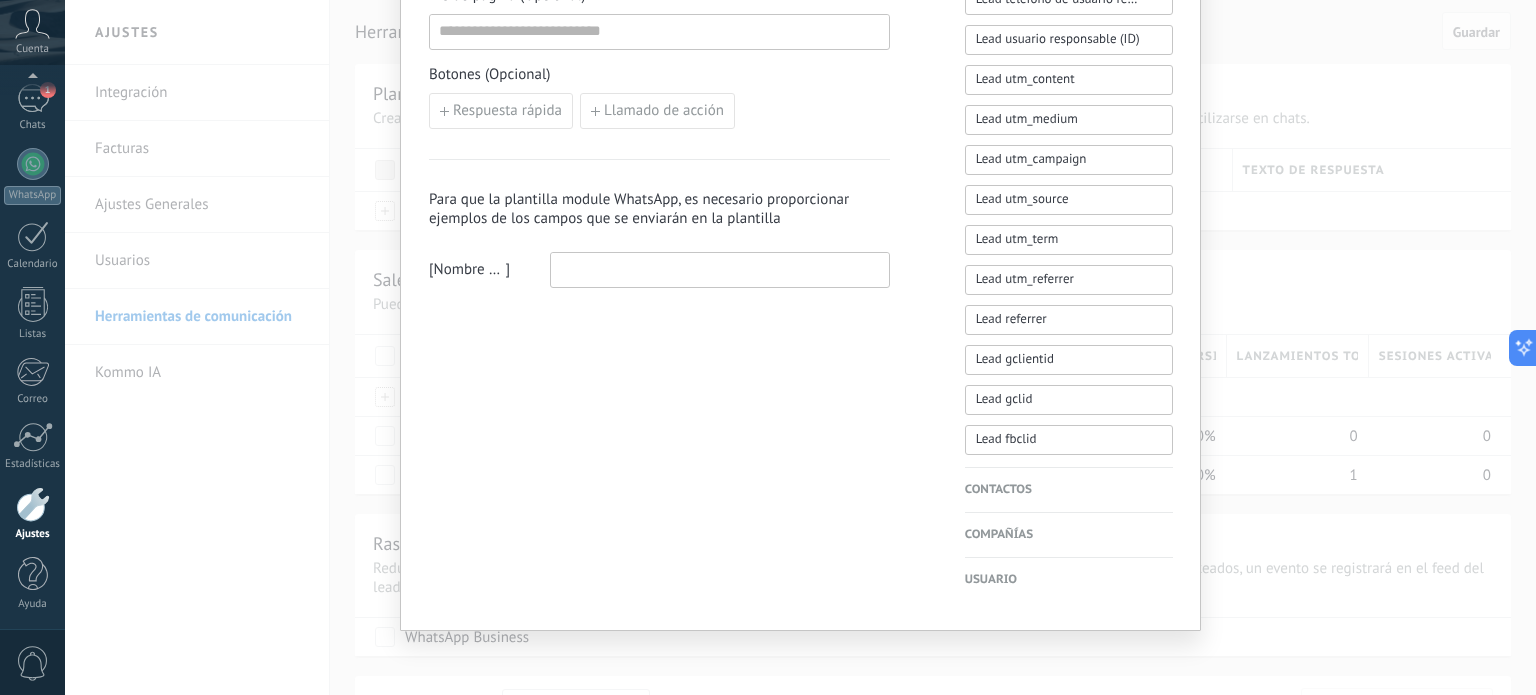 click at bounding box center (720, 269) 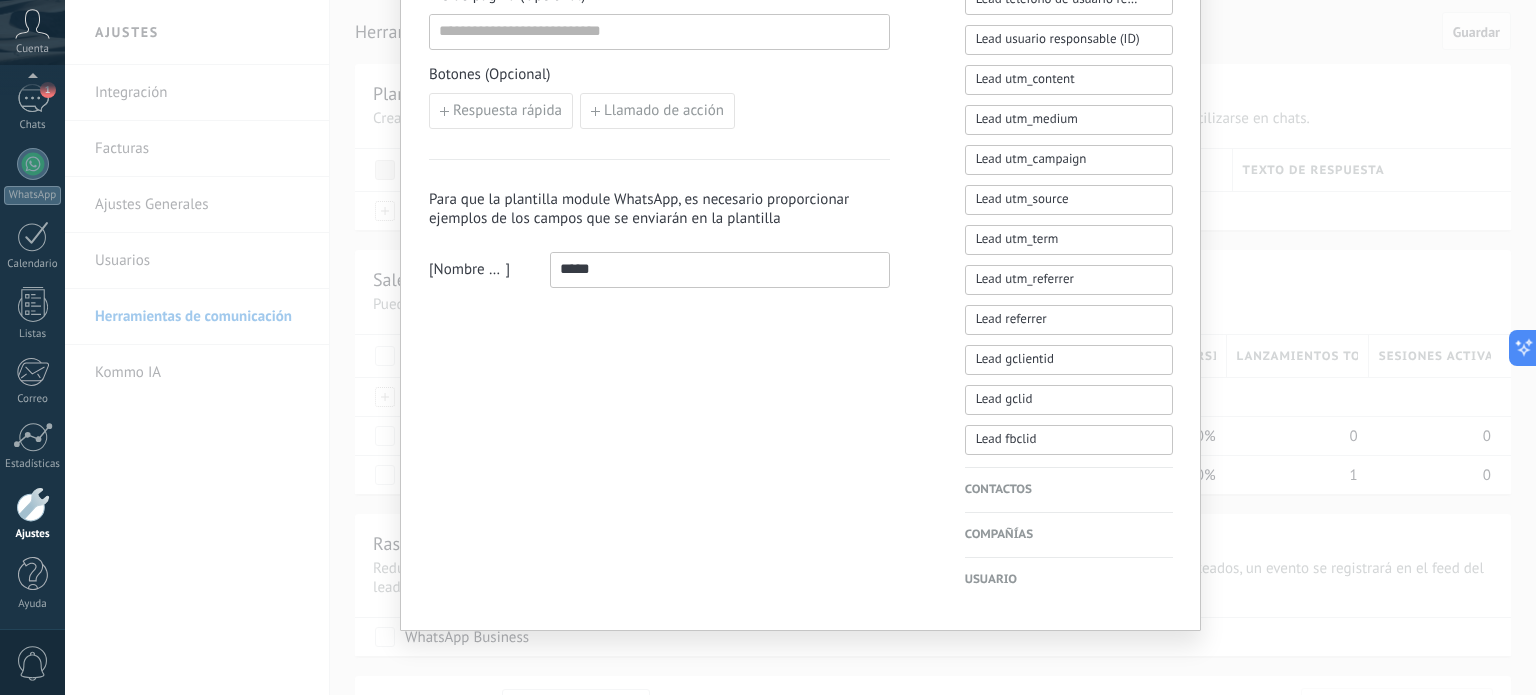type on "*****" 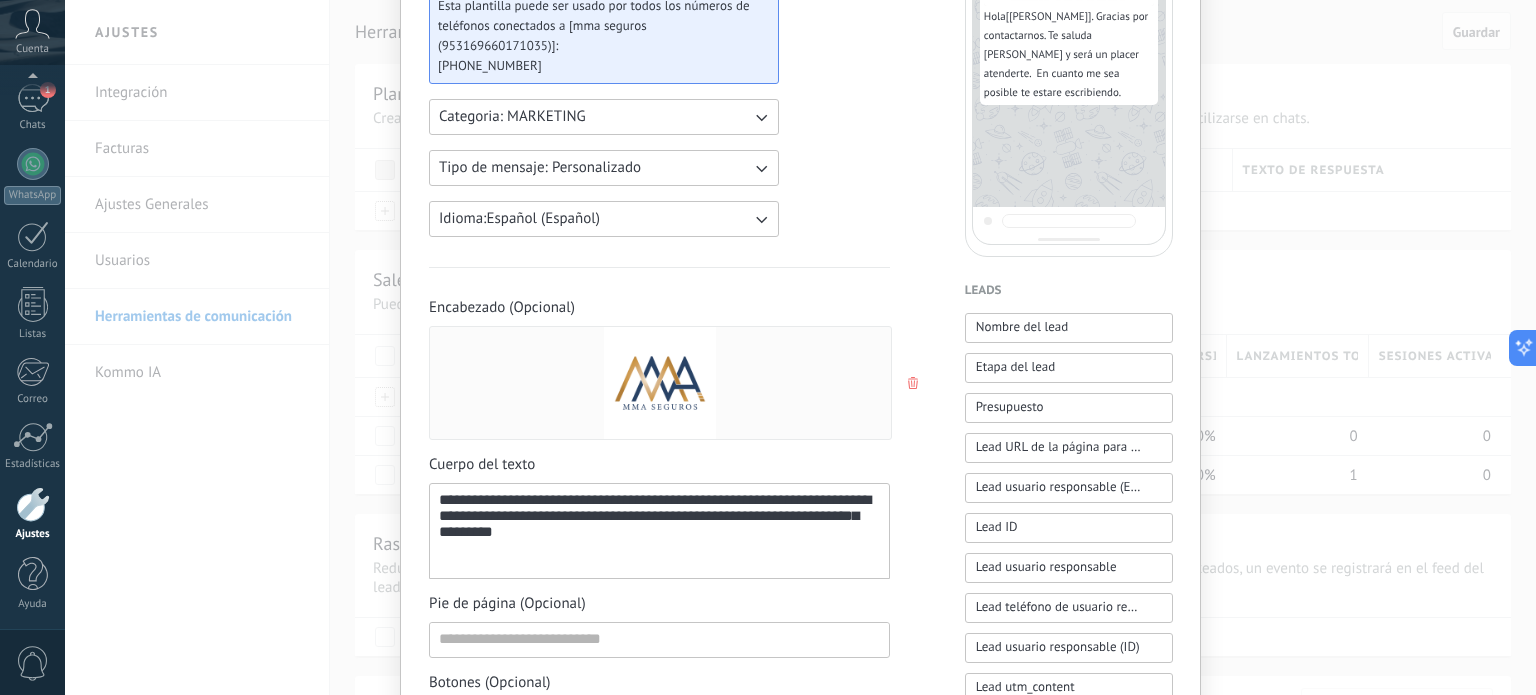 scroll, scrollTop: 324, scrollLeft: 0, axis: vertical 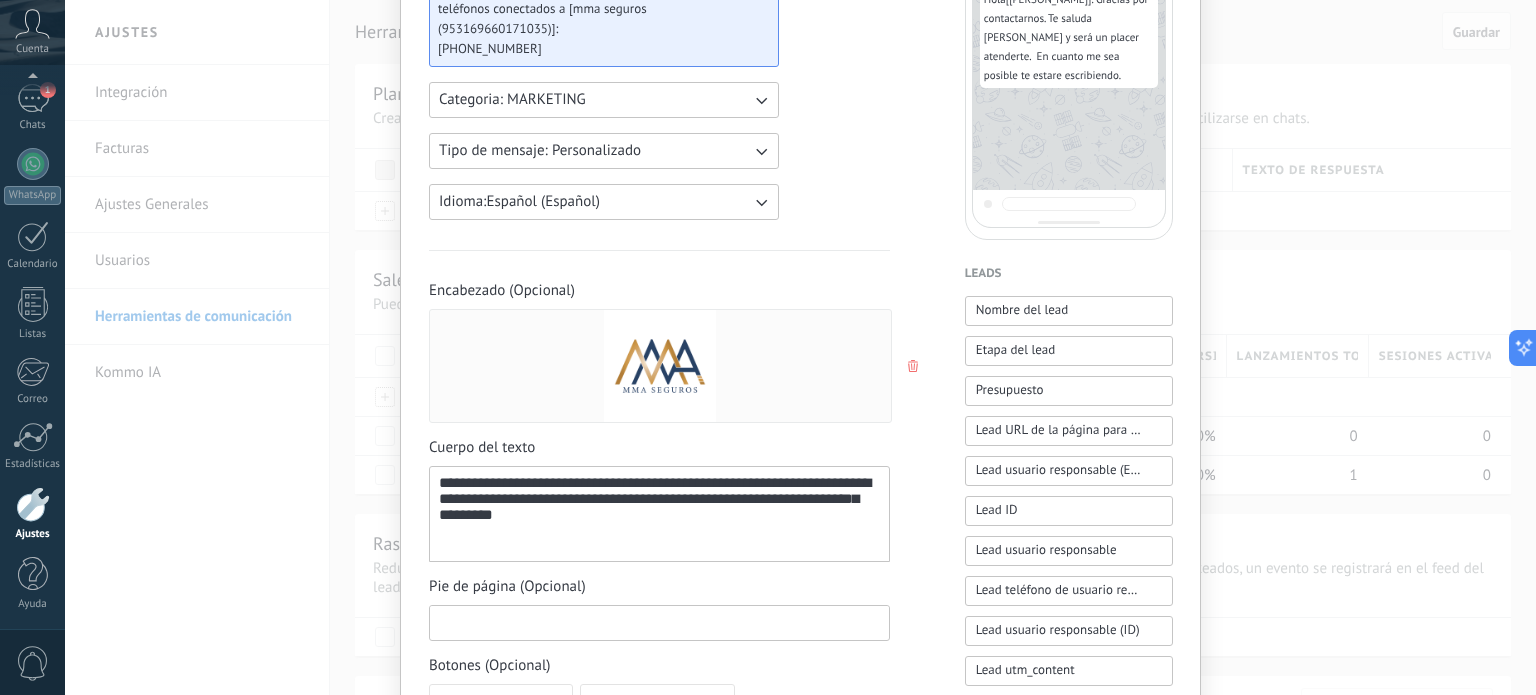 click at bounding box center (659, 622) 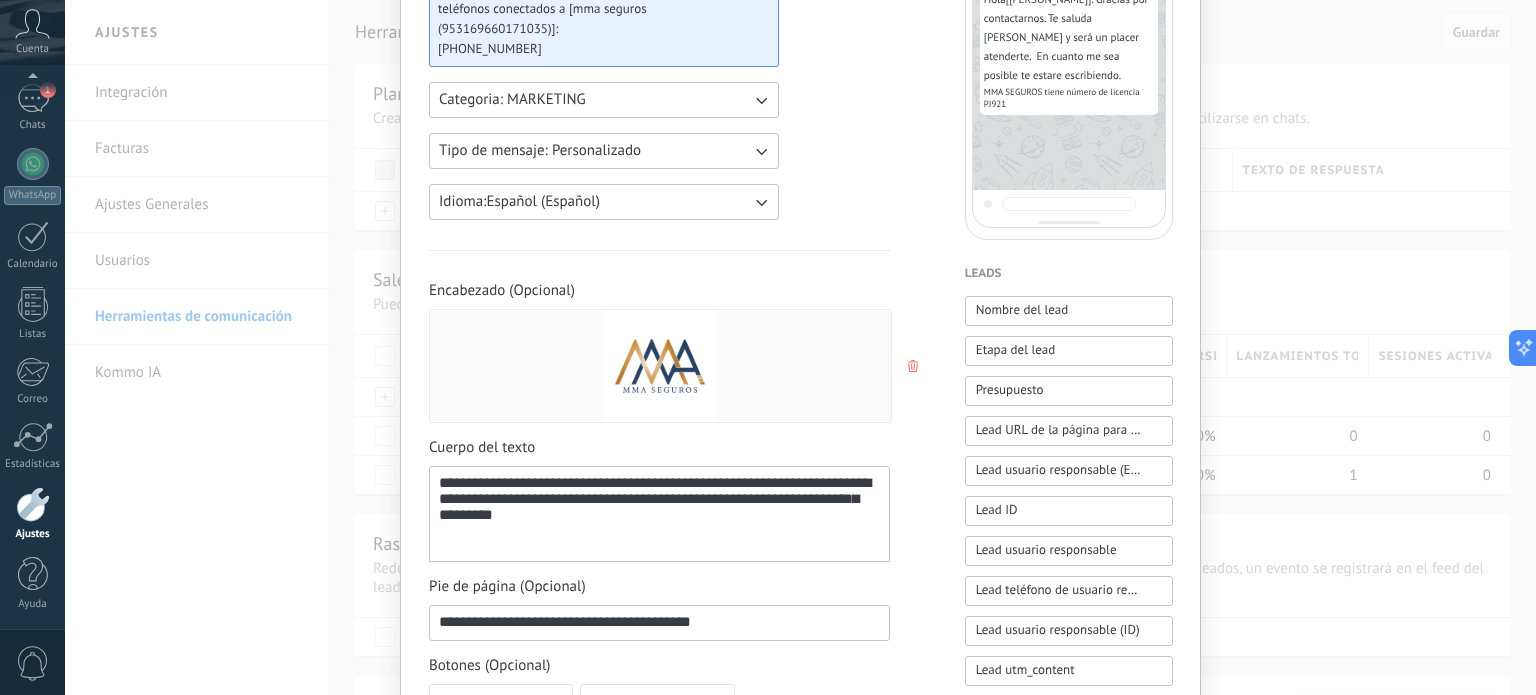 scroll, scrollTop: 915, scrollLeft: 0, axis: vertical 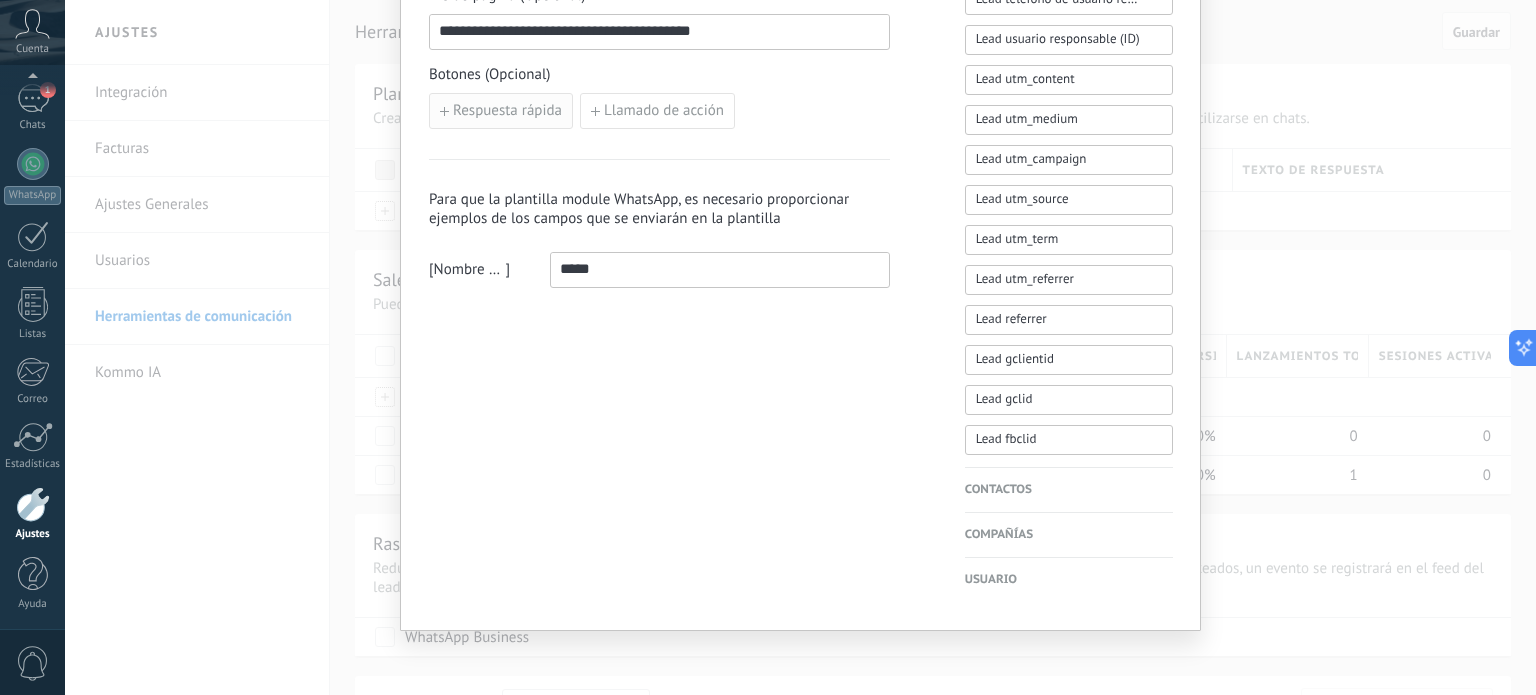 click on "Respuesta rápida" at bounding box center [507, 111] 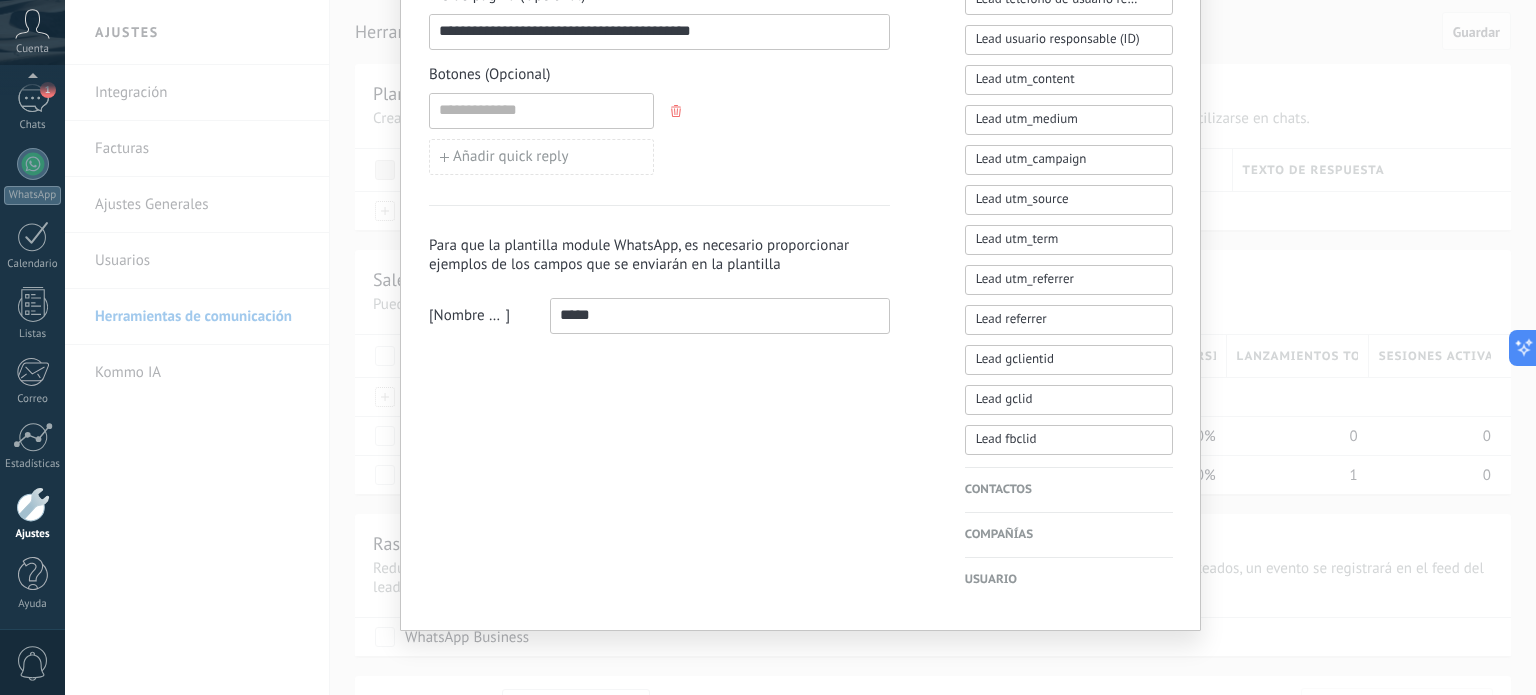 click 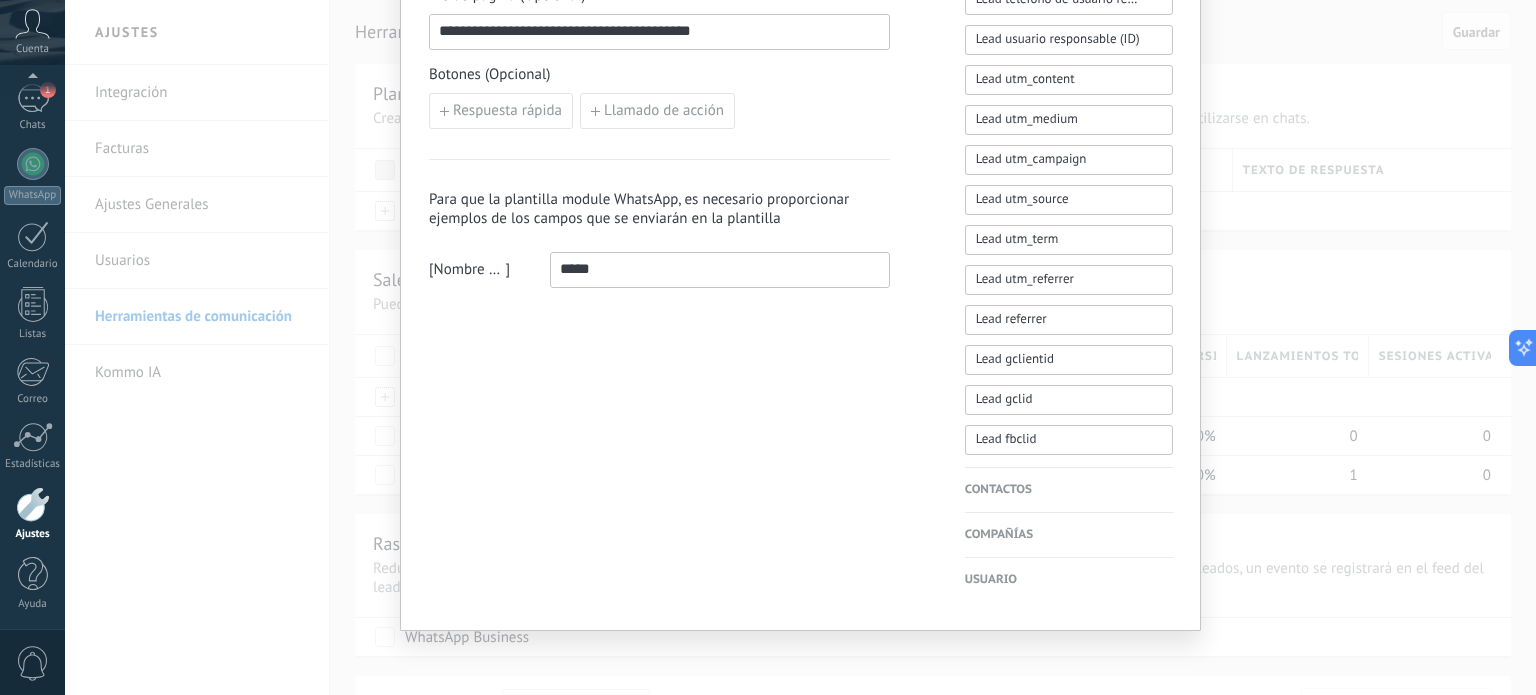 click on "Contactos" at bounding box center (1069, 490) 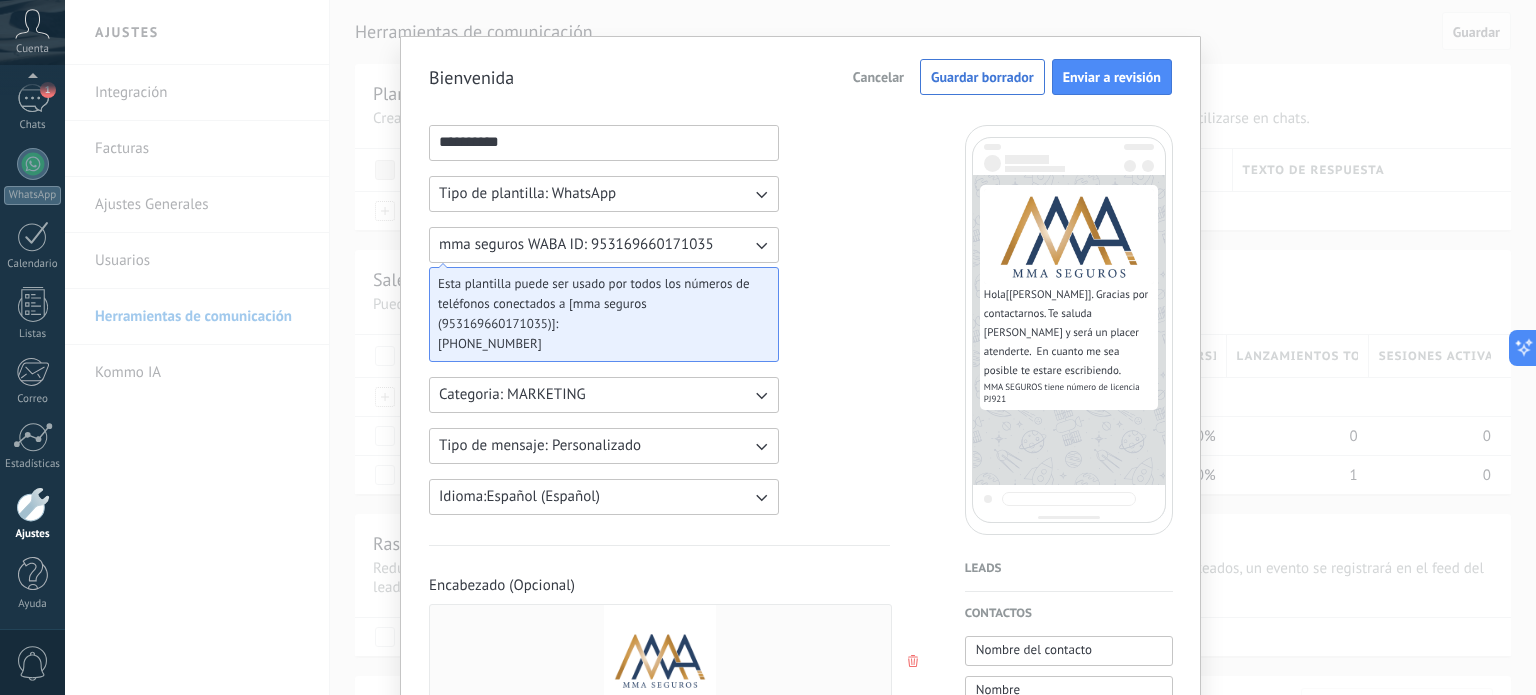 scroll, scrollTop: 0, scrollLeft: 0, axis: both 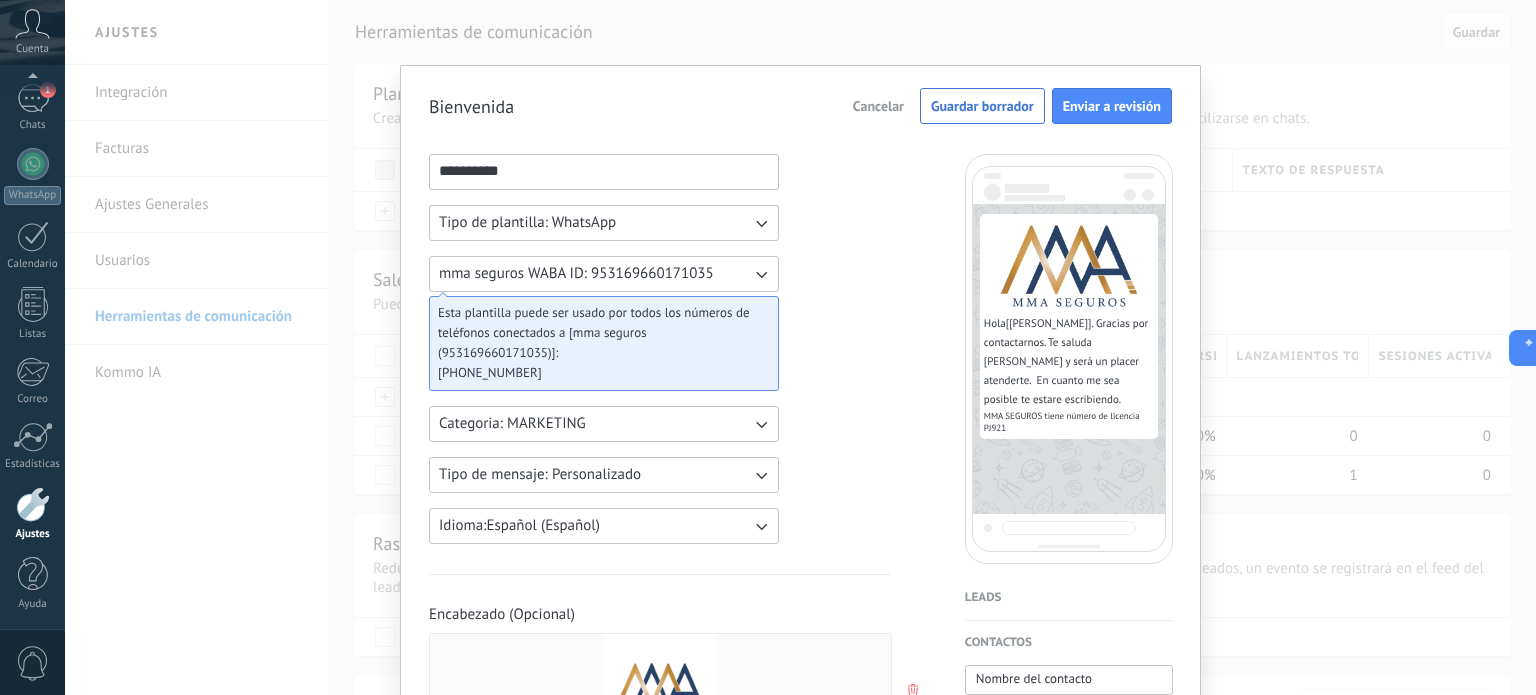 click on "Leads" at bounding box center (1069, 598) 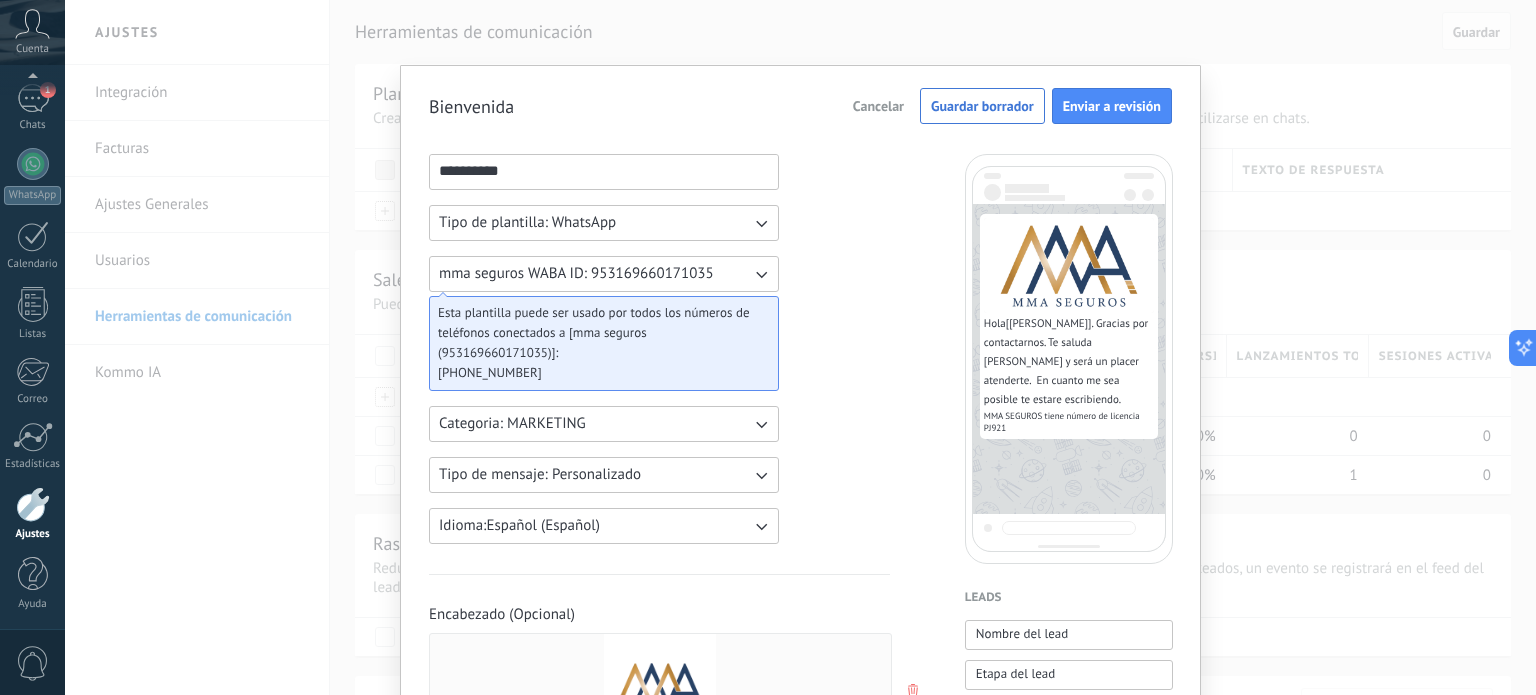scroll, scrollTop: 633, scrollLeft: 0, axis: vertical 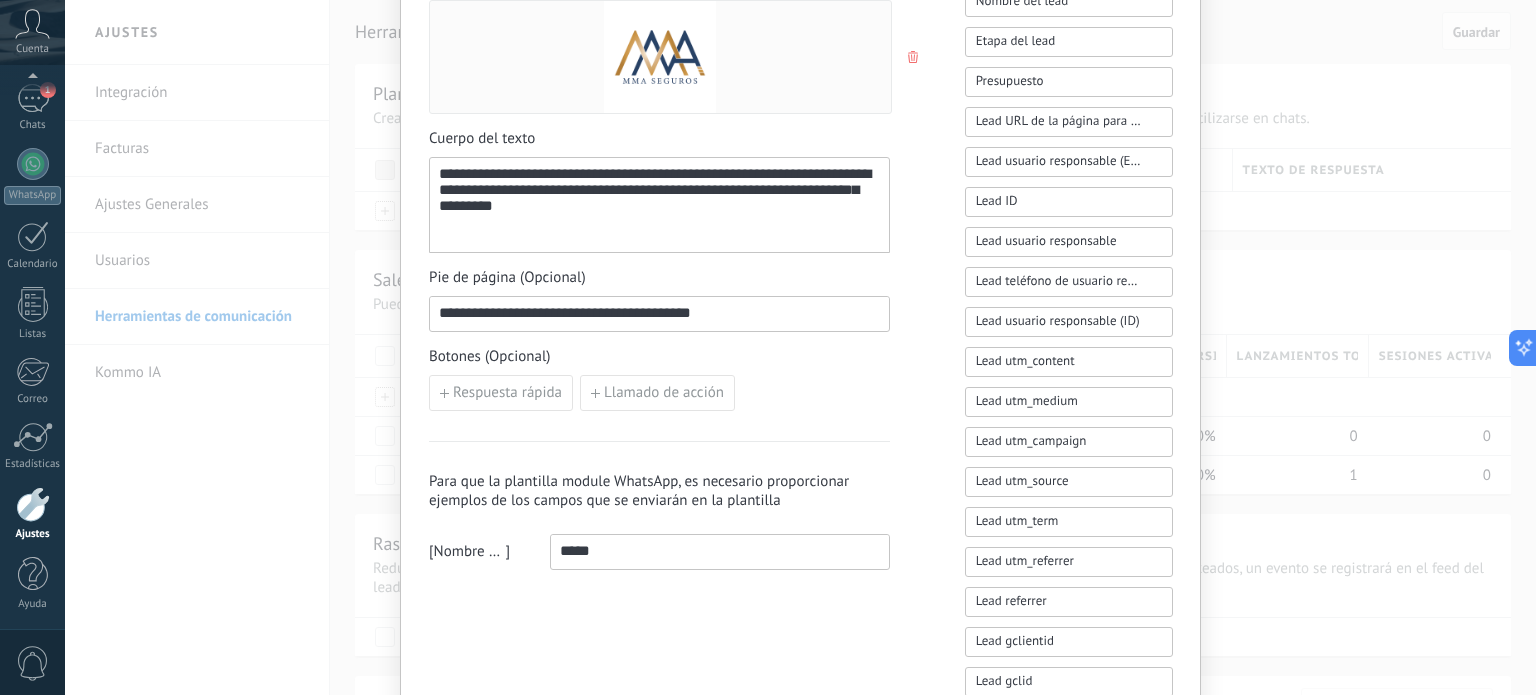 click on "**********" at bounding box center [659, 313] 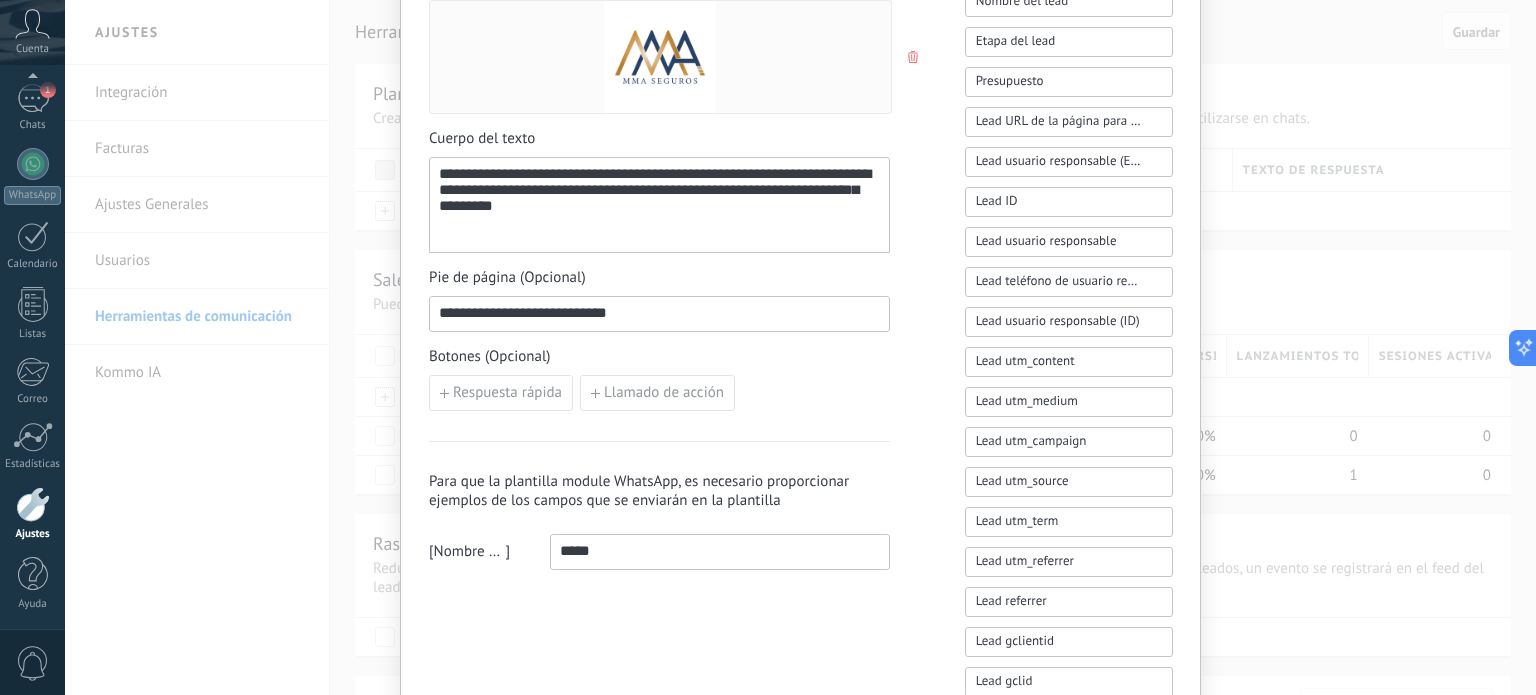 type on "**********" 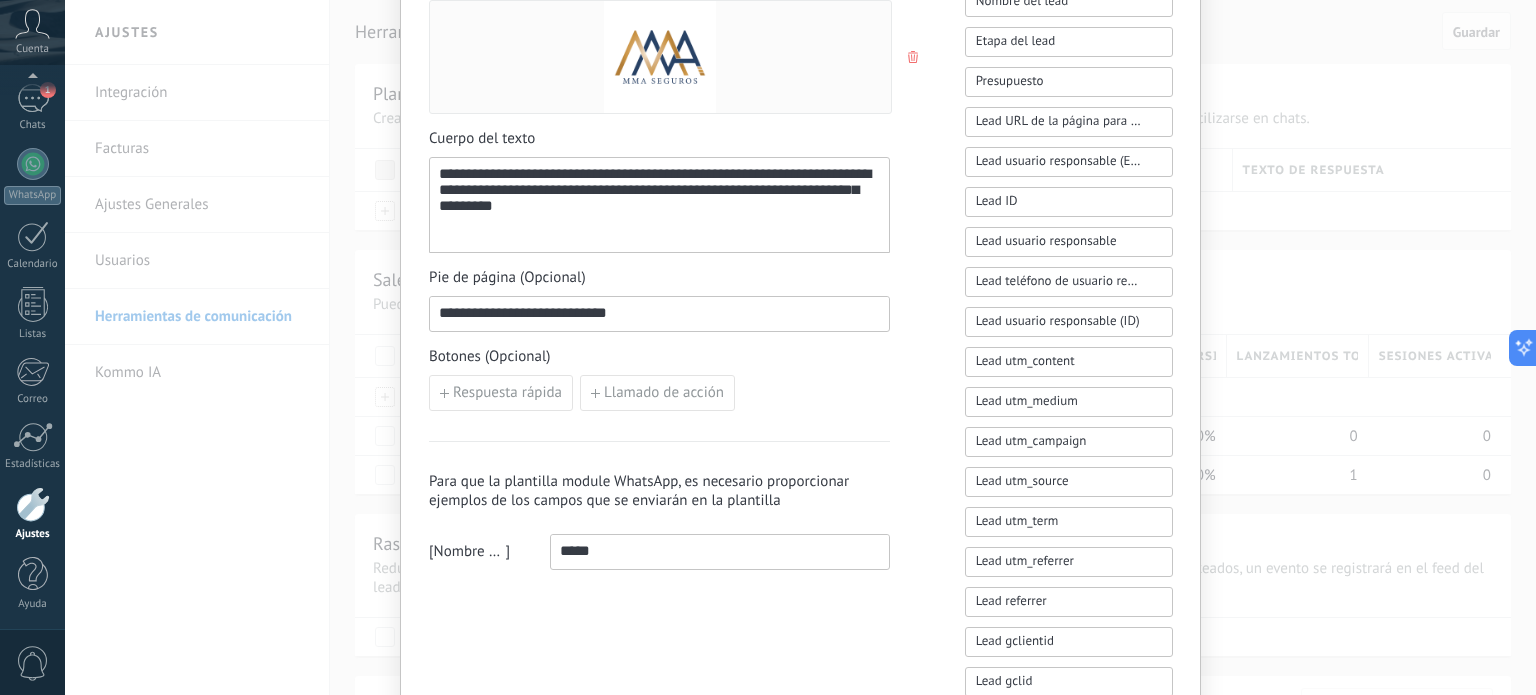 scroll, scrollTop: 0, scrollLeft: 0, axis: both 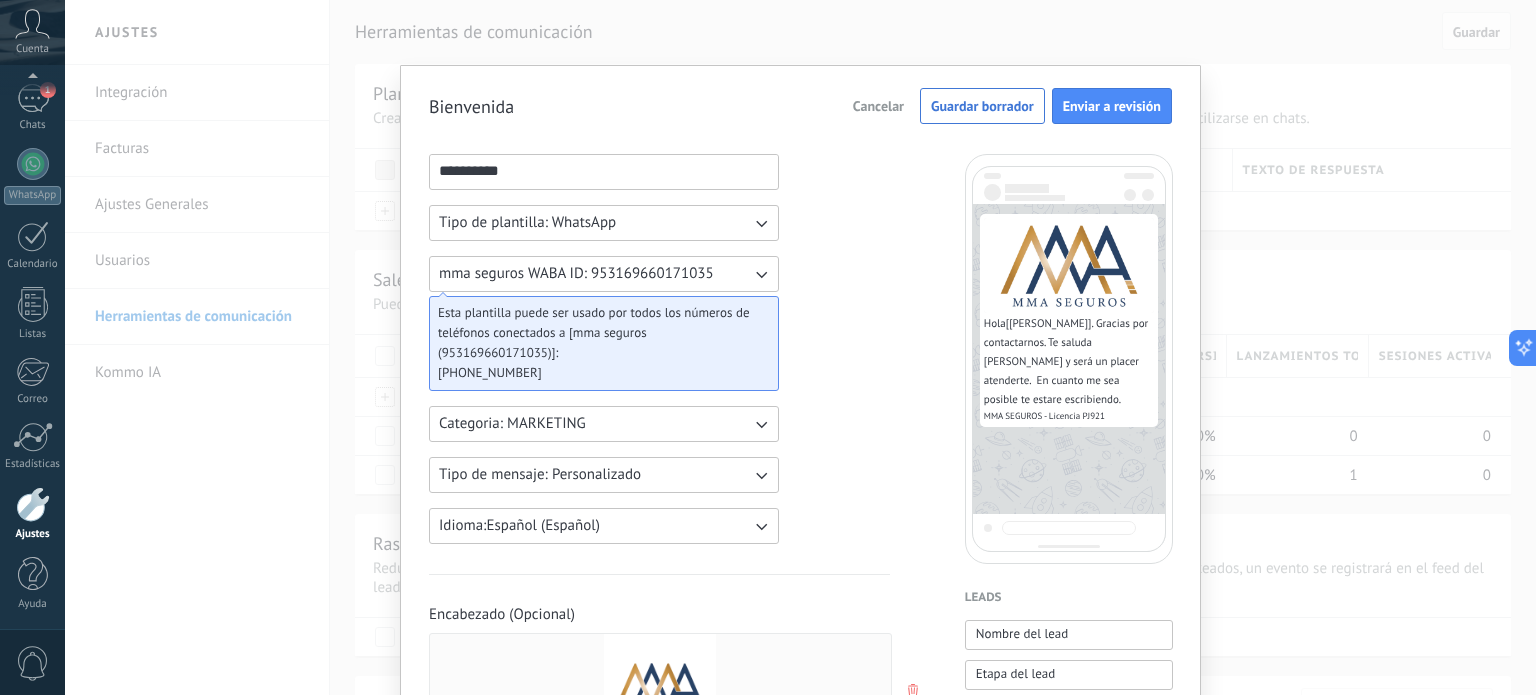 click on "Guardar borrador" at bounding box center (982, 106) 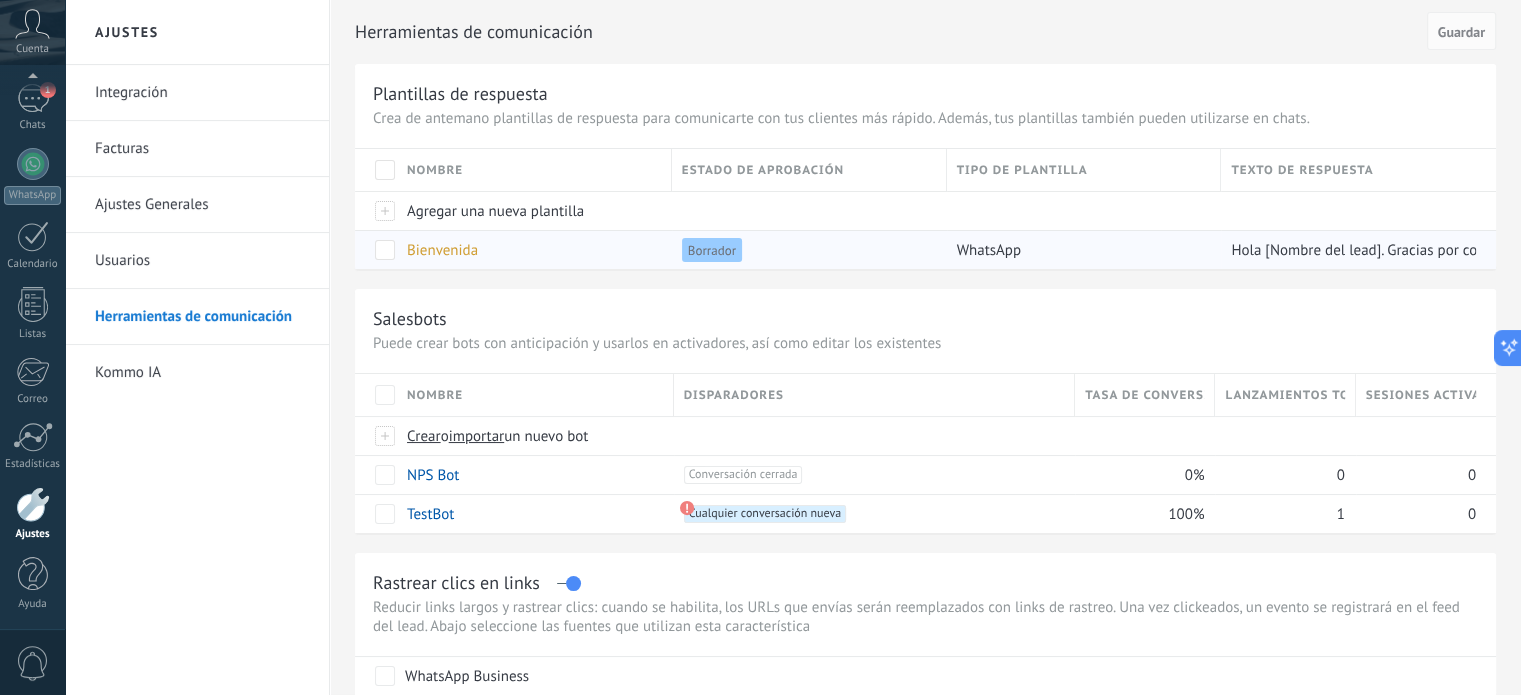 click on "Bienvenida" at bounding box center (442, 250) 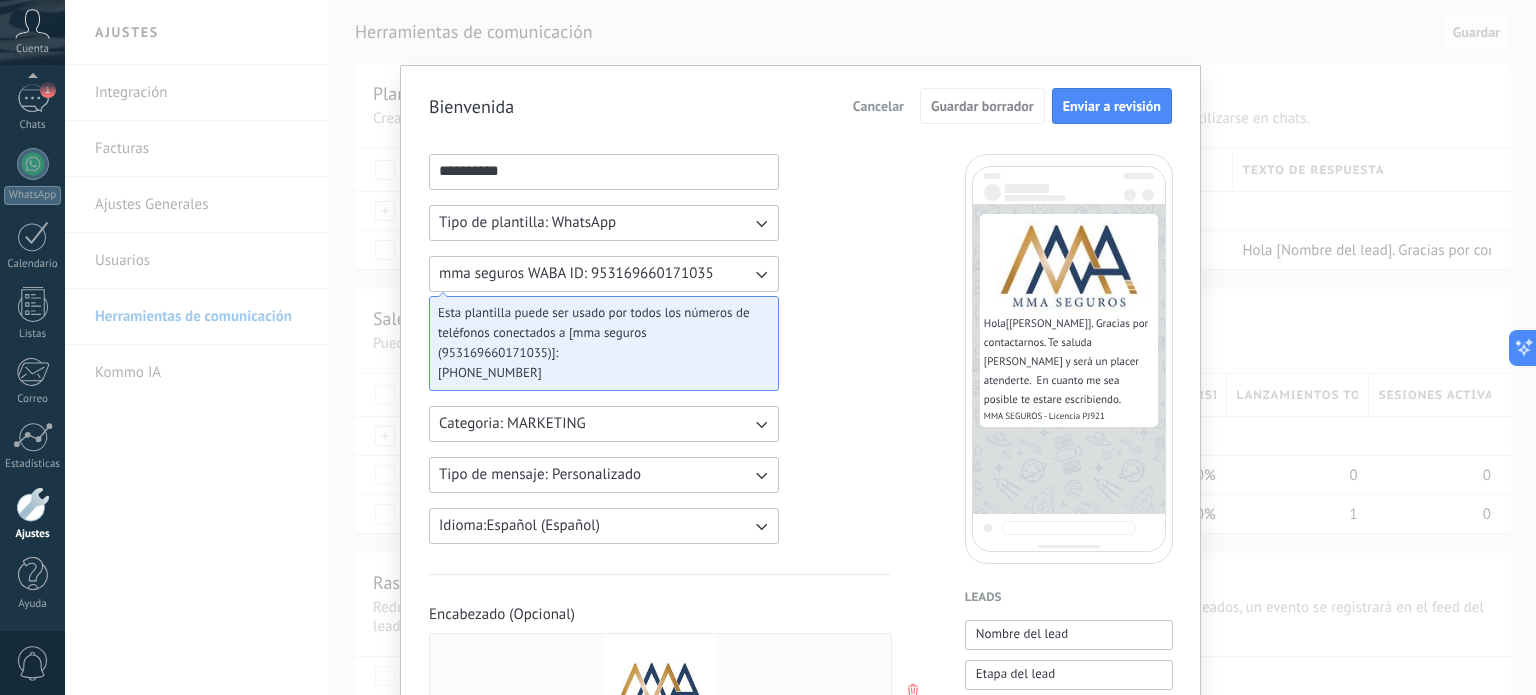 click on "**********" at bounding box center (604, 171) 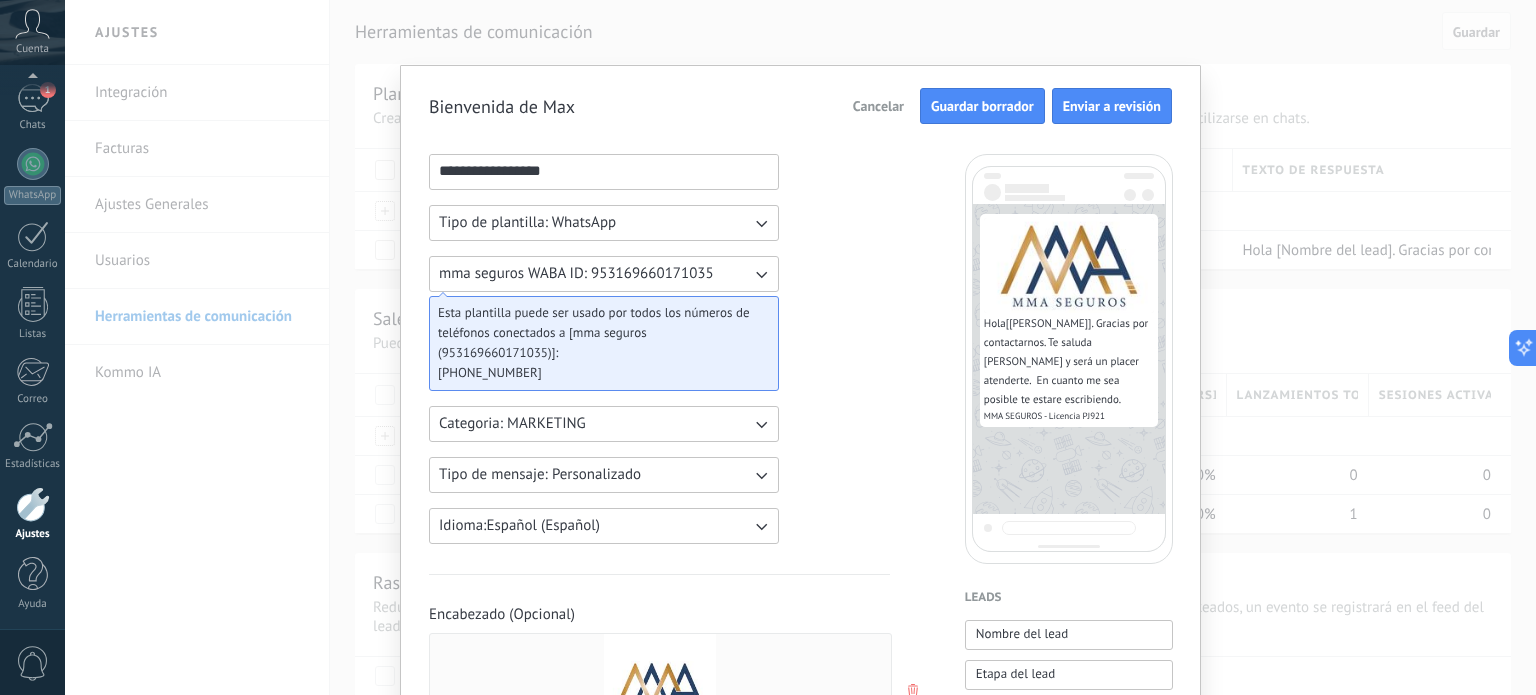 type on "**********" 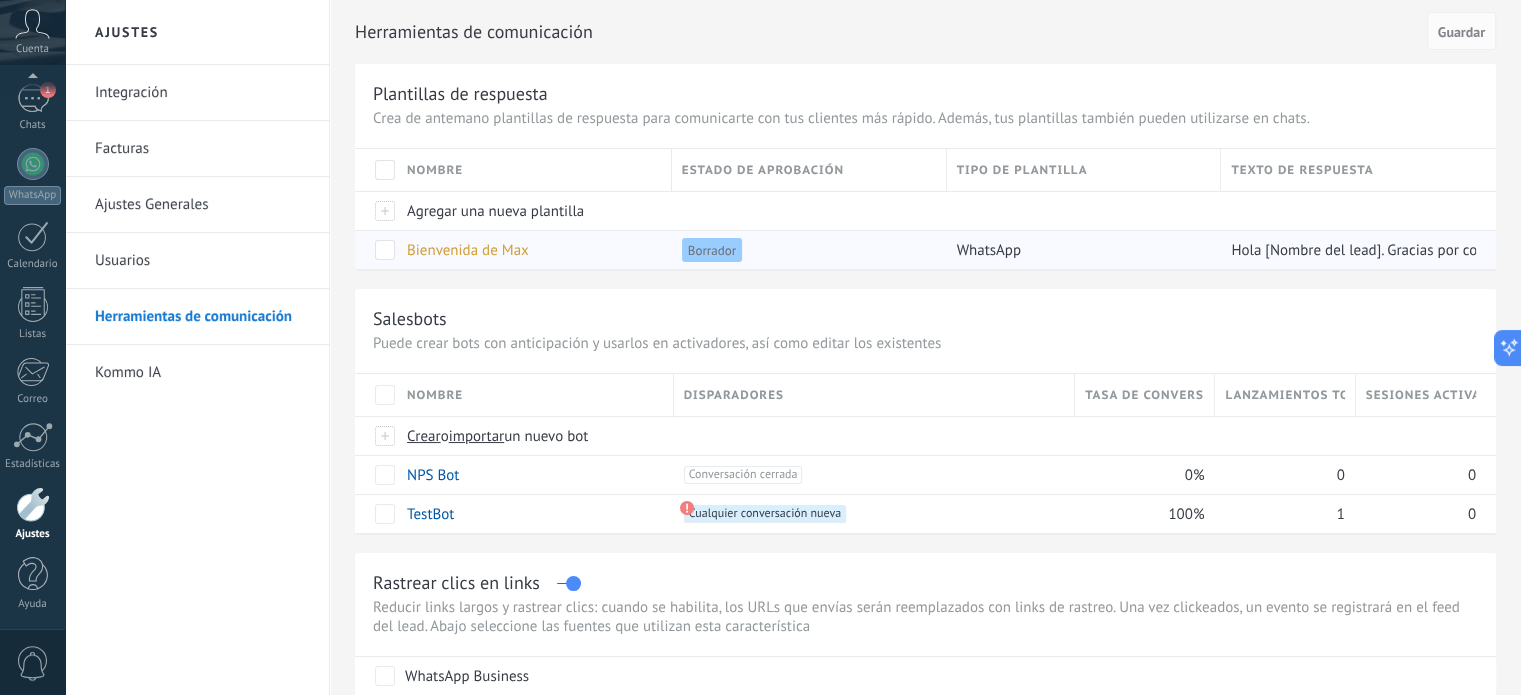 click on "Bienvenida de Max" at bounding box center [468, 250] 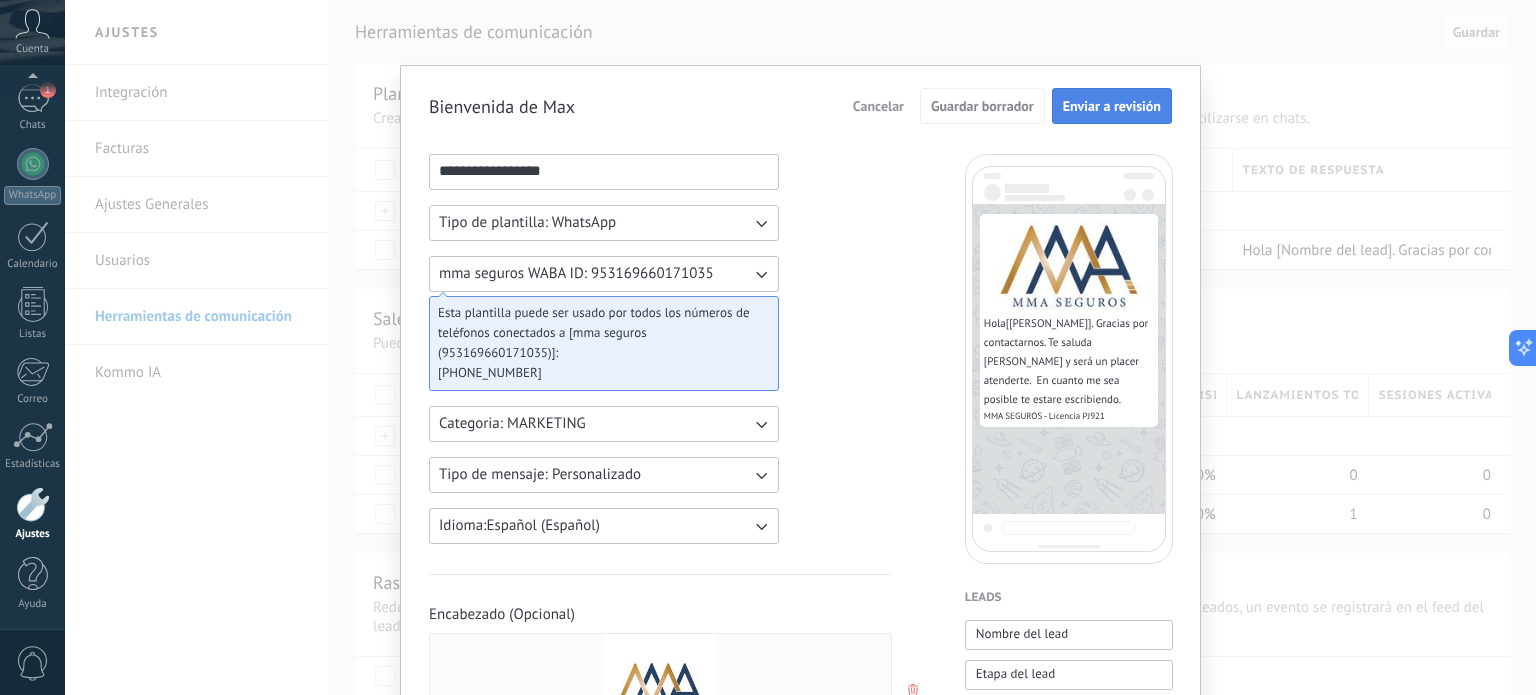 click on "Enviar a revisión" at bounding box center (1112, 106) 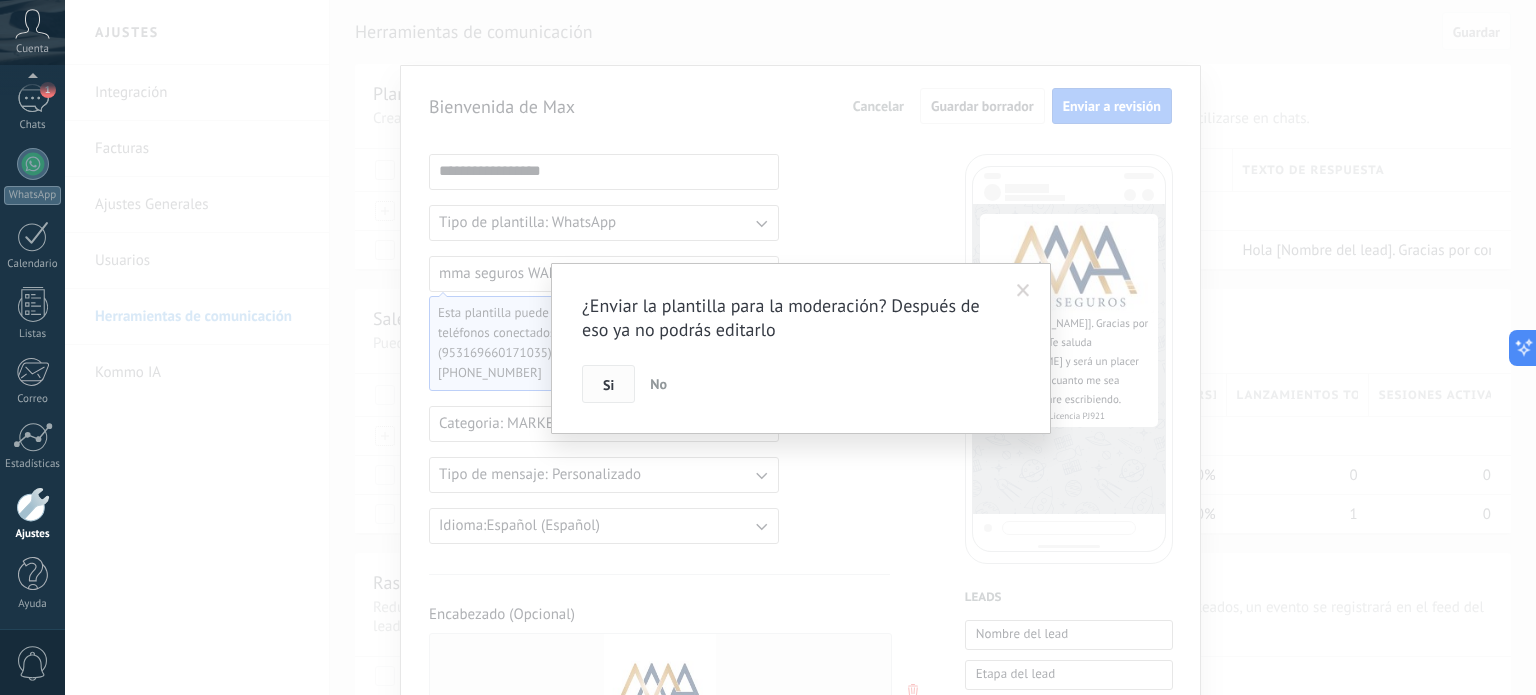 click on "Si" at bounding box center (608, 385) 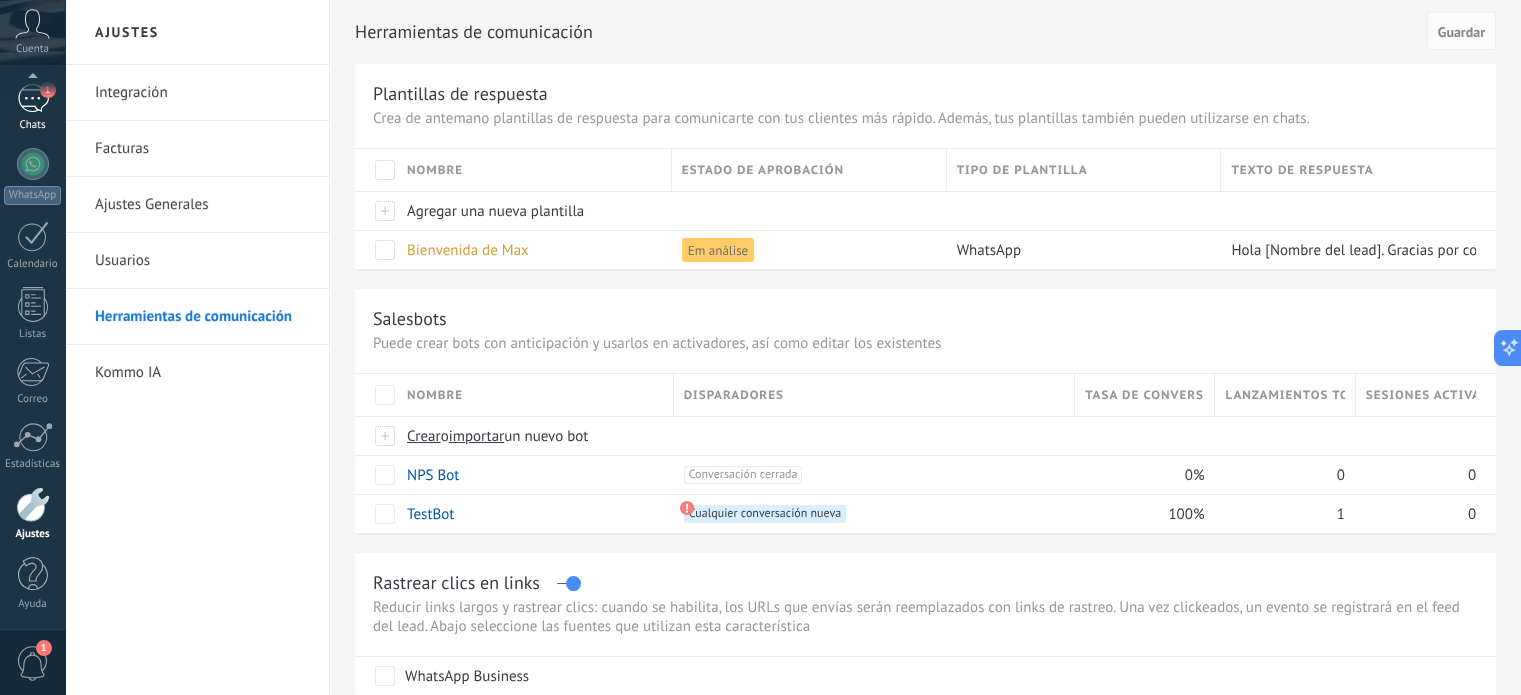 click on "1" at bounding box center (33, 98) 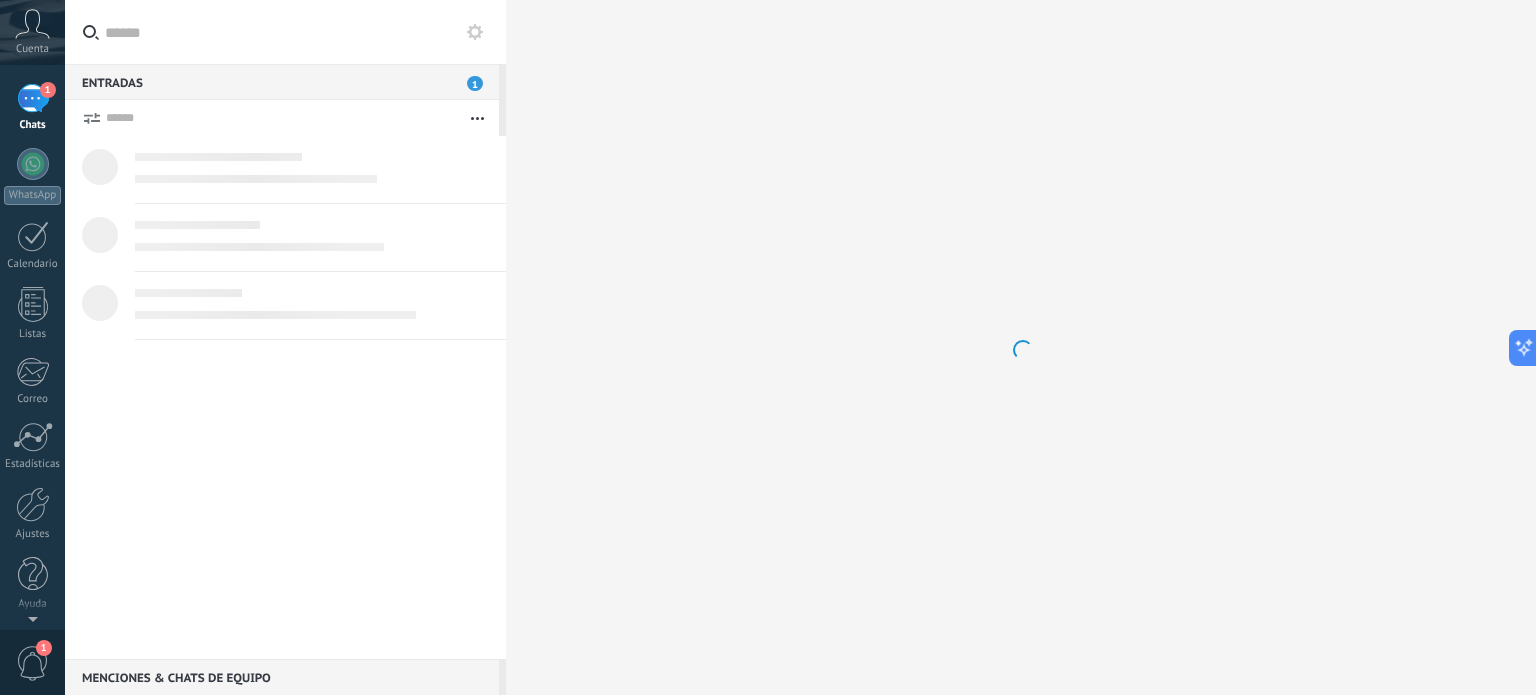 scroll, scrollTop: 0, scrollLeft: 0, axis: both 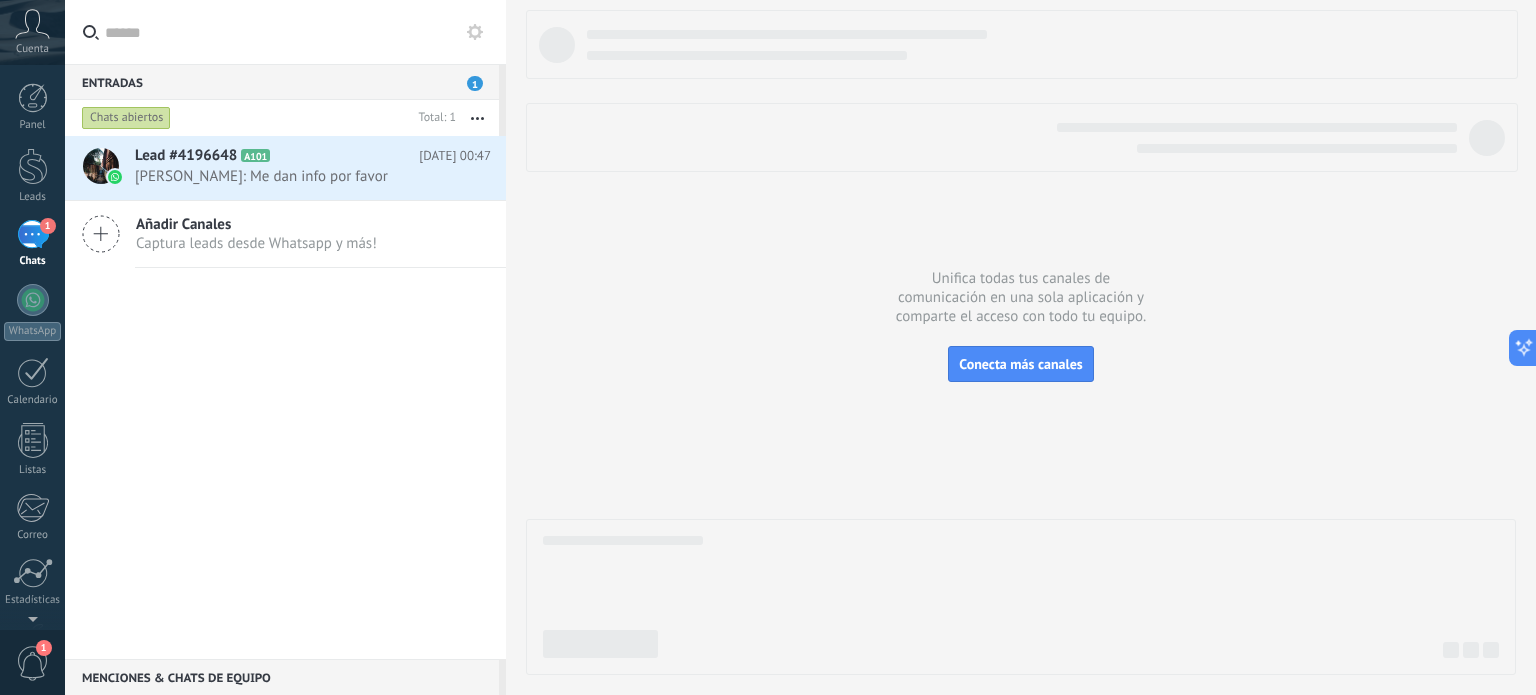 click on "1" at bounding box center [33, 234] 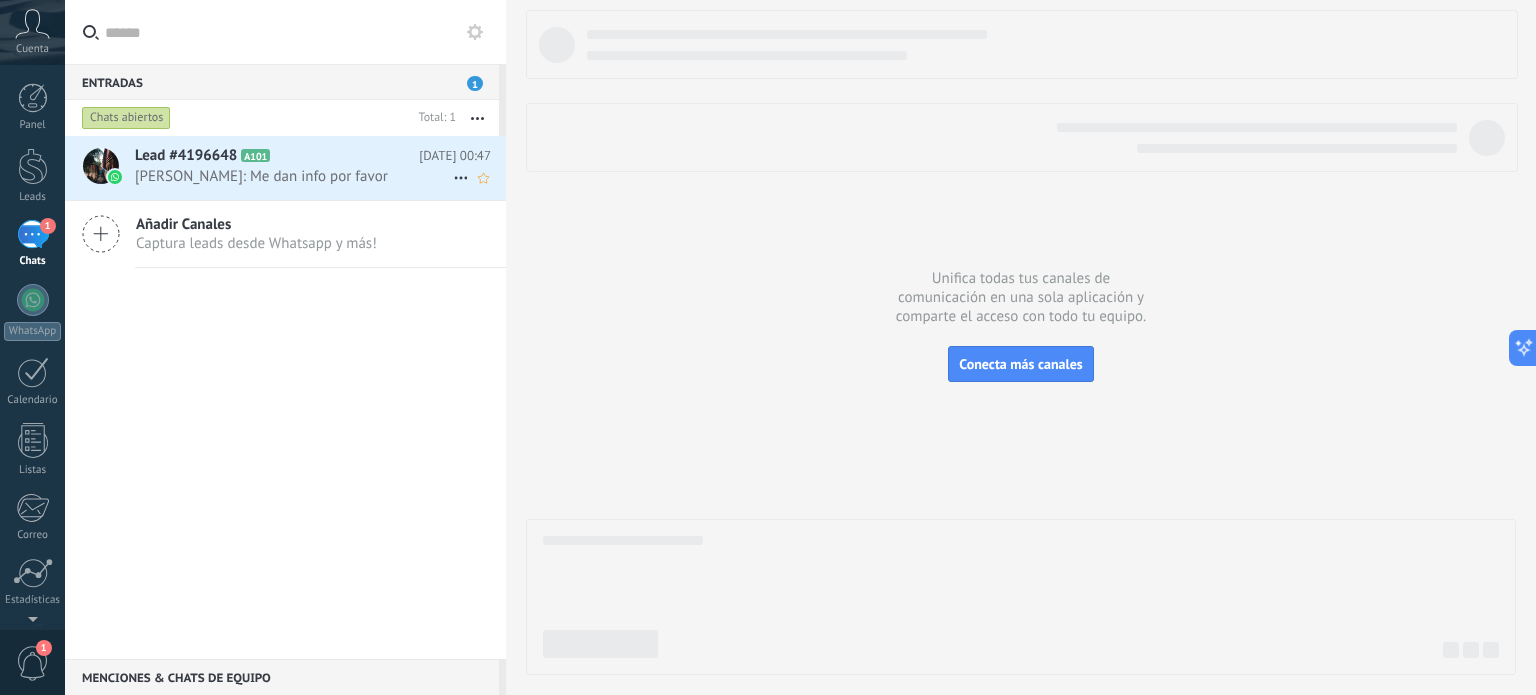 click on "[PERSON_NAME]: Me dan info por favor" at bounding box center (294, 176) 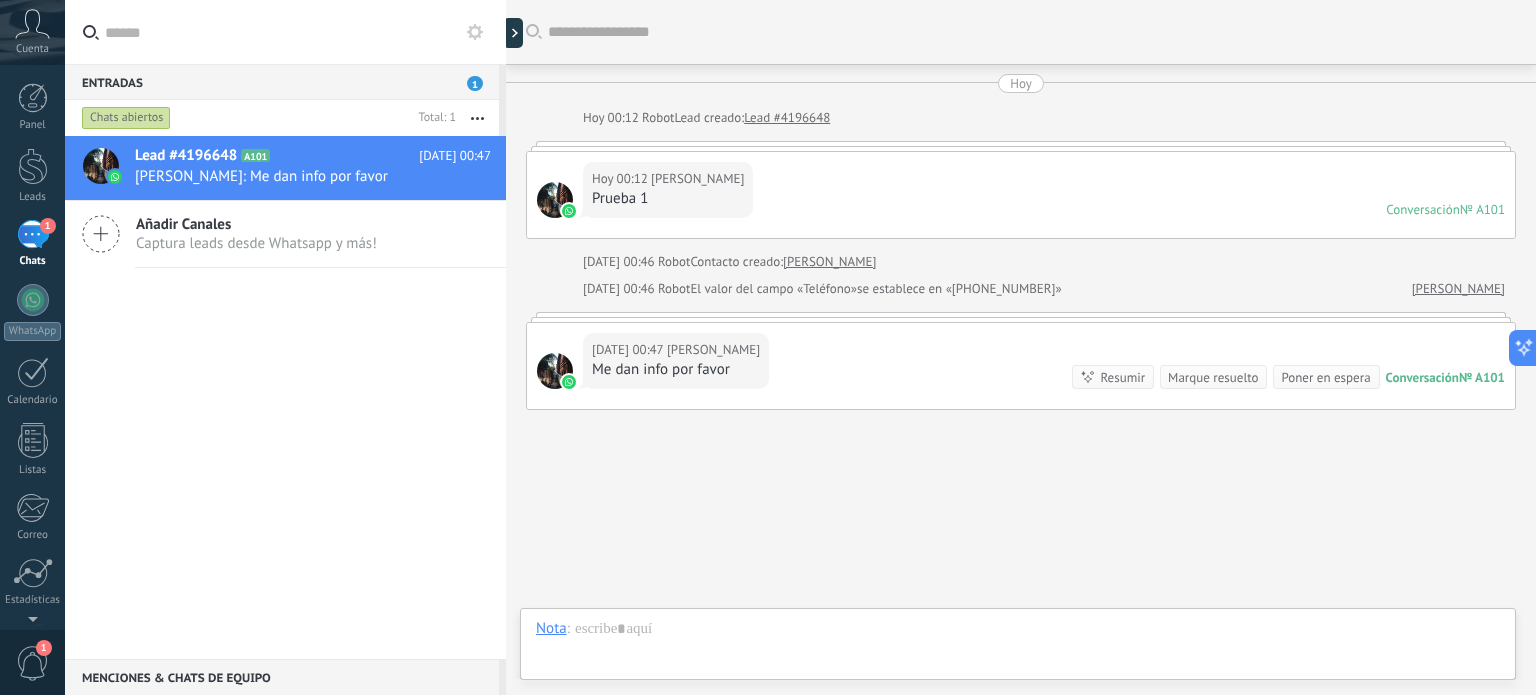 scroll, scrollTop: 62, scrollLeft: 0, axis: vertical 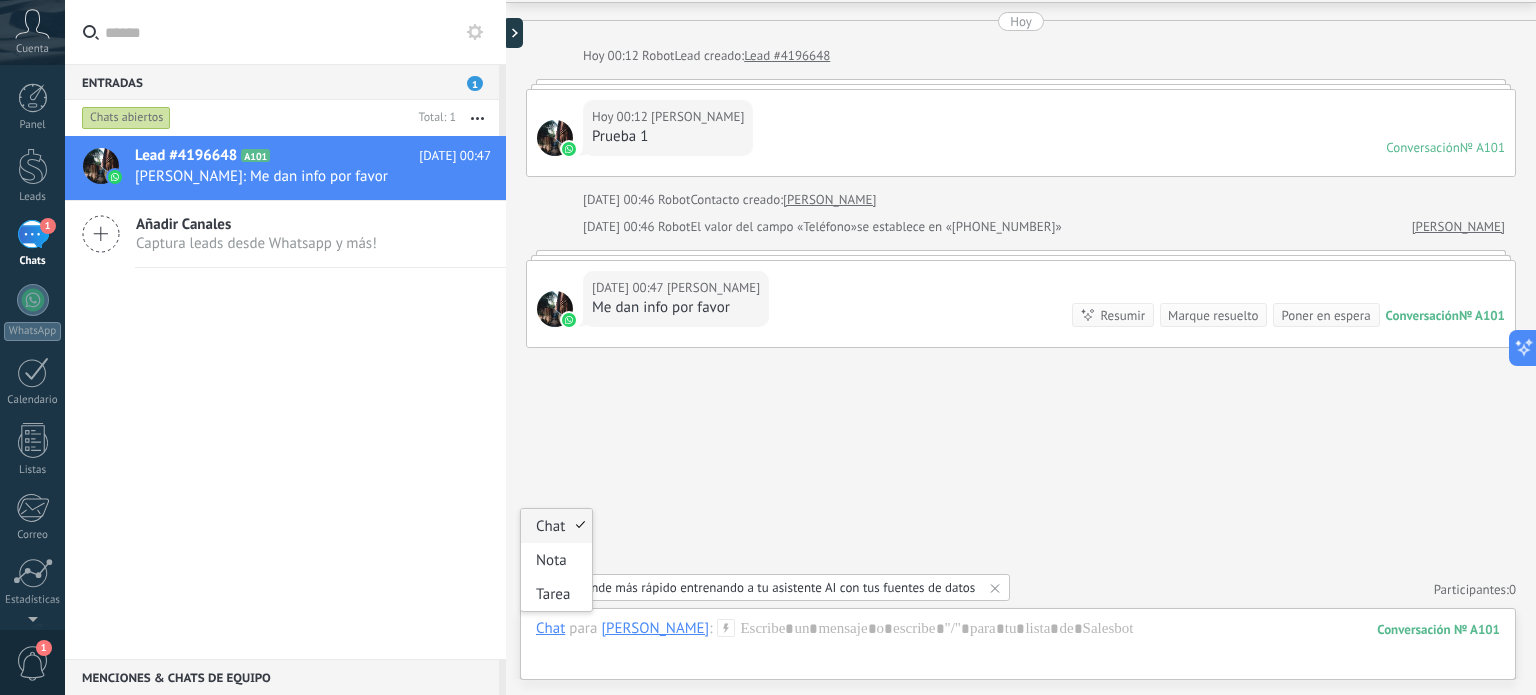 click on "Chat" at bounding box center (550, 628) 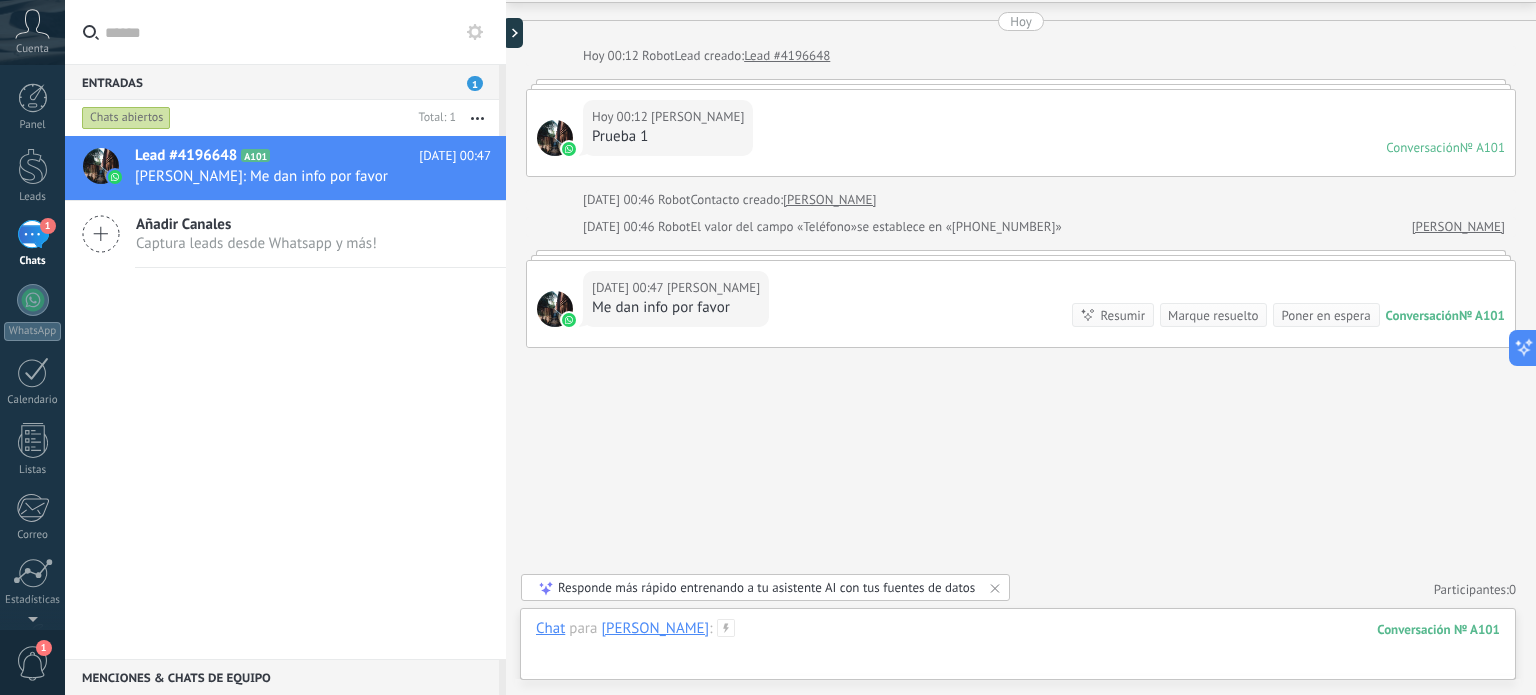 click at bounding box center (1018, 649) 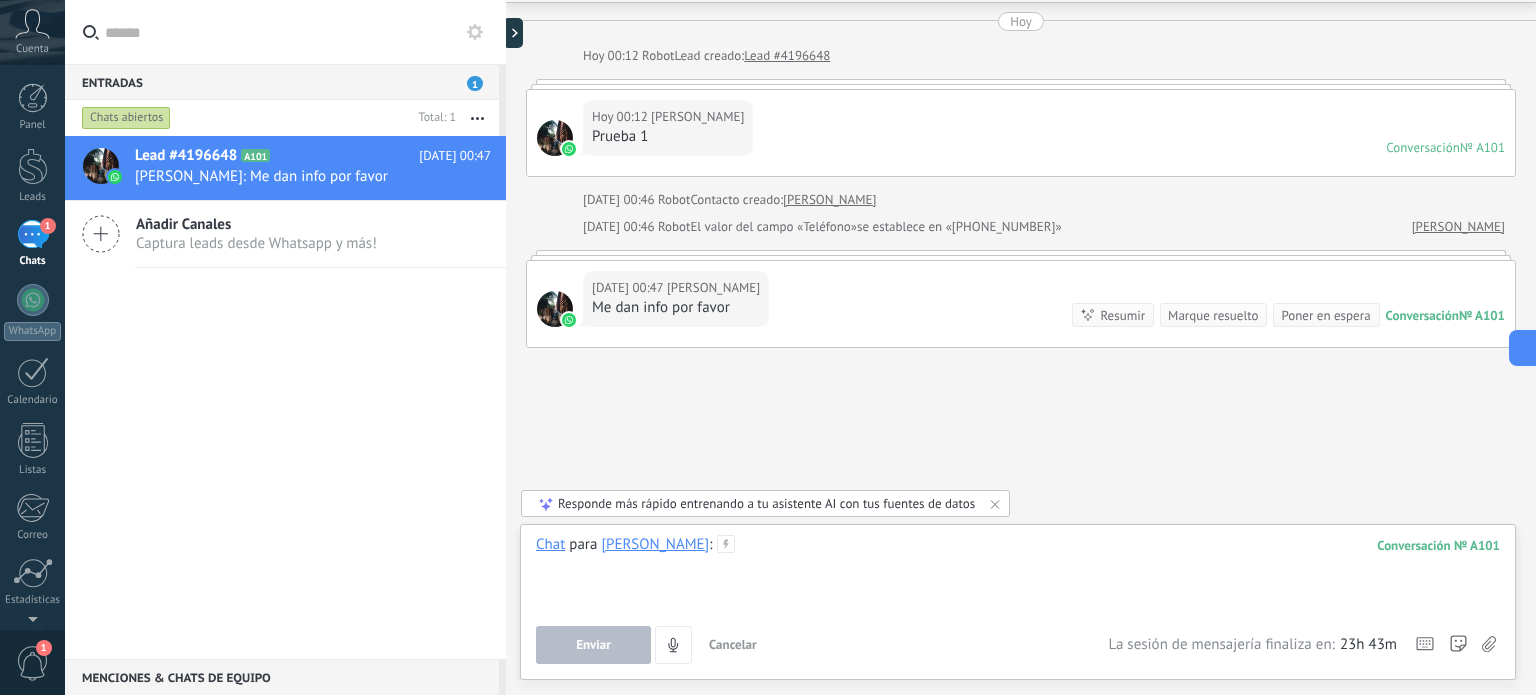 type 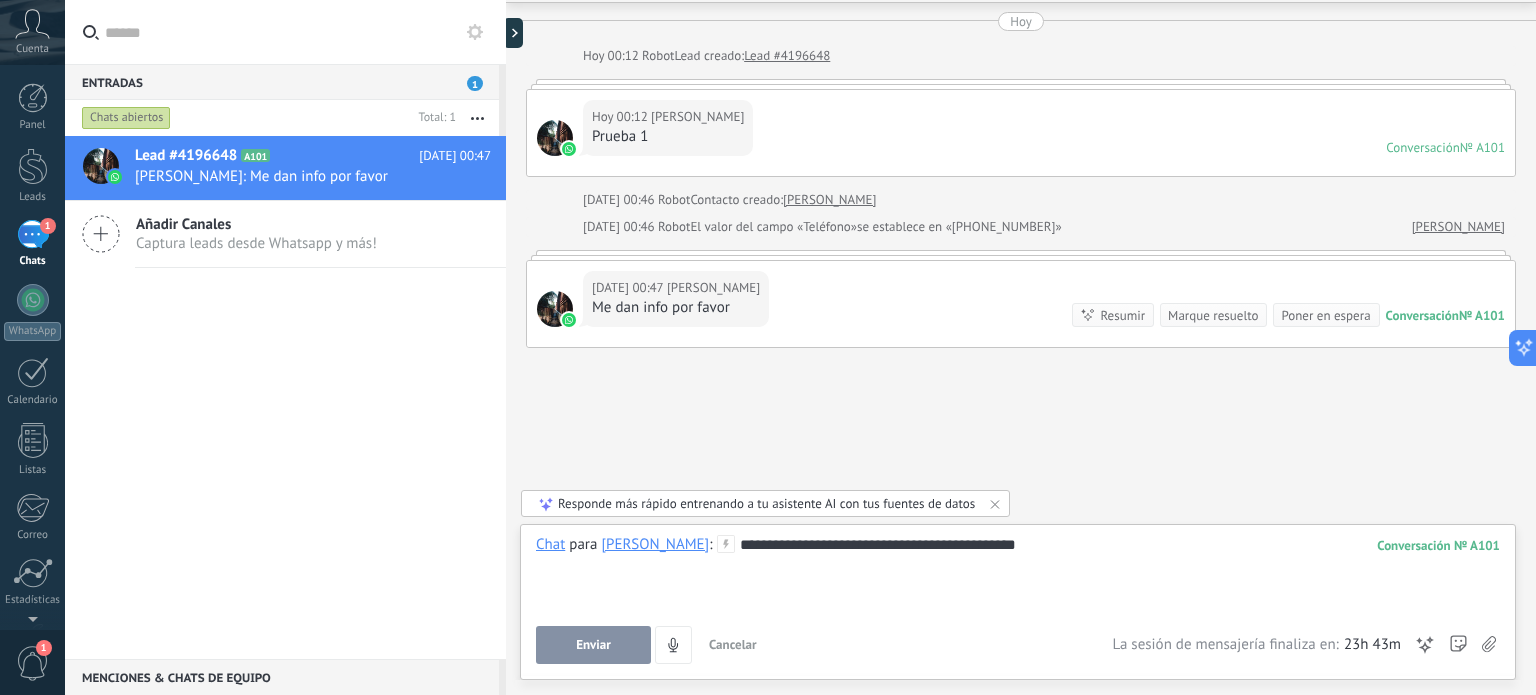 click on "Enviar" at bounding box center (593, 645) 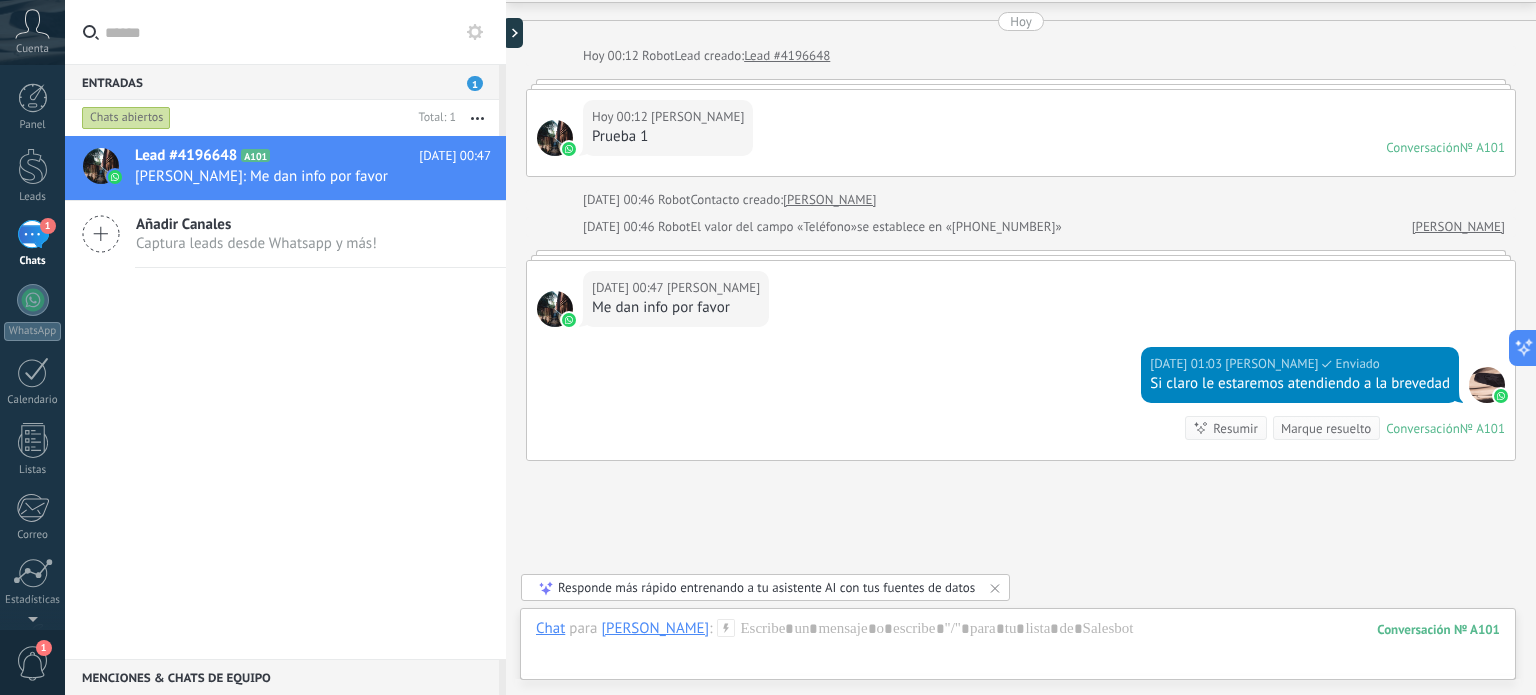 scroll, scrollTop: 175, scrollLeft: 0, axis: vertical 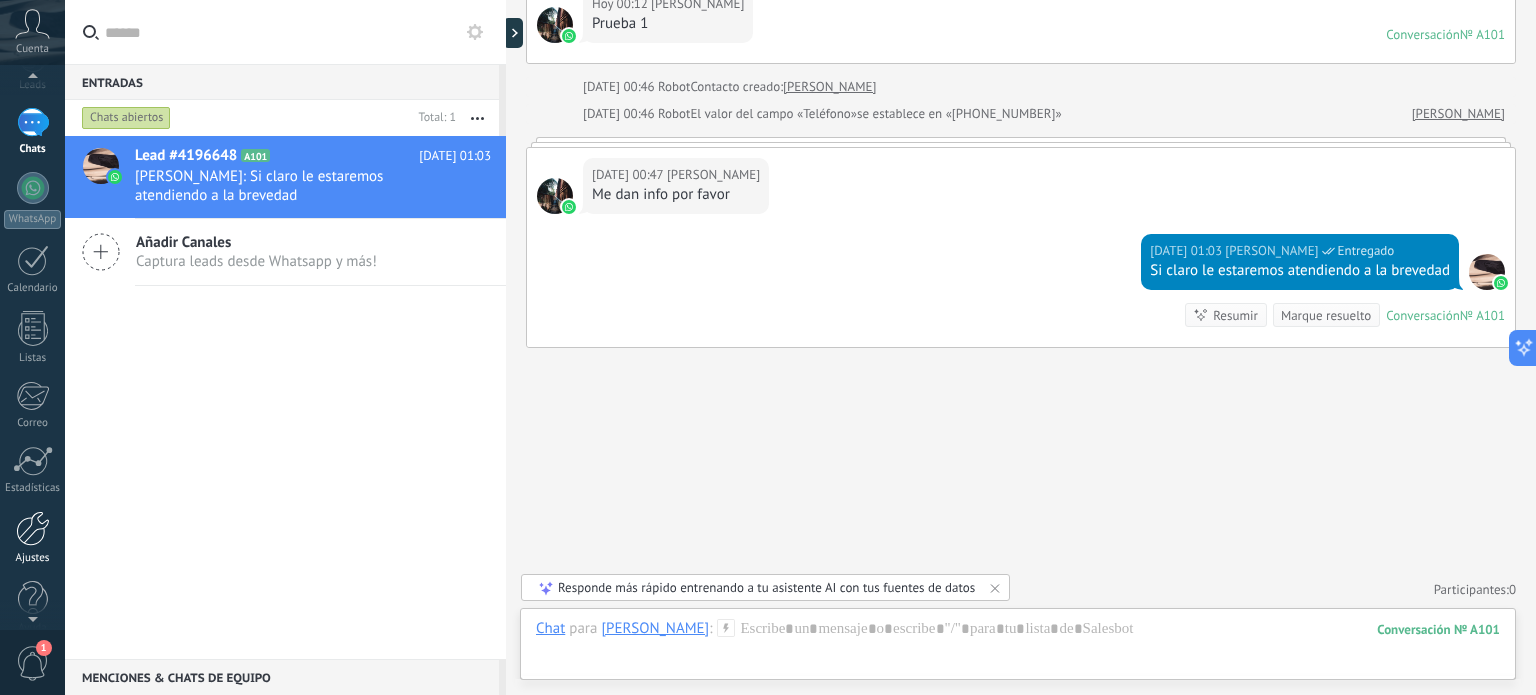 click on "Ajustes" at bounding box center [32, 538] 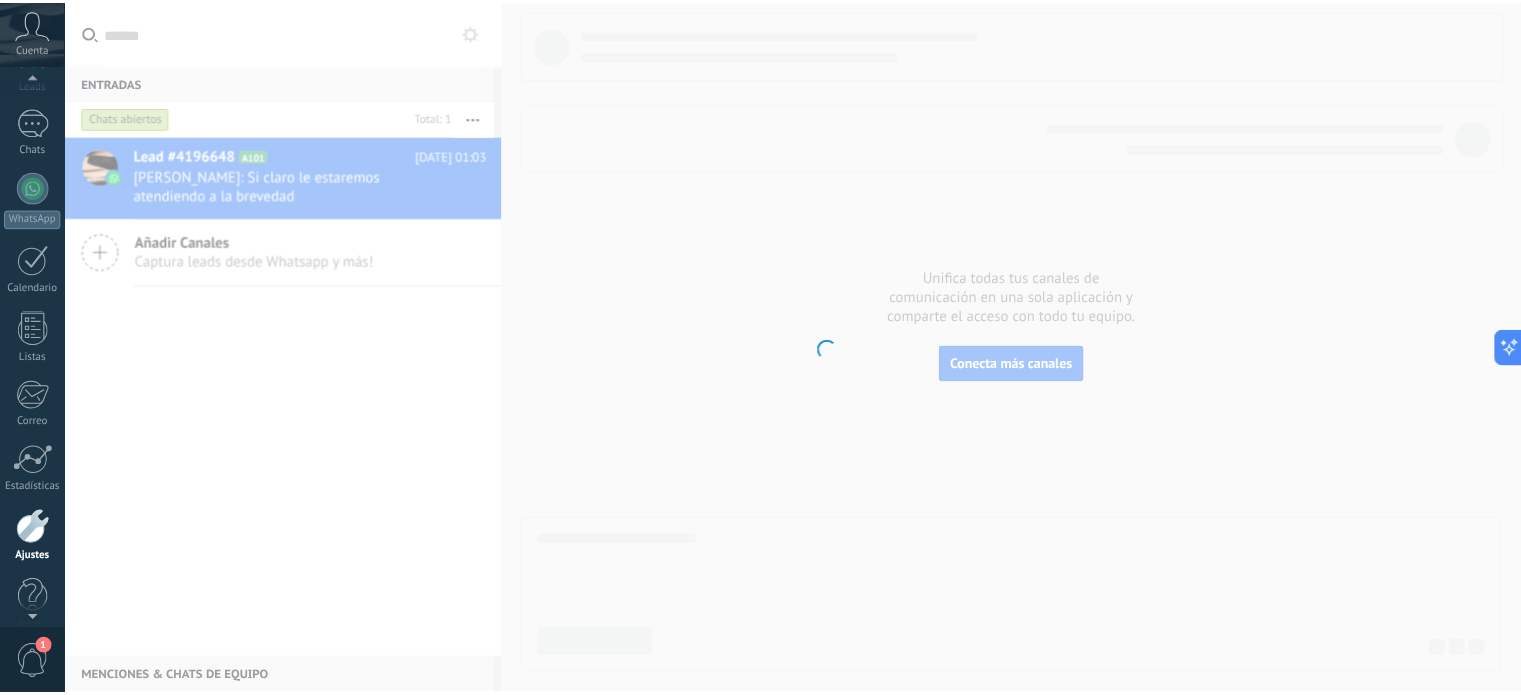 scroll, scrollTop: 136, scrollLeft: 0, axis: vertical 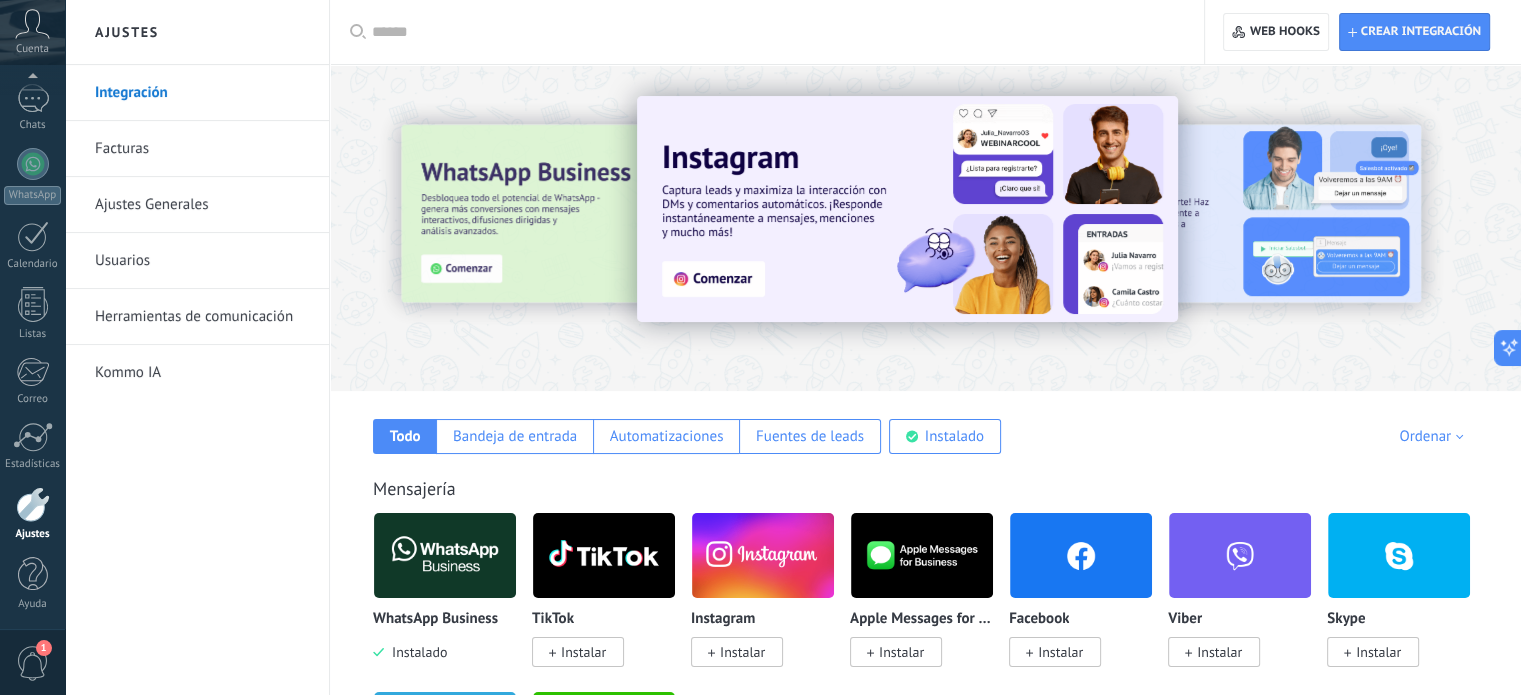 click on "Herramientas de comunicación" at bounding box center [202, 317] 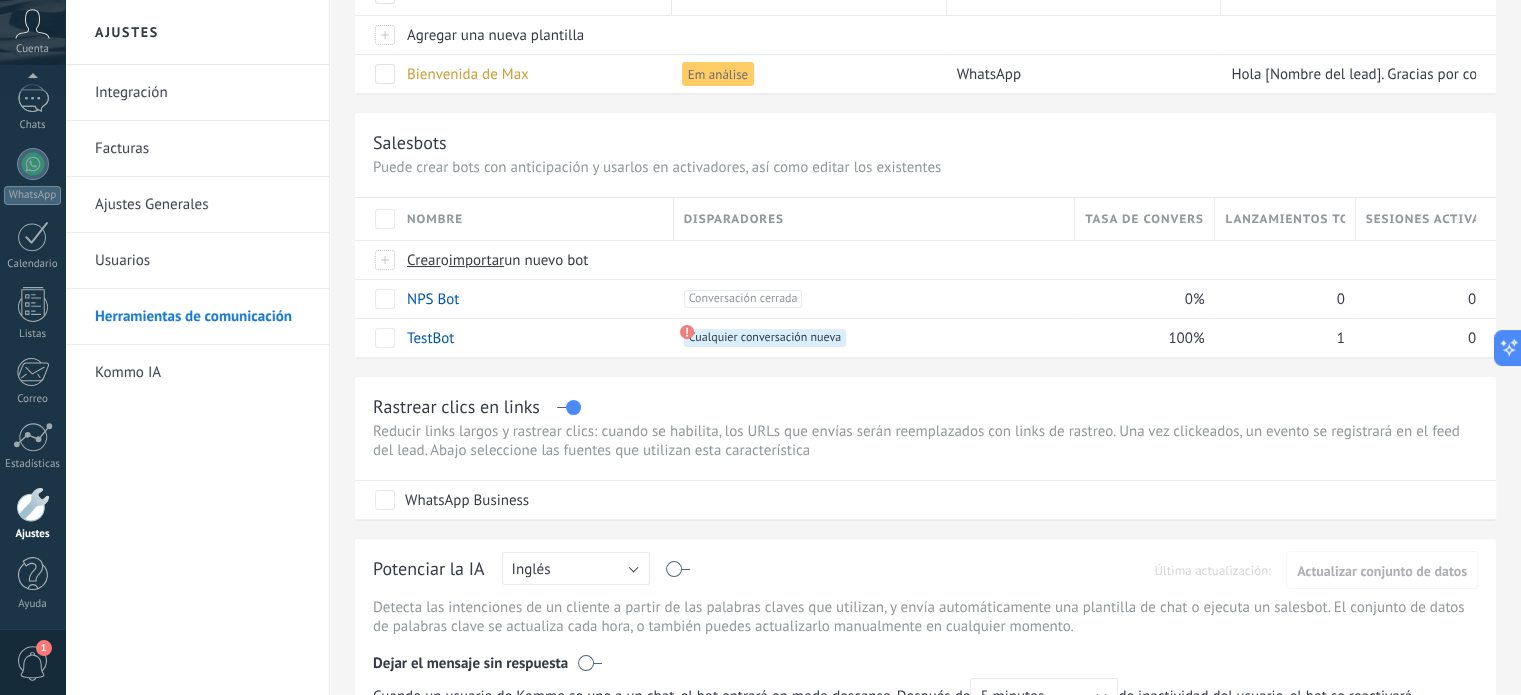 scroll, scrollTop: 192, scrollLeft: 0, axis: vertical 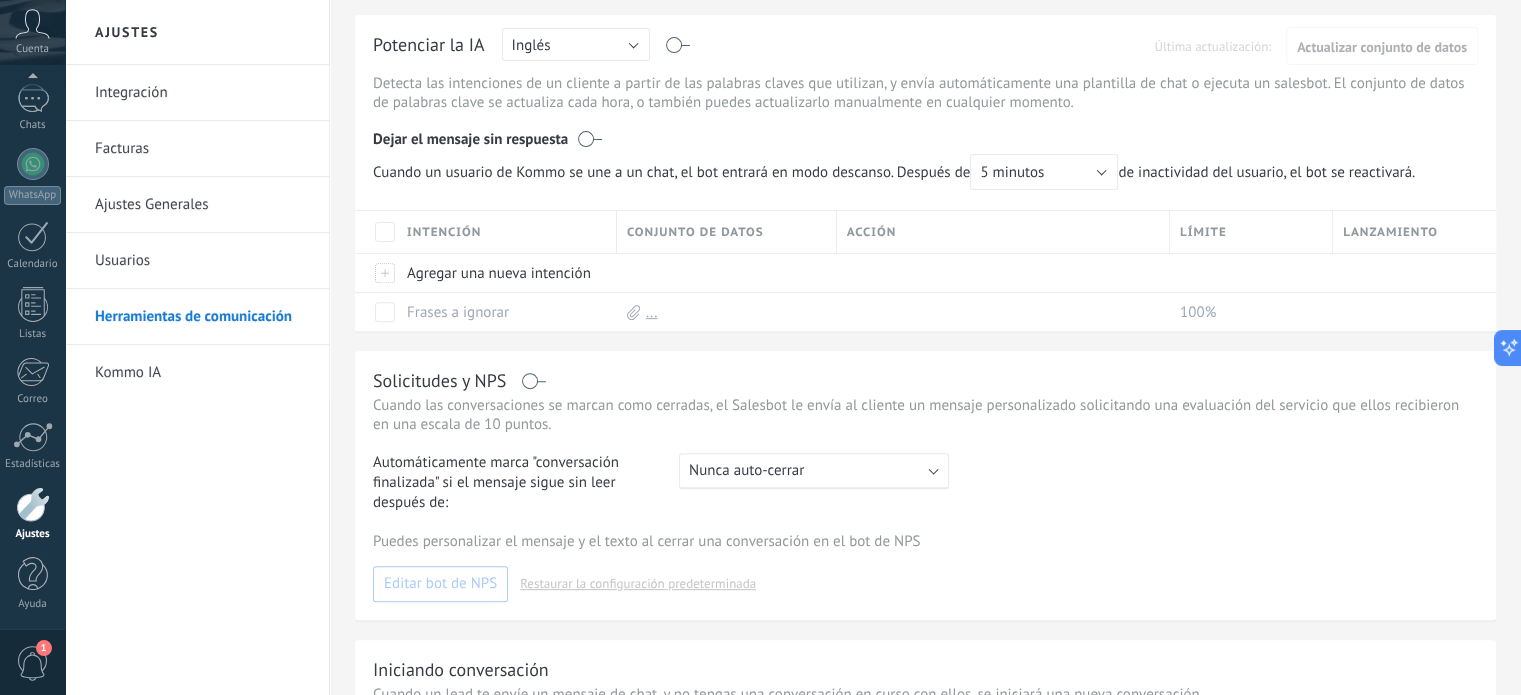 click on "Kommo IA" at bounding box center [202, 373] 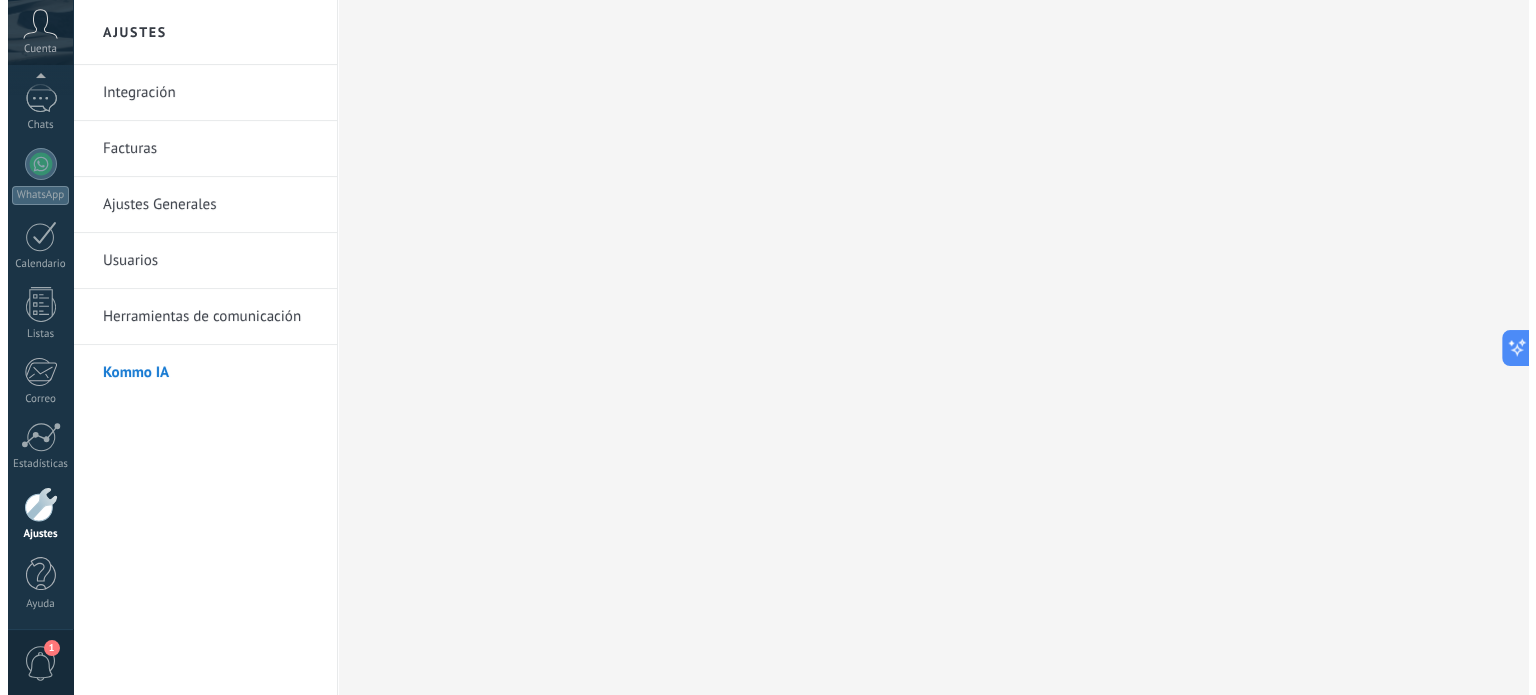 scroll, scrollTop: 0, scrollLeft: 0, axis: both 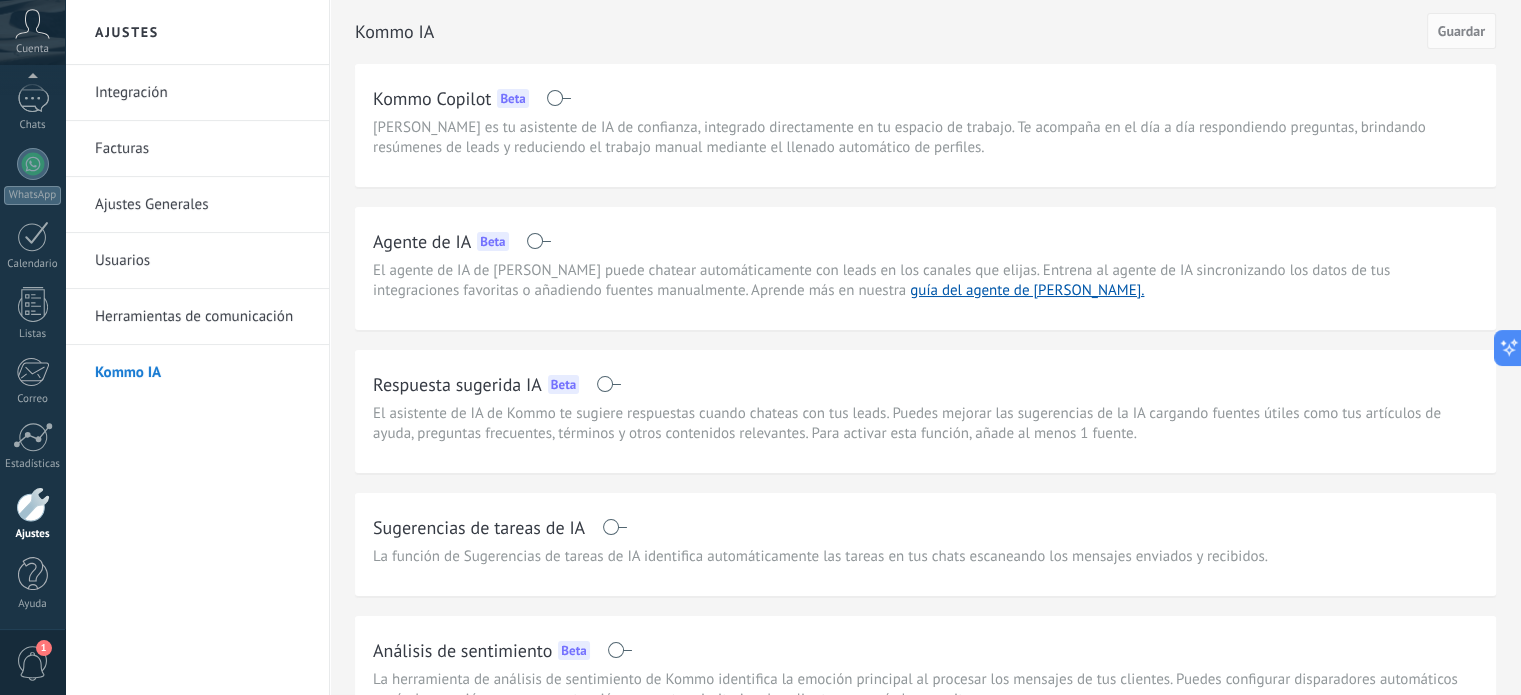 click on "El asistente de IA de Kommo te sugiere respuestas cuando chateas con tus leads. Puedes mejorar las sugerencias de la IA cargando fuentes útiles como tus artículos de ayuda, preguntas frecuentes, términos y otros contenidos relevantes. Para activar esta función, añade al menos 1 fuente." at bounding box center [925, 424] 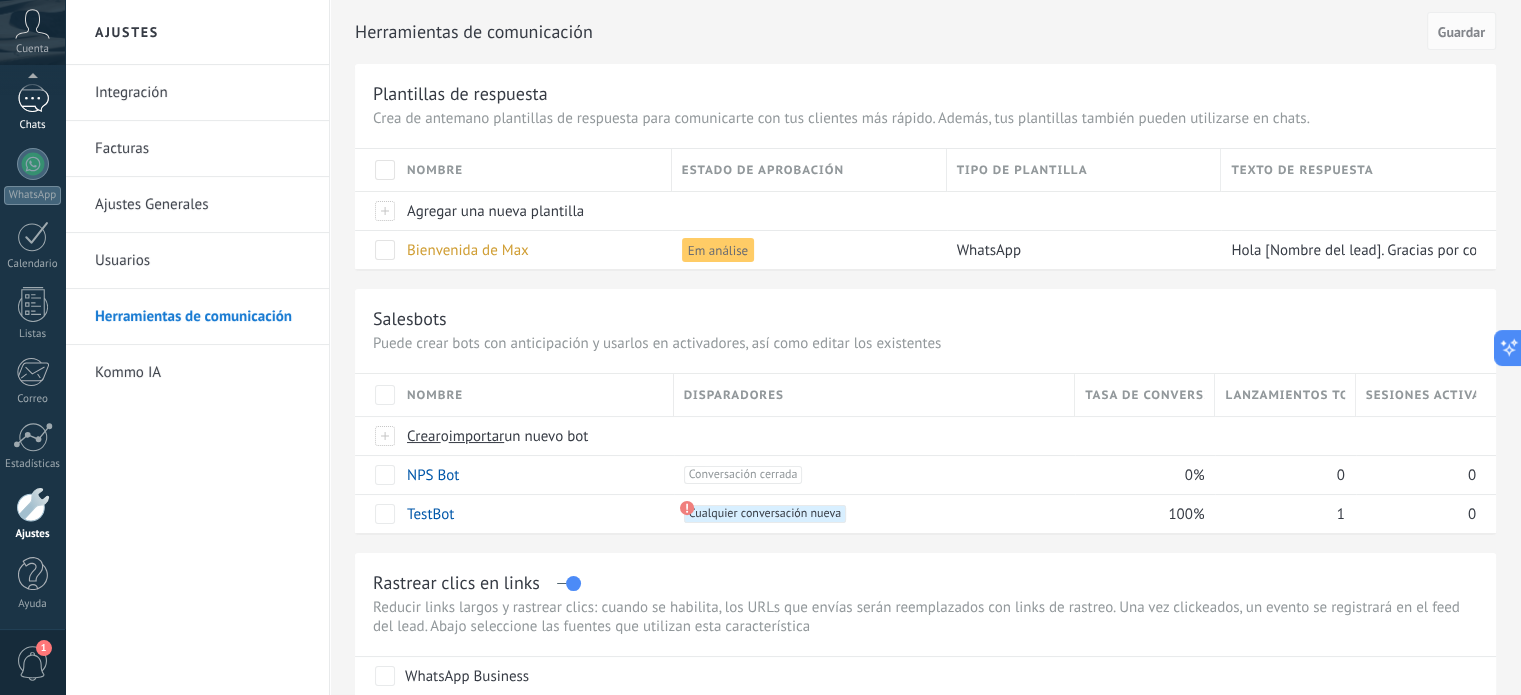 click on "1
Chats" at bounding box center (32, 108) 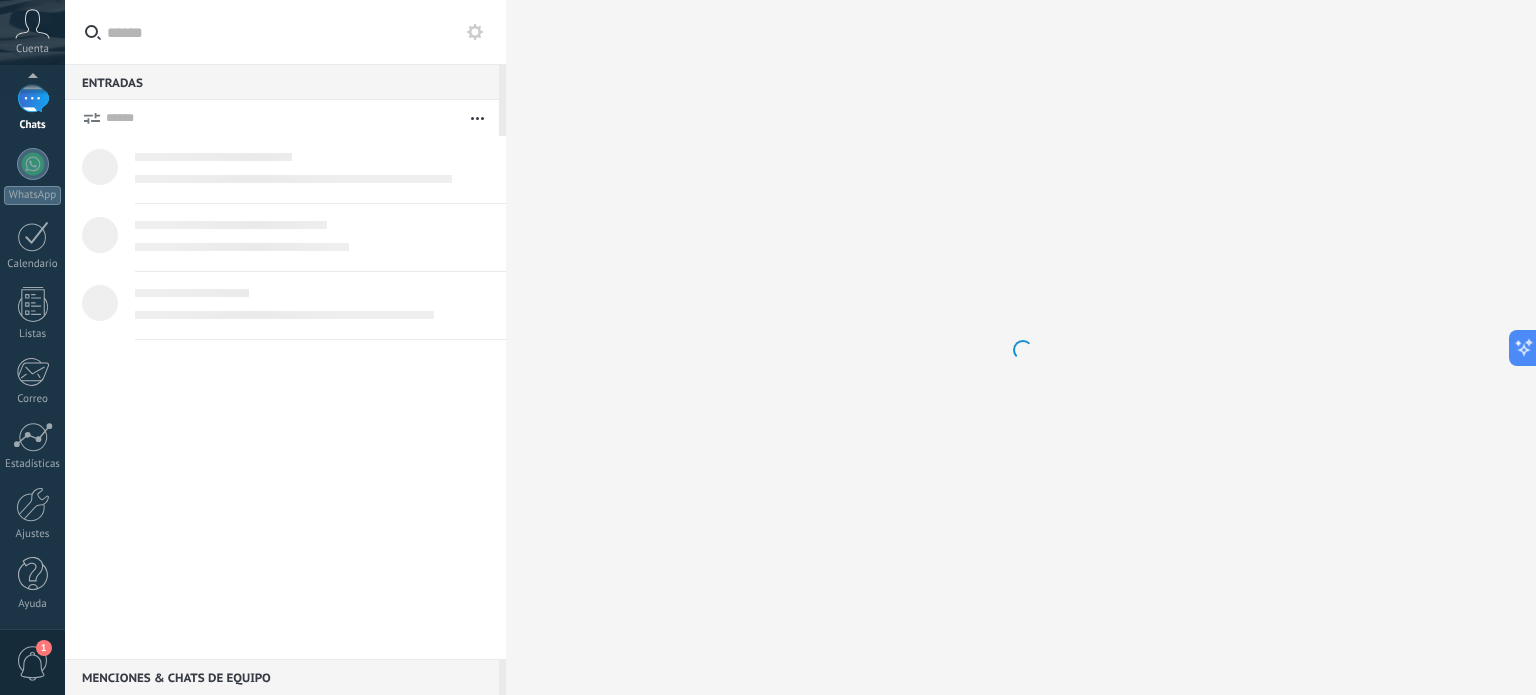 scroll, scrollTop: 0, scrollLeft: 0, axis: both 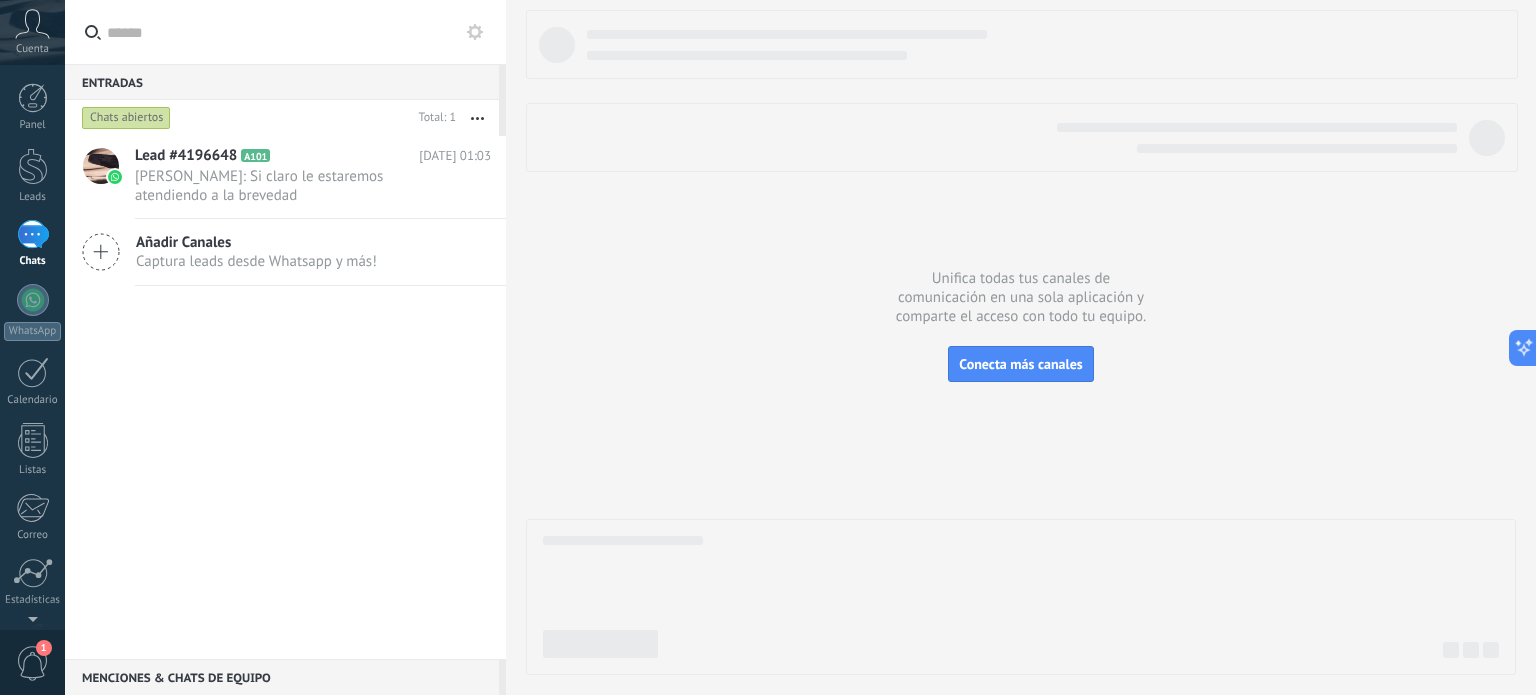click at bounding box center (477, 118) 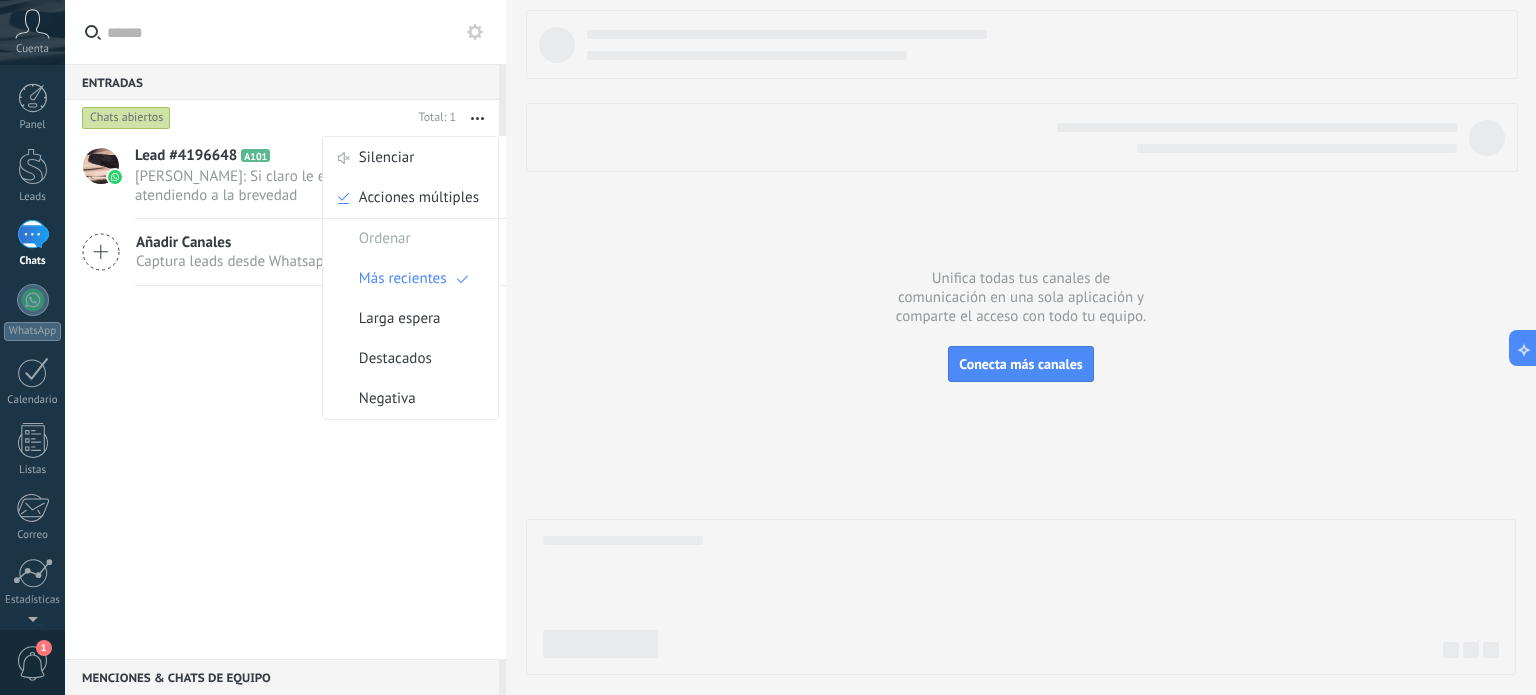 click 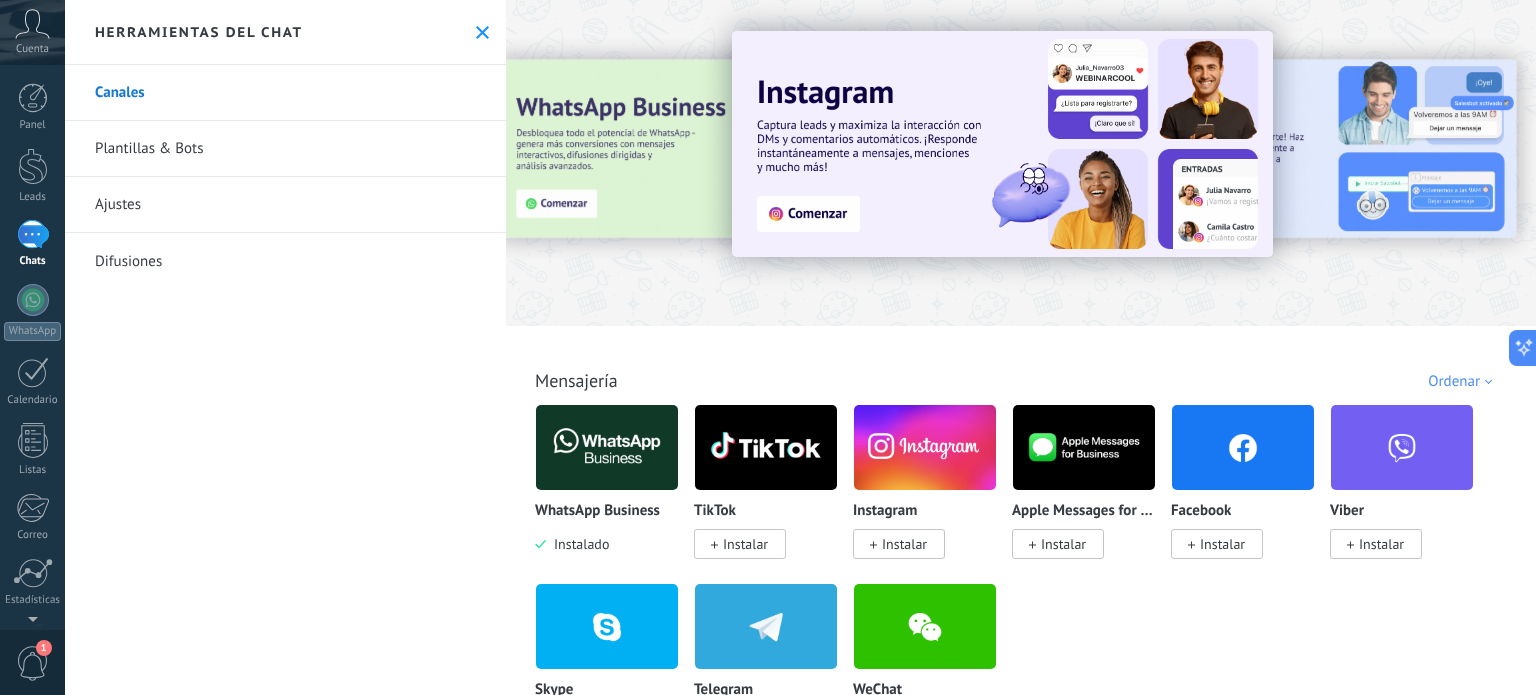 click on "Ajustes" at bounding box center (285, 205) 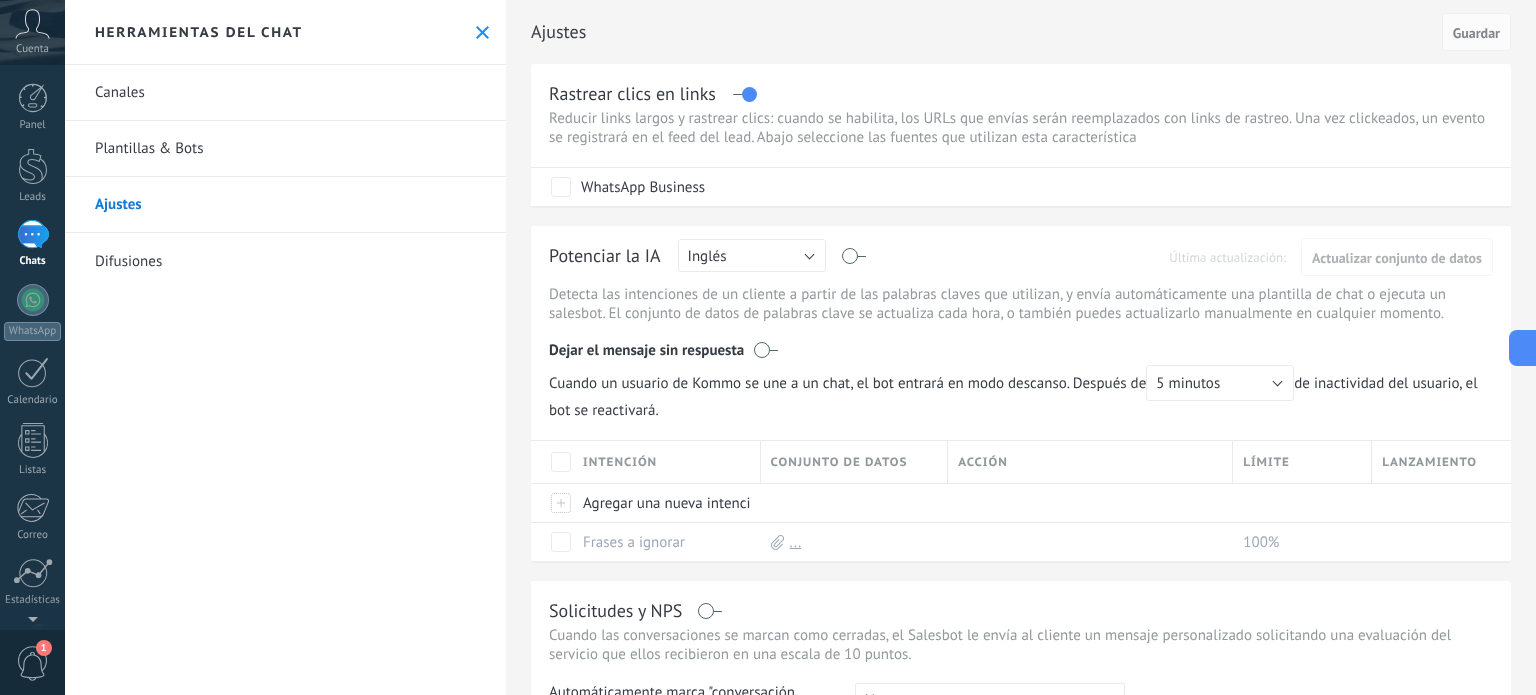 scroll, scrollTop: 481, scrollLeft: 0, axis: vertical 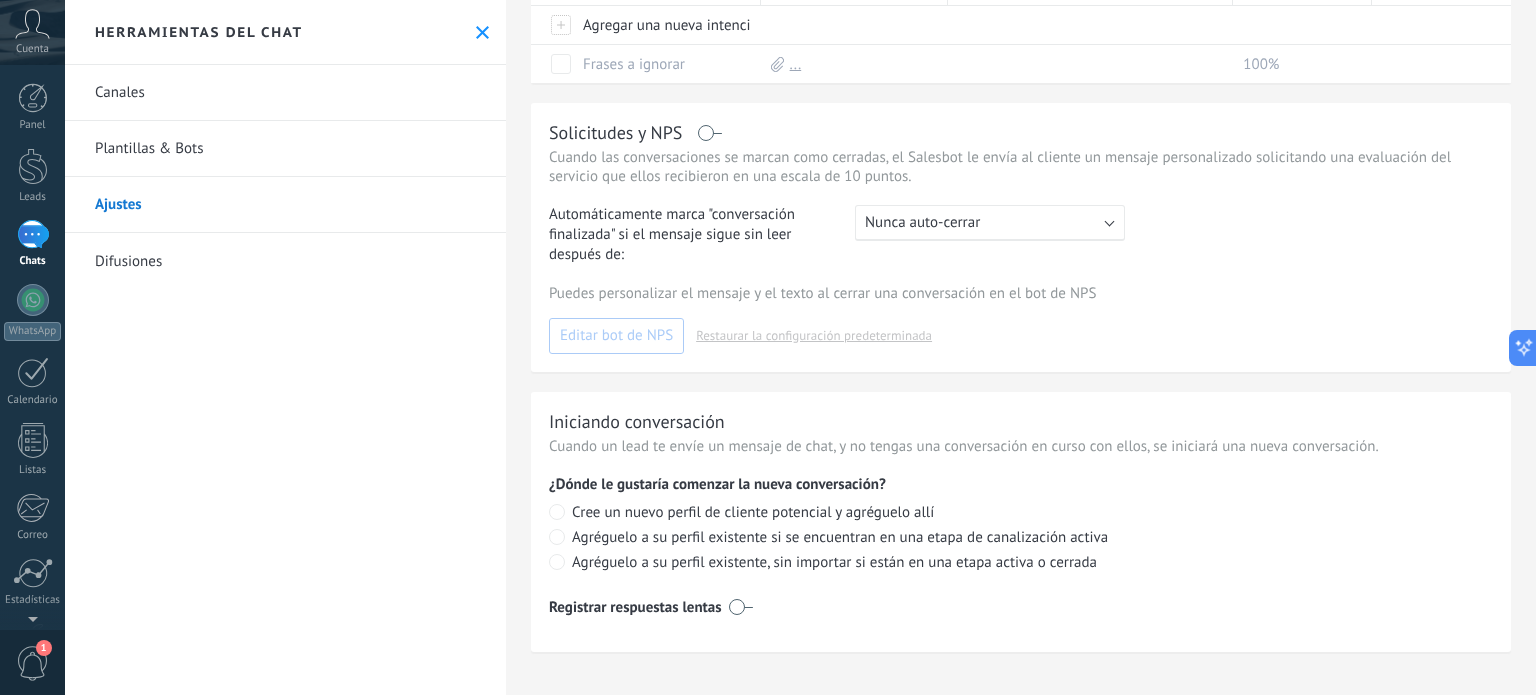 click on "Ajustes Cancelar Guardar Rastrear clics en links Reducir links largos y rastrear clics: cuando se habilita, los URLs que envías serán reemplazados con links de rastreo. Una vez clickeados, un evento se registrará en el feed del lead. Abajo seleccione las fuentes que utilizan esta característica WhatsApp Business Potenciar la IA Rusa Inglés Español Portugués Indonesio Turco Inglés Última actualización: Actualizar conjunto de datos Detecta las intenciones de un cliente a partir de las palabras claves que utilizan, y envía automáticamente una plantilla de chat o ejecuta un salesbot. El conjunto de datos de palabras clave se actualiza cada hora, o también puedes actualizarlo manualmente en cualquier momento. Dejar el mensaje sin respuesta Cuando un usuario de Kommo se une a un chat, el bot entrará en modo descanso. Después de  5 minutos 10 minutos 15 minutos 30 minutos 1 hora 6 horas 24 horas 5 minutos  de inactividad del usuario, el bot se reactivará. Intención Conjunto de datos Acción Límite" at bounding box center [1021, 347] 